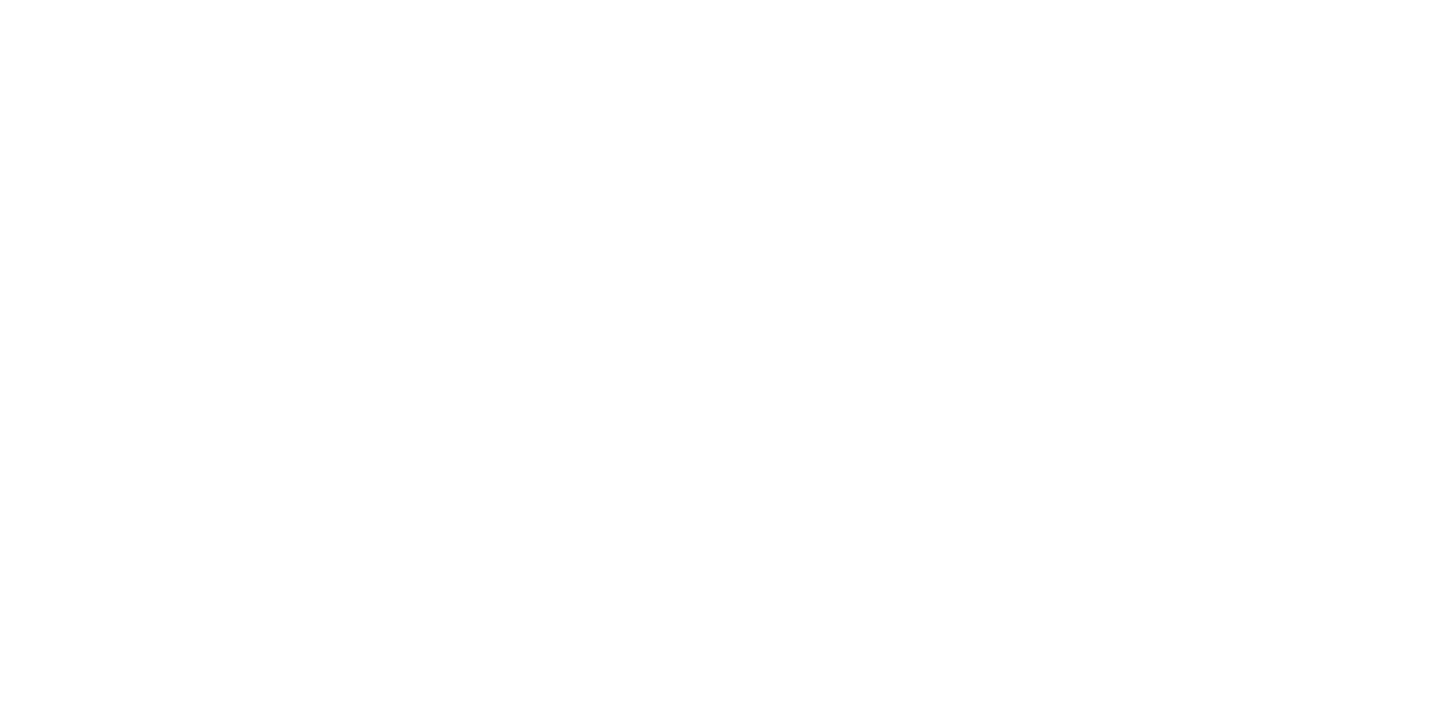 scroll, scrollTop: 0, scrollLeft: 0, axis: both 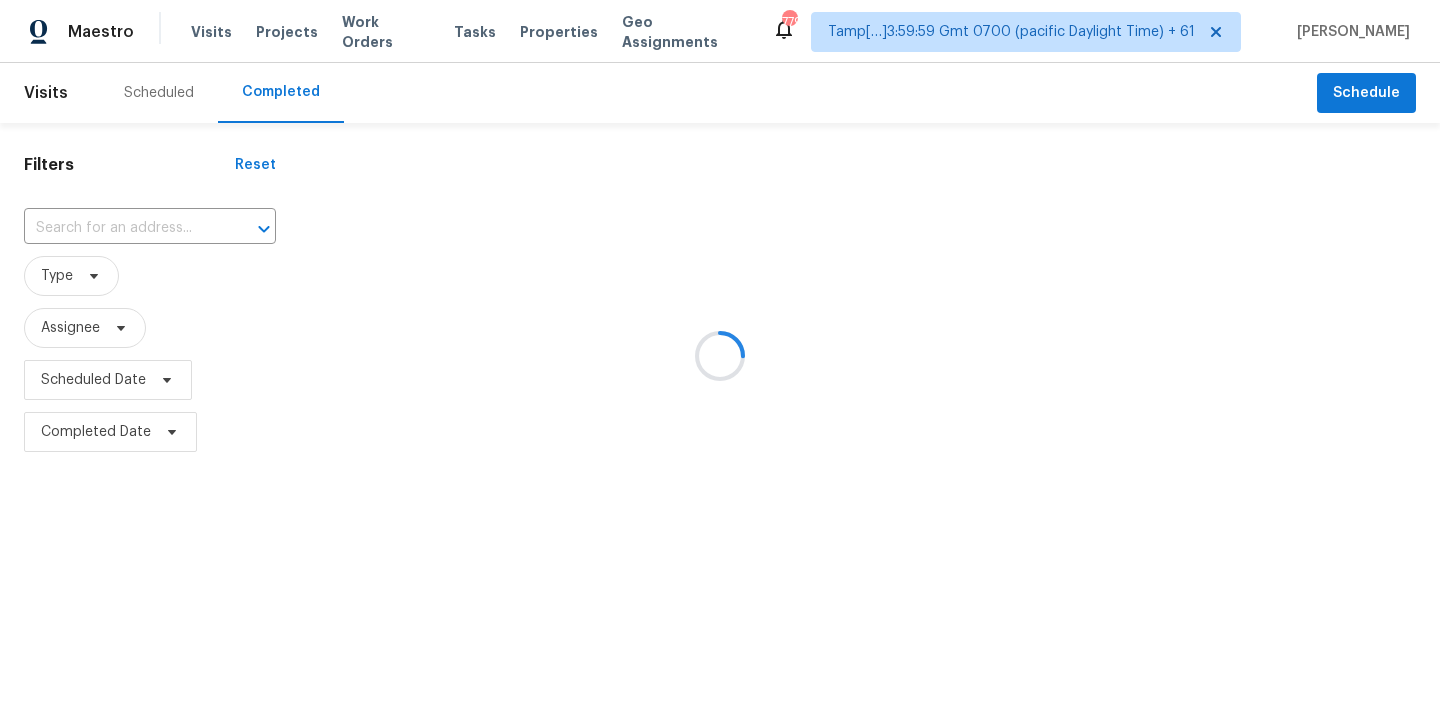 click at bounding box center (720, 356) 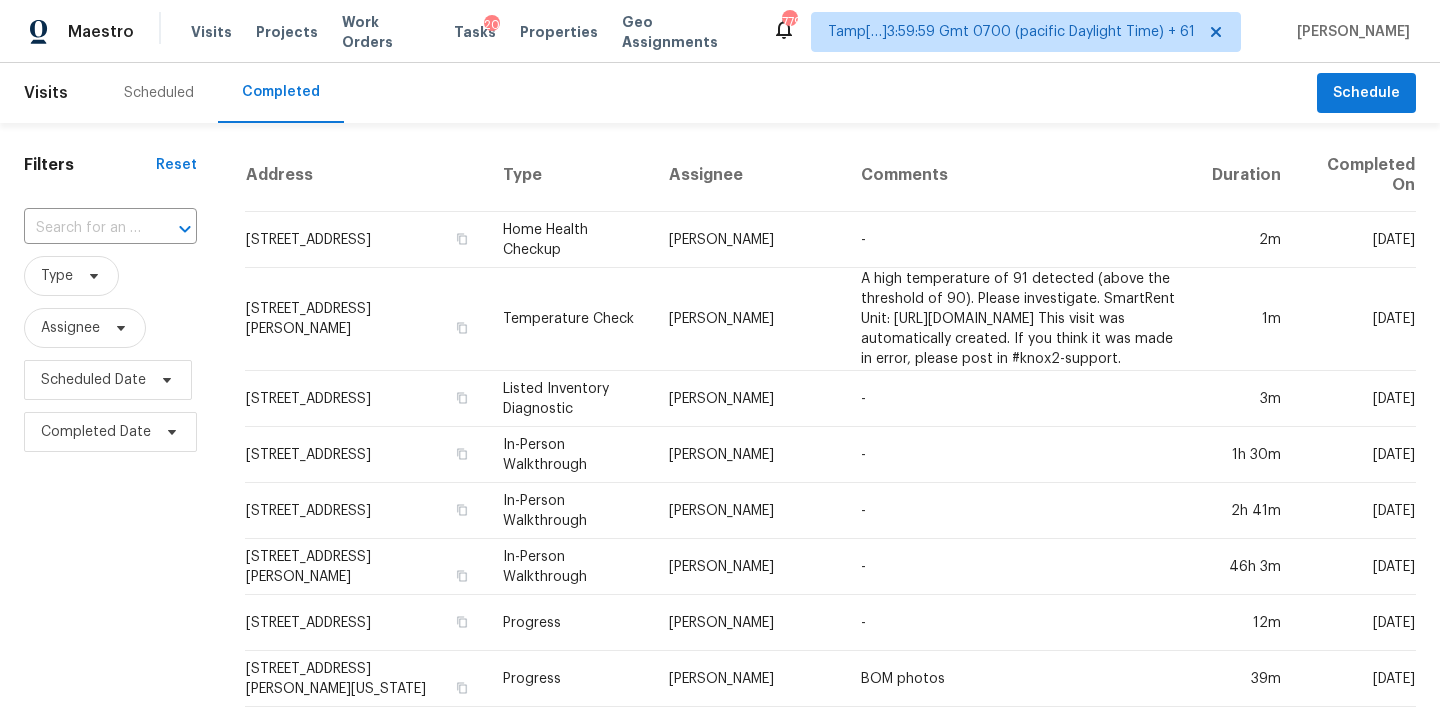 click at bounding box center (82, 228) 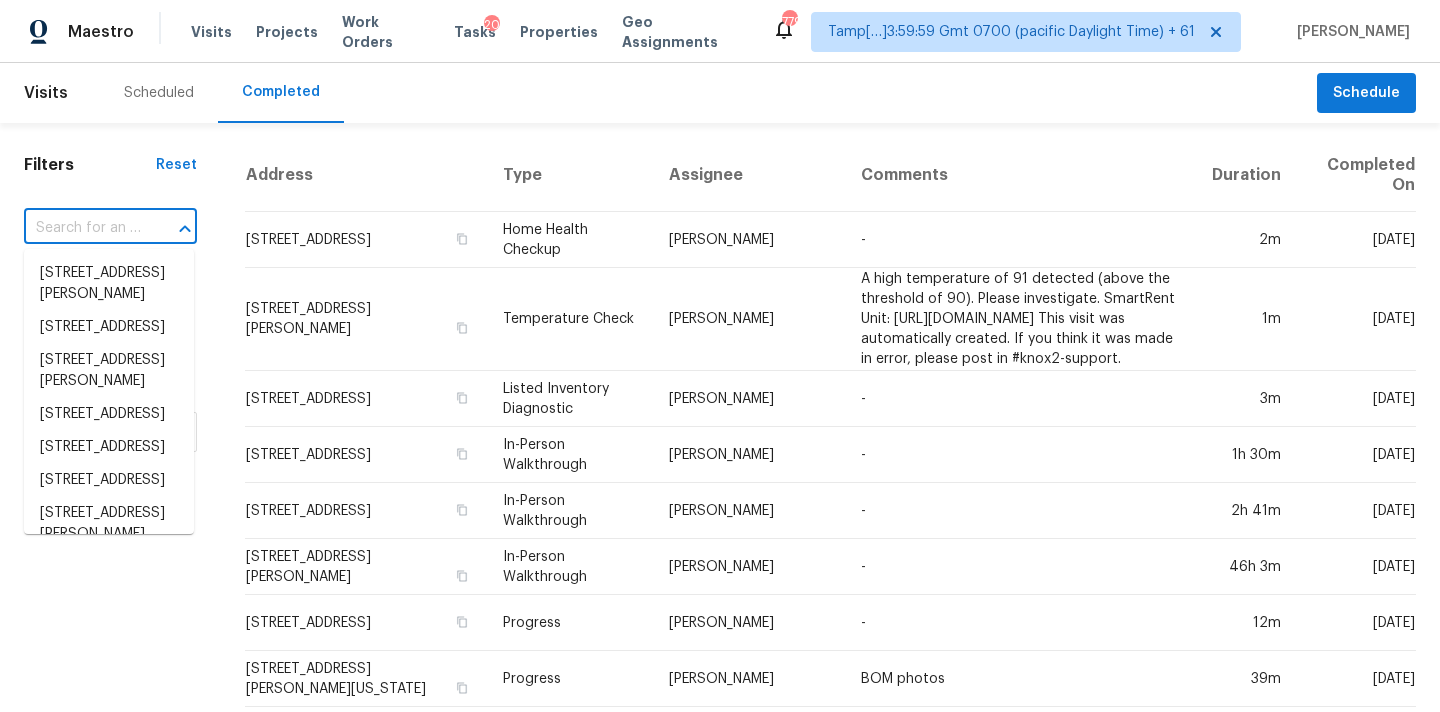 paste on "[STREET_ADDRESS]" 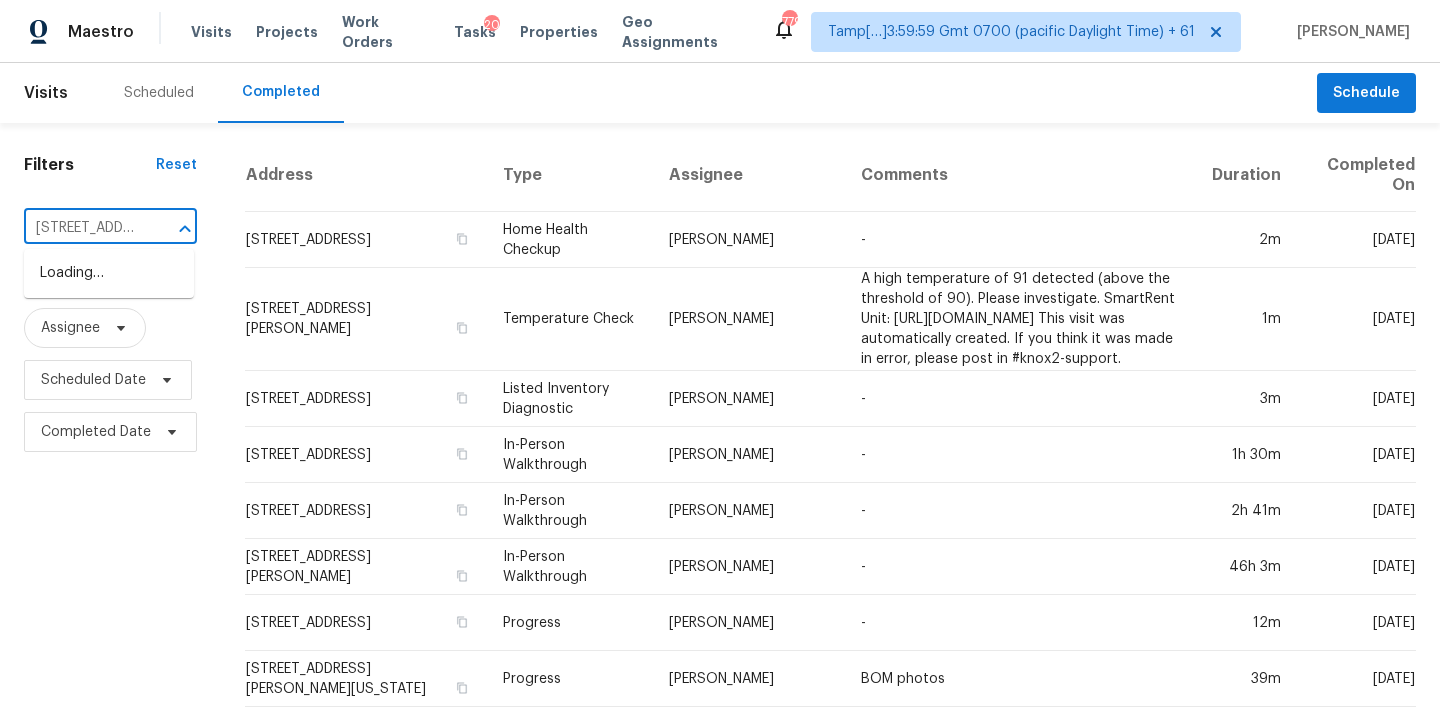 scroll, scrollTop: 0, scrollLeft: 151, axis: horizontal 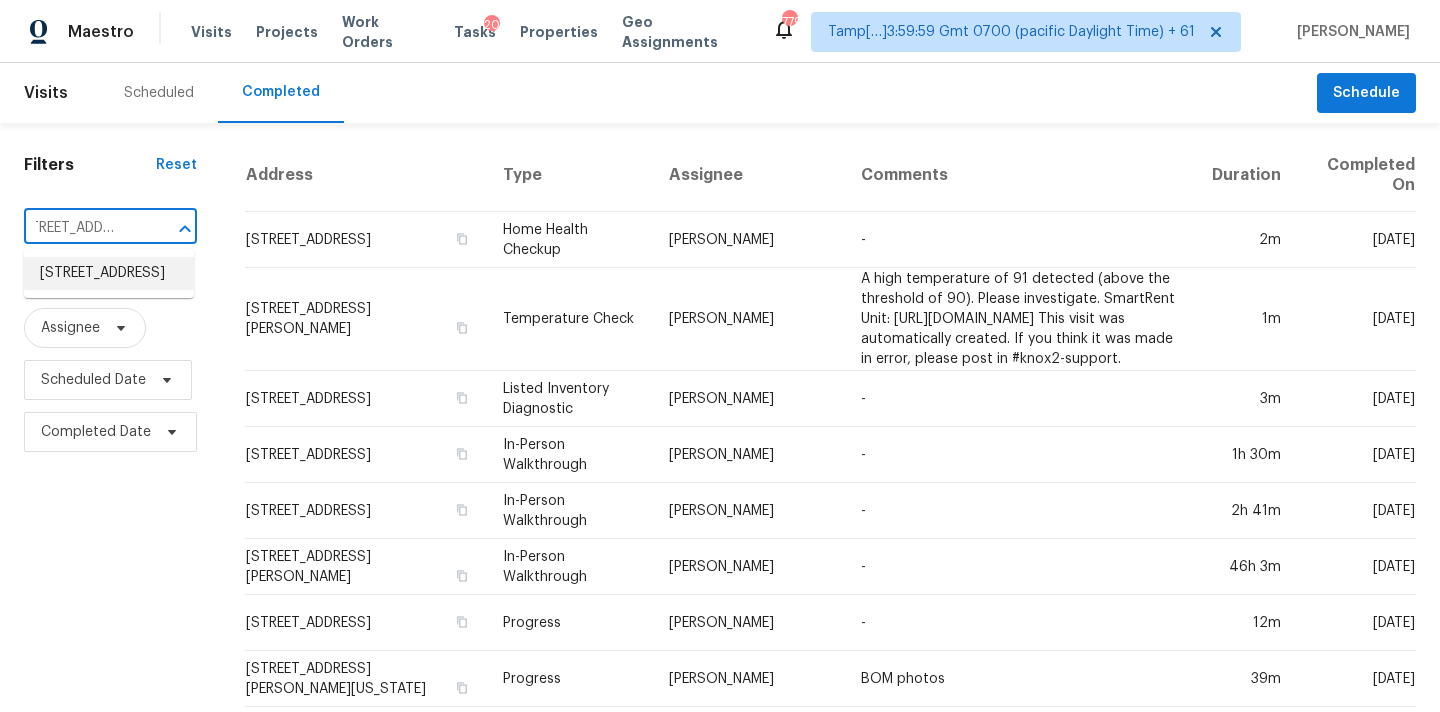 click on "[STREET_ADDRESS]" at bounding box center [109, 273] 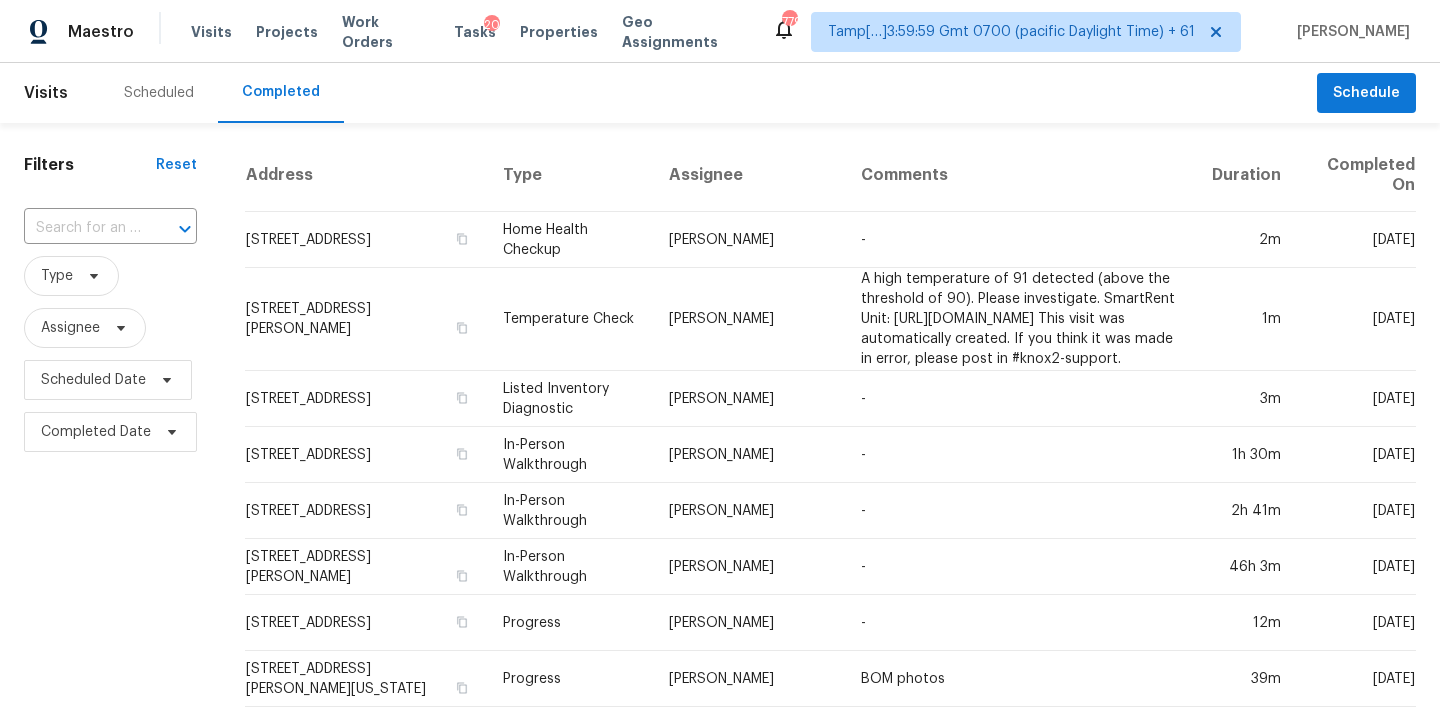 click on "​" at bounding box center [110, 228] 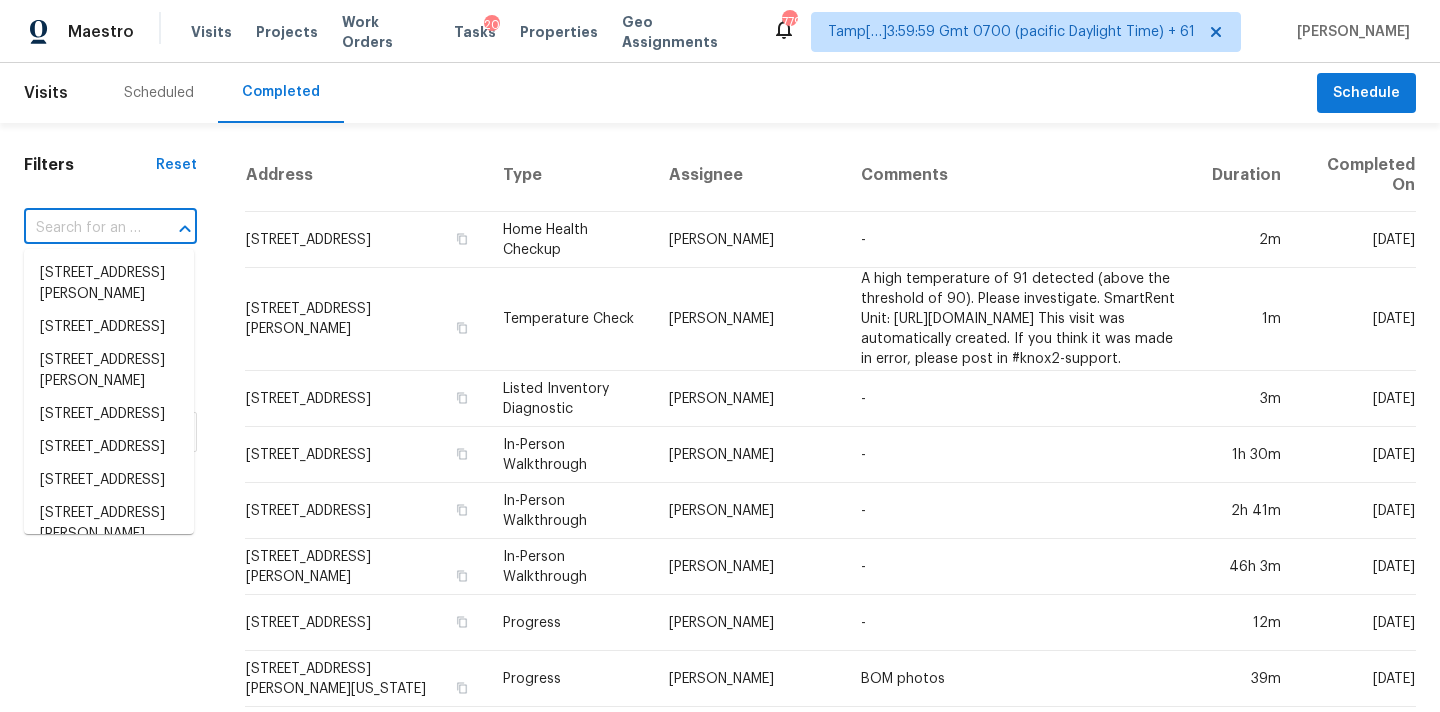 paste on "8062 Holland Park St, Chino, CA 91708" 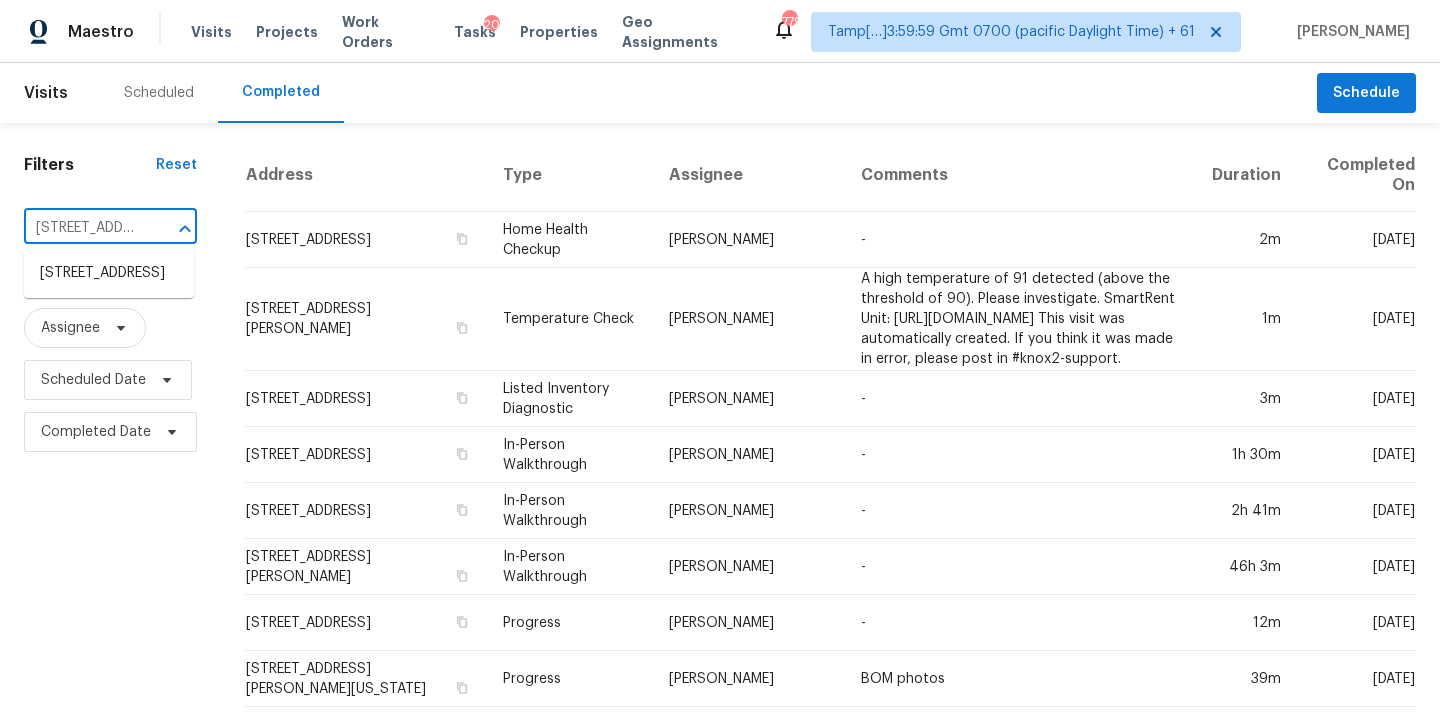 scroll, scrollTop: 0, scrollLeft: 151, axis: horizontal 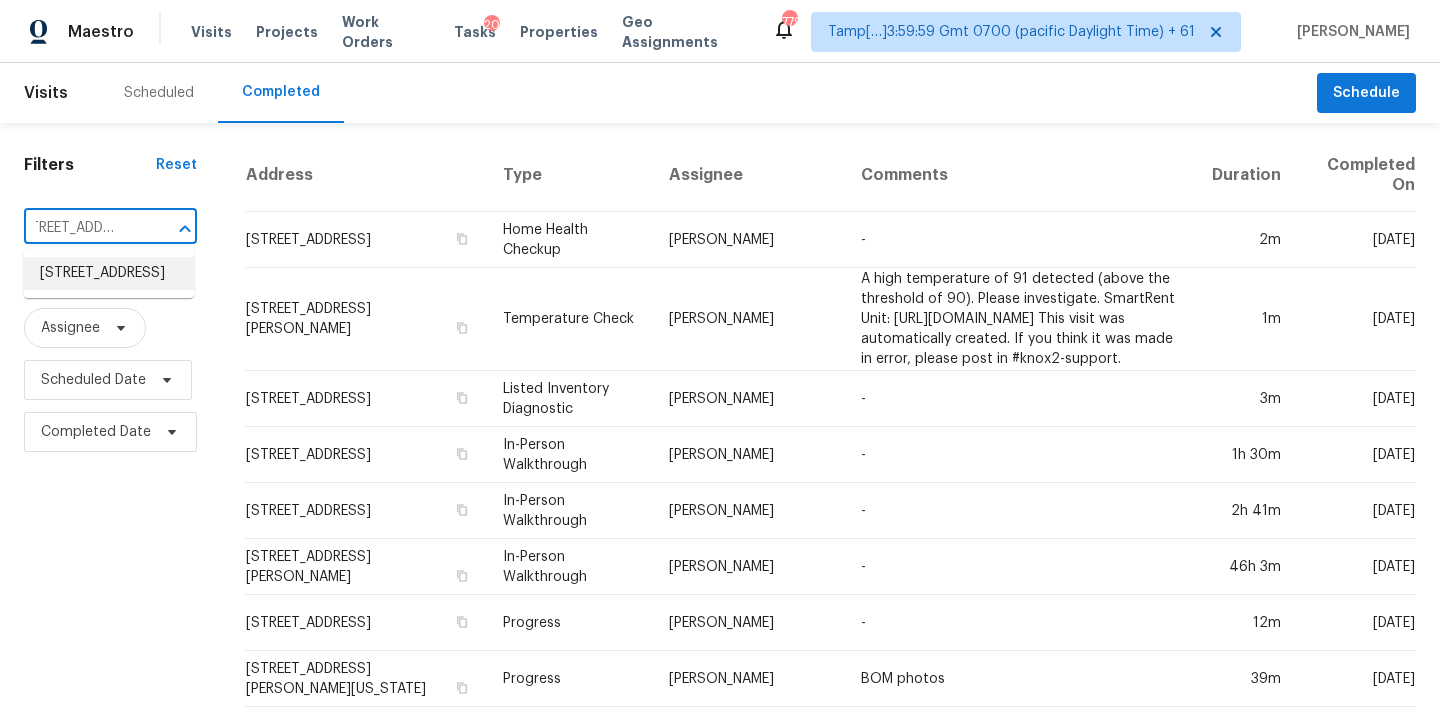 click on "8062 Holland Park St, Chino, CA 91708" at bounding box center (109, 273) 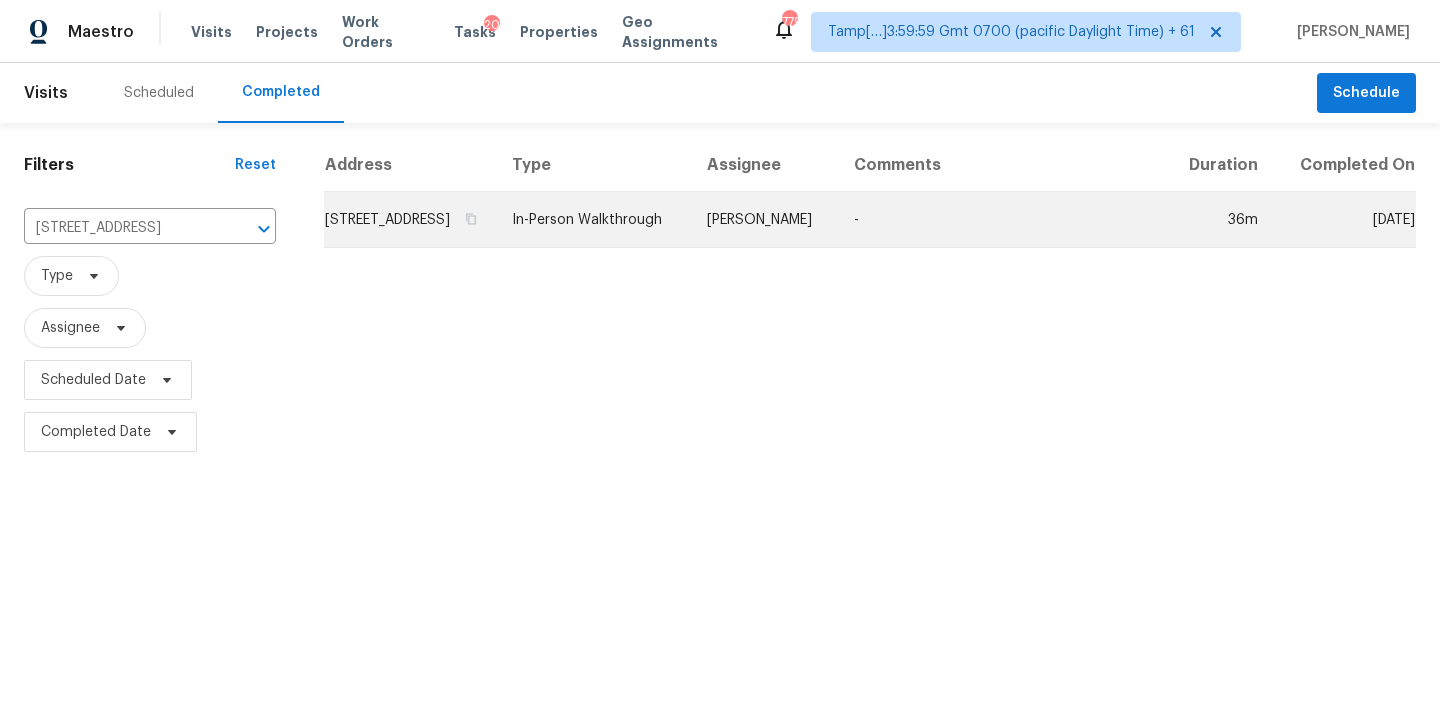 click on "In-Person Walkthrough" at bounding box center [593, 220] 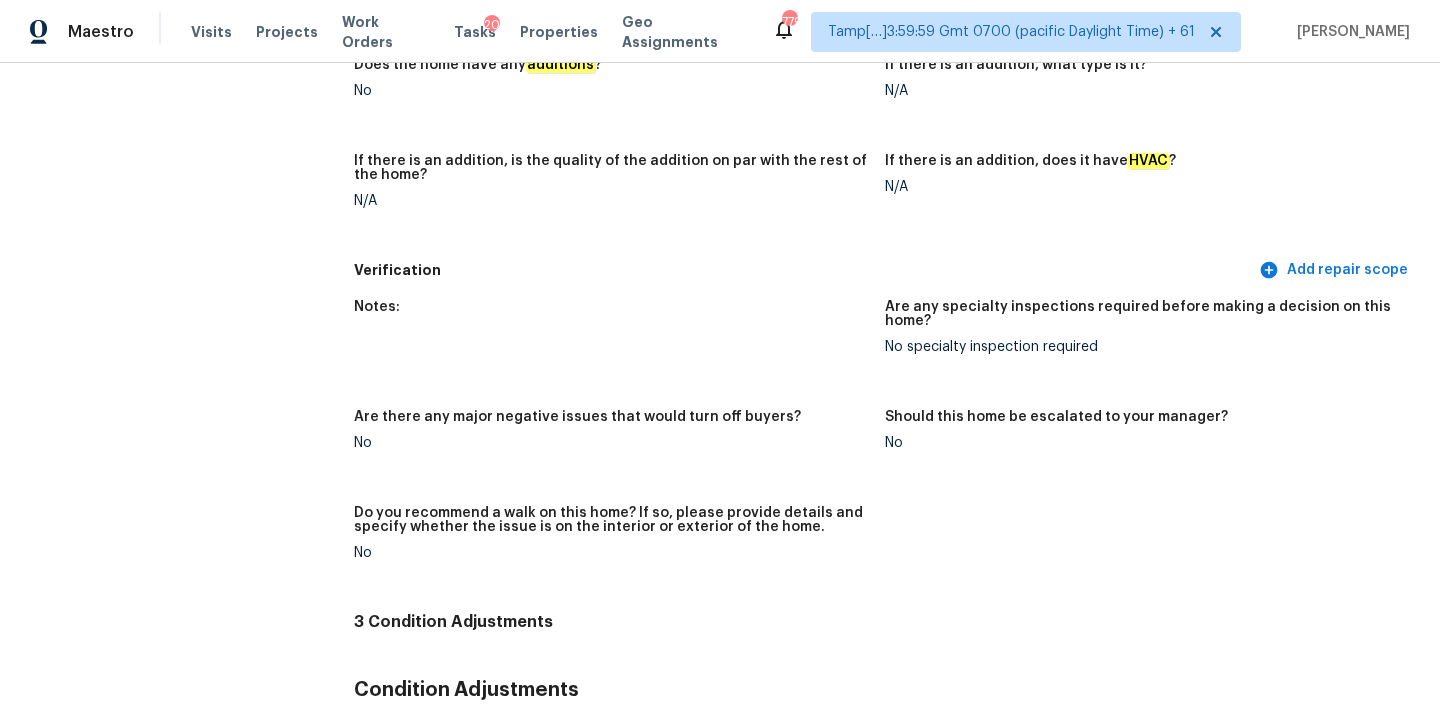 scroll, scrollTop: 99, scrollLeft: 0, axis: vertical 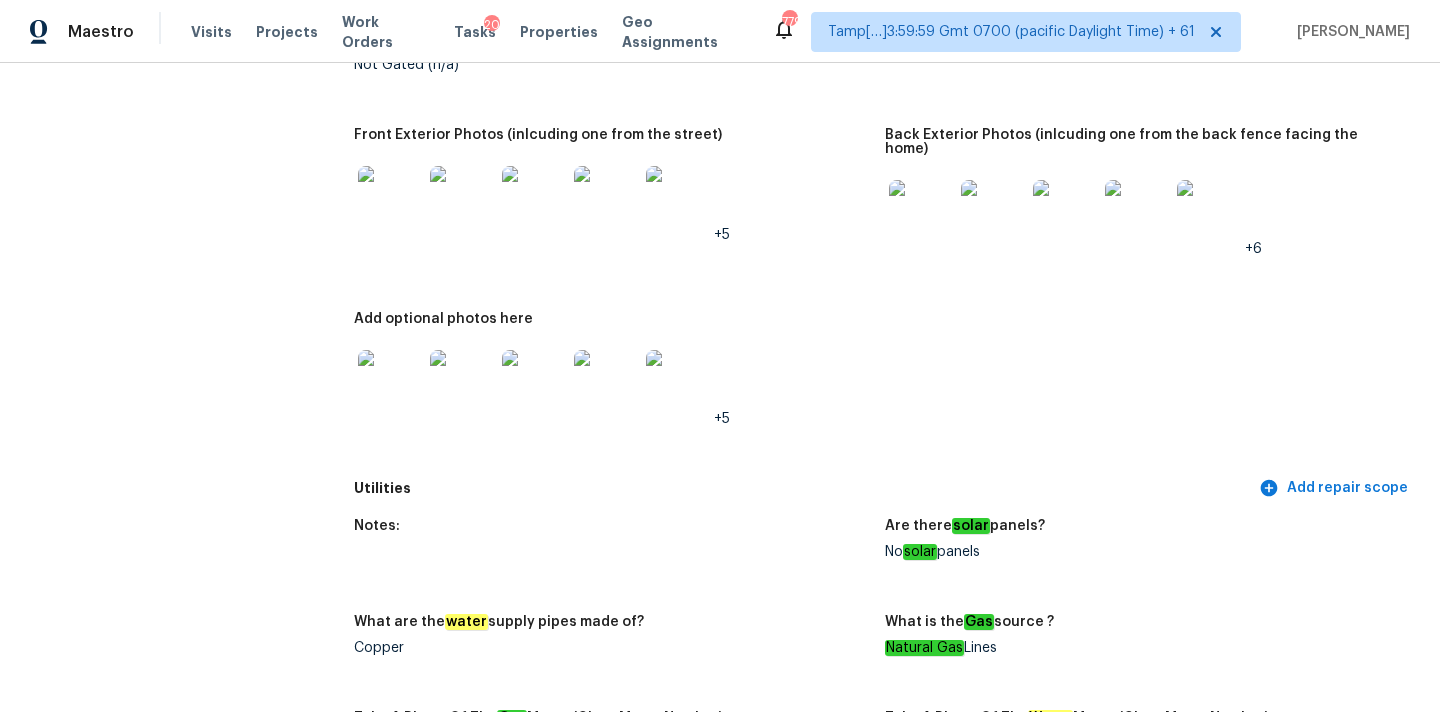 click at bounding box center [390, 198] 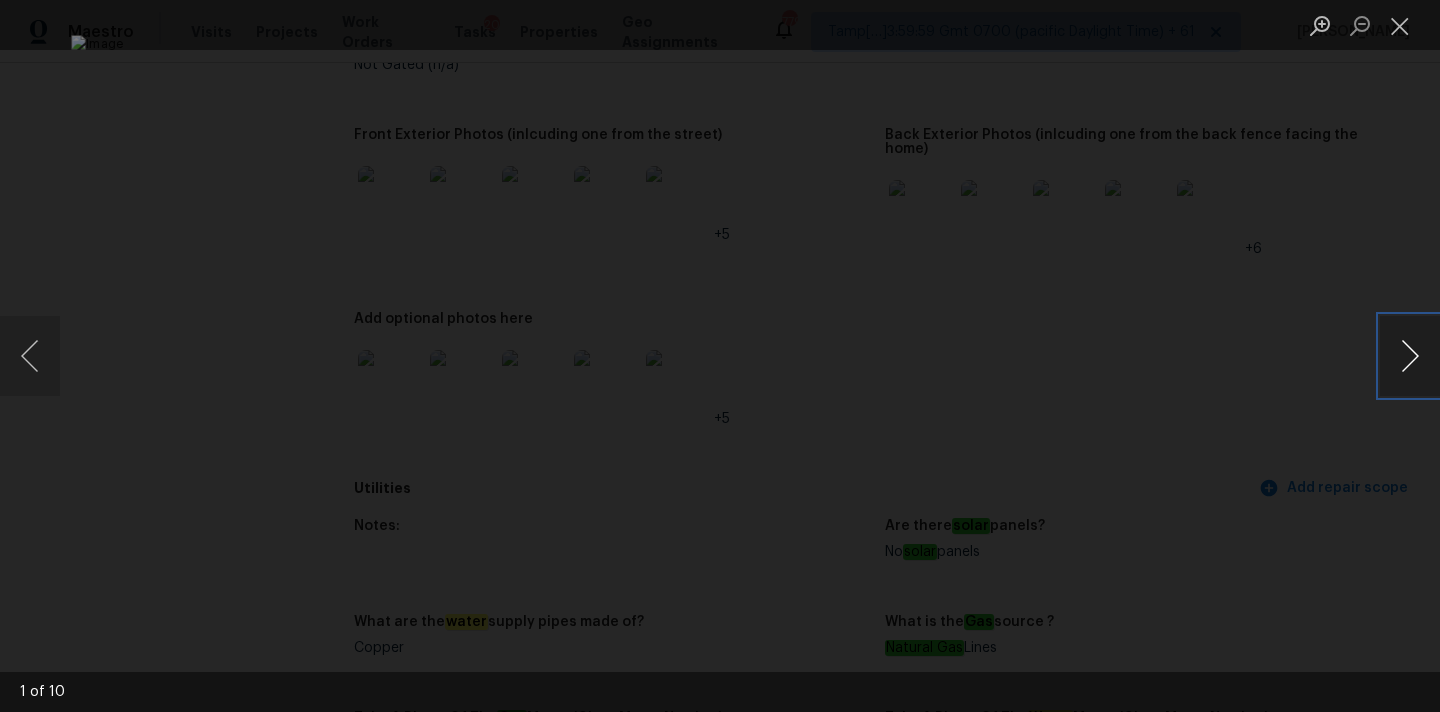 click at bounding box center [1410, 356] 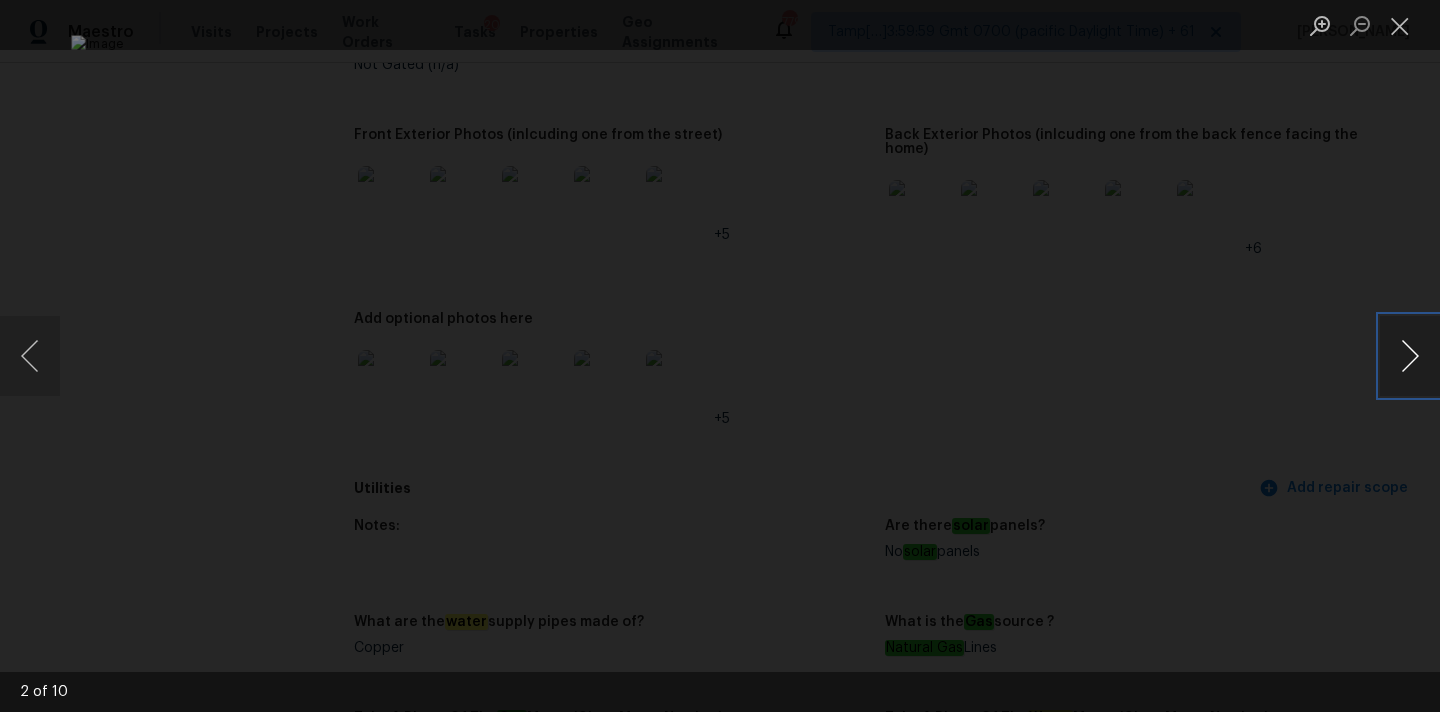 click at bounding box center (1410, 356) 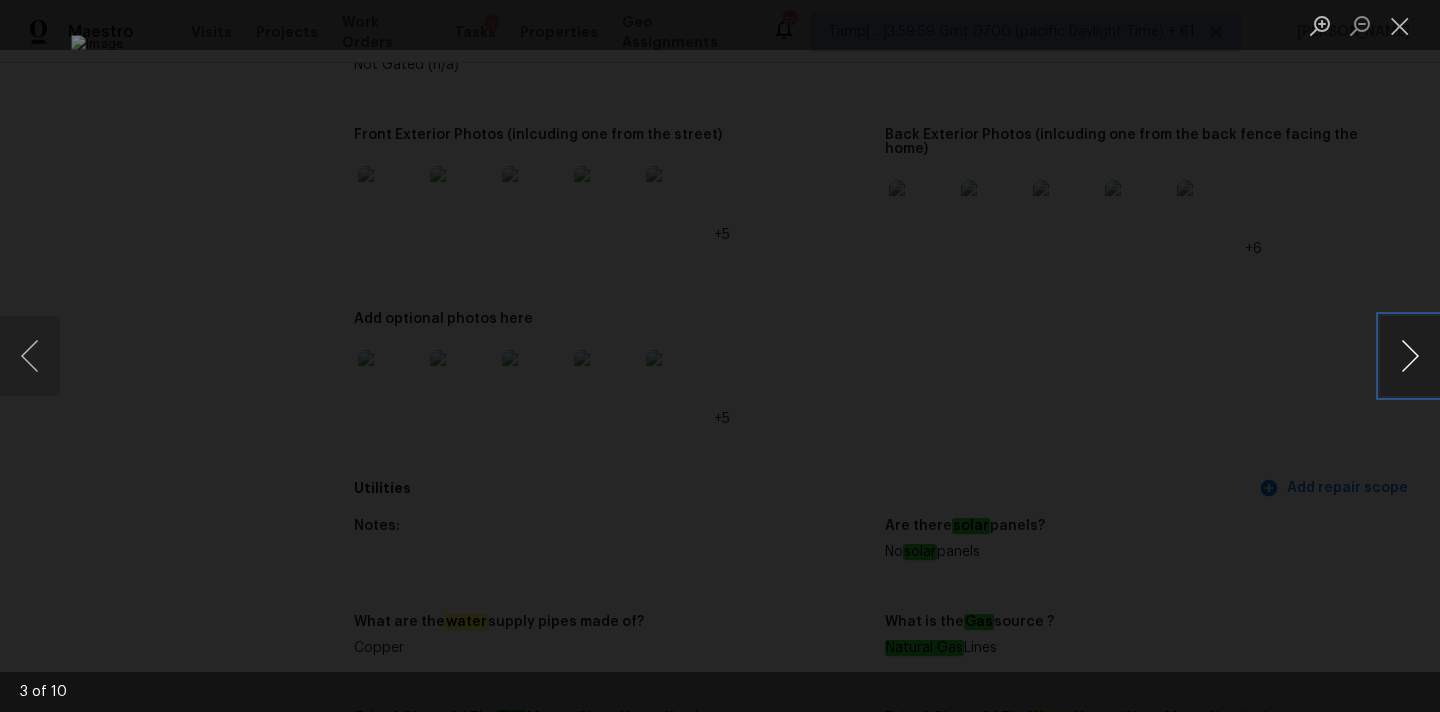 click at bounding box center (1410, 356) 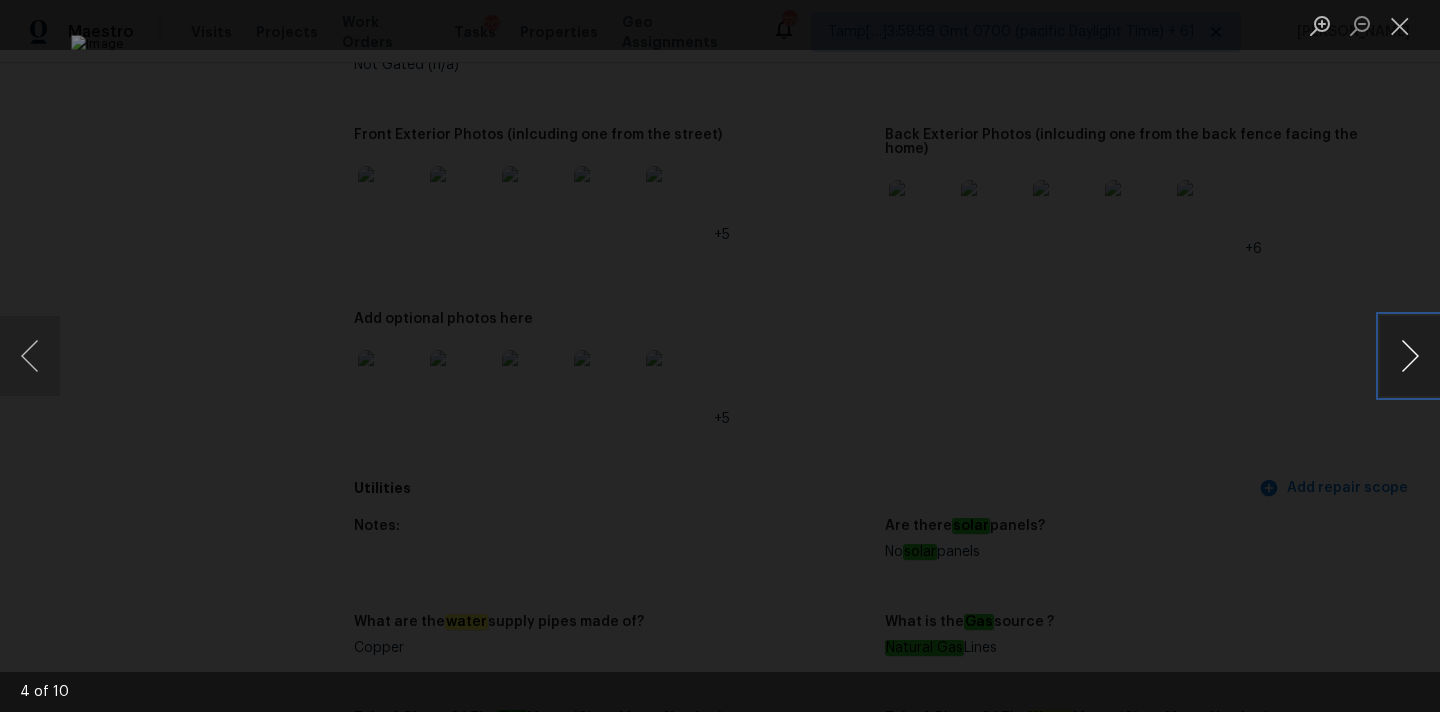 type 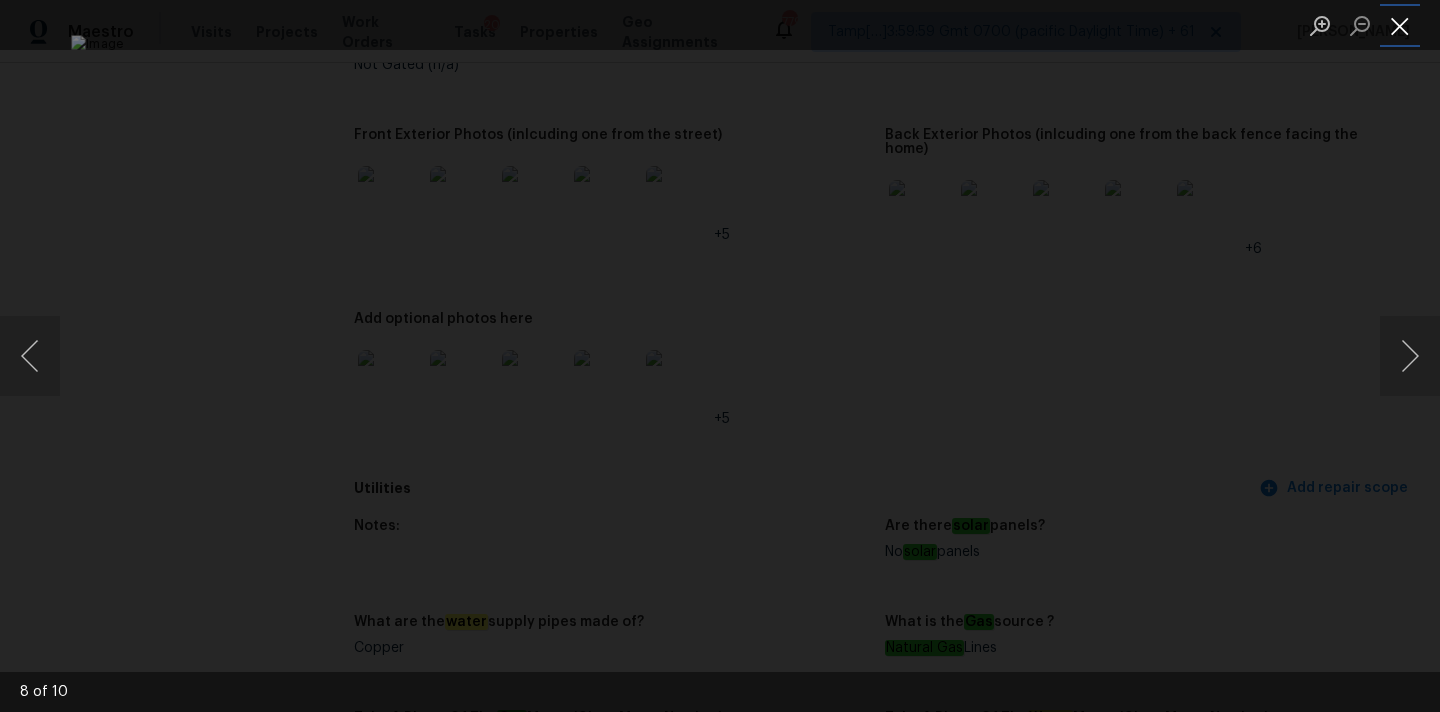 click at bounding box center (1400, 25) 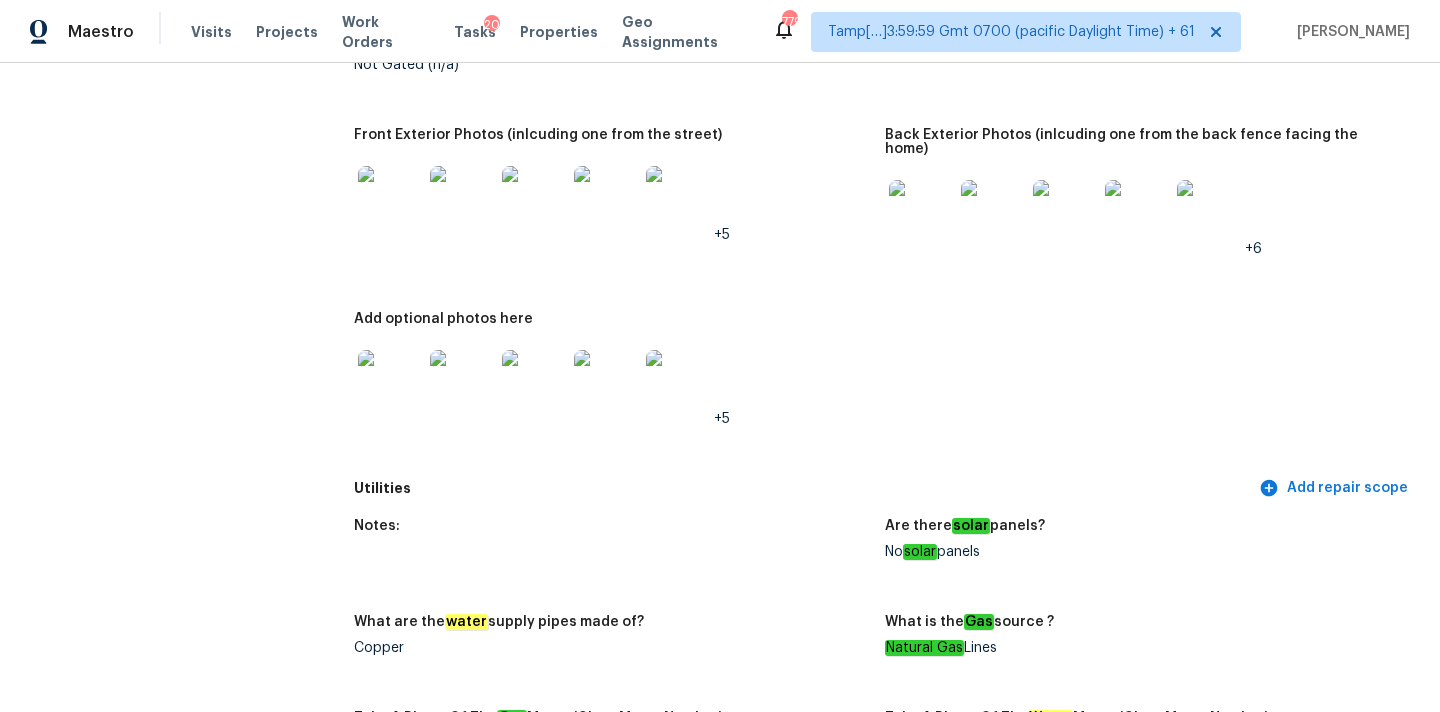 click at bounding box center (921, 212) 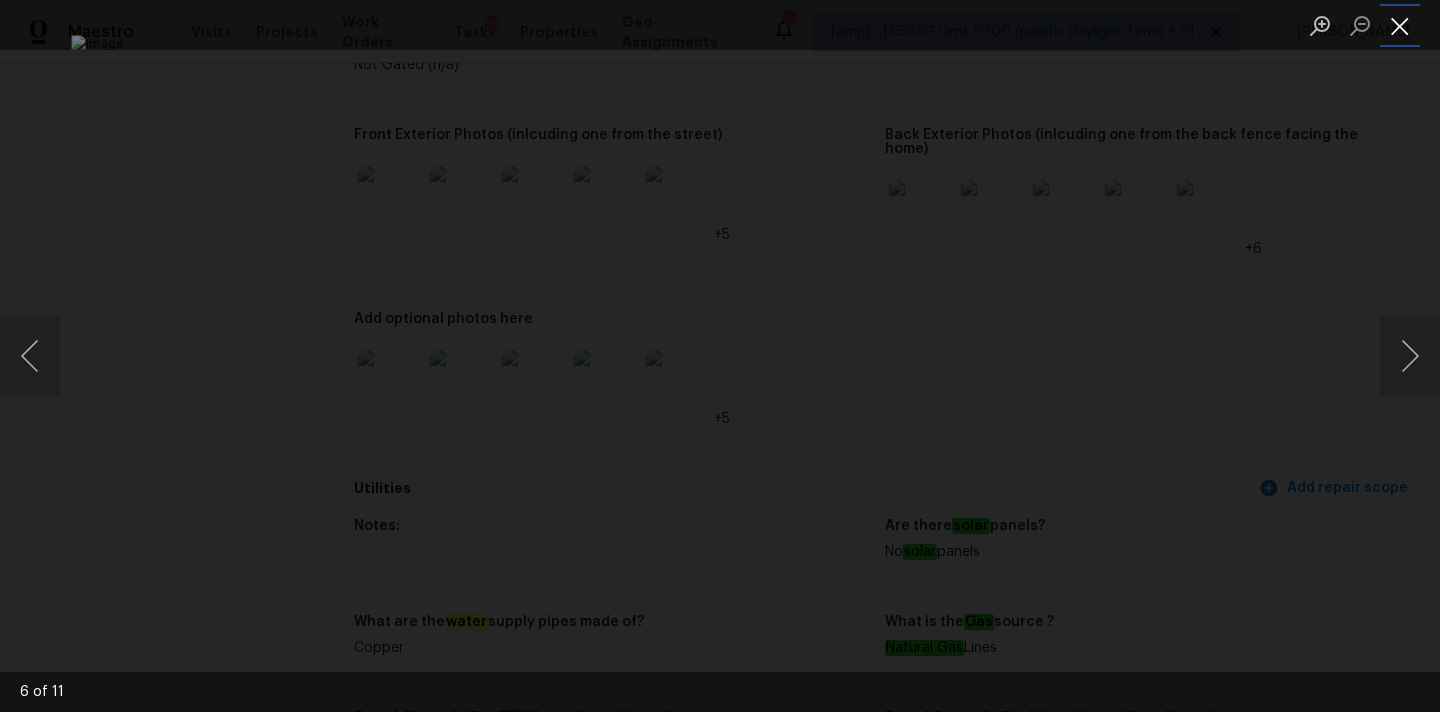 click at bounding box center (1400, 25) 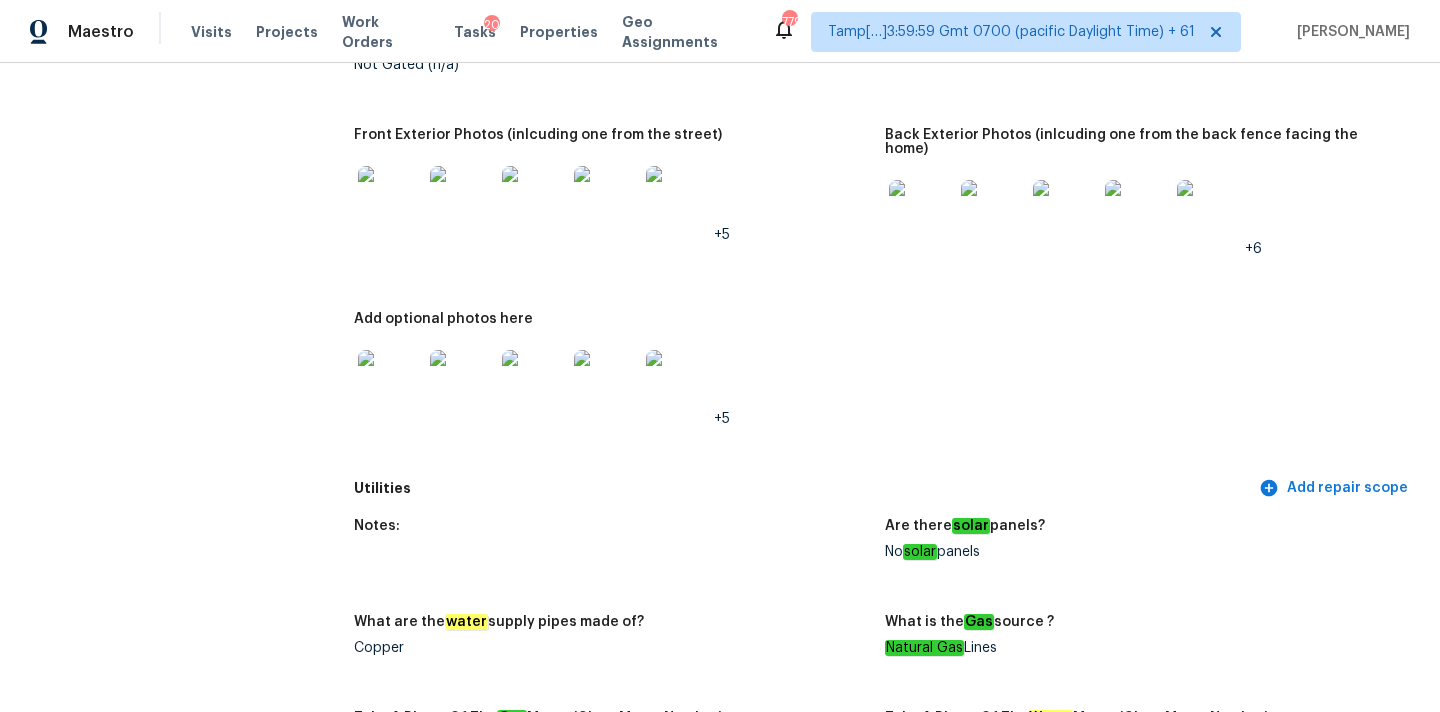 click at bounding box center [534, 382] 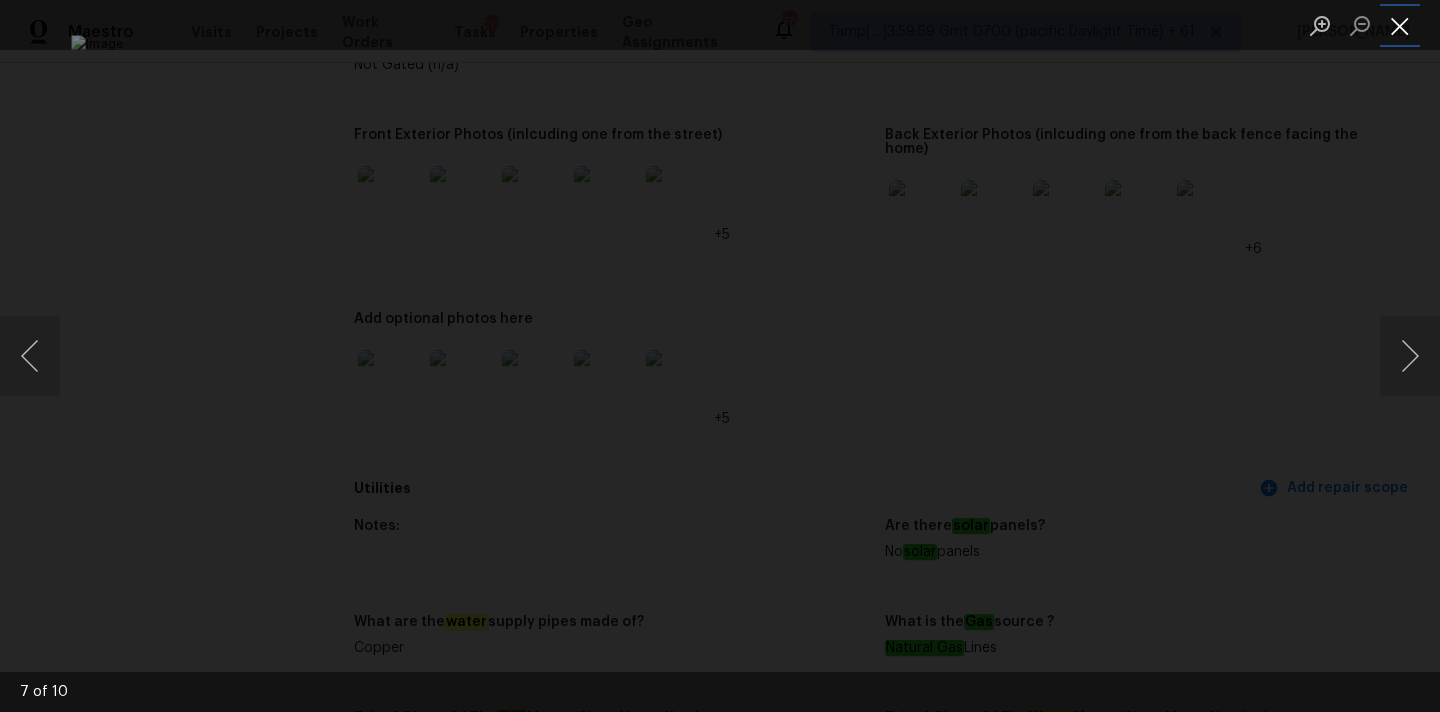click at bounding box center [1400, 25] 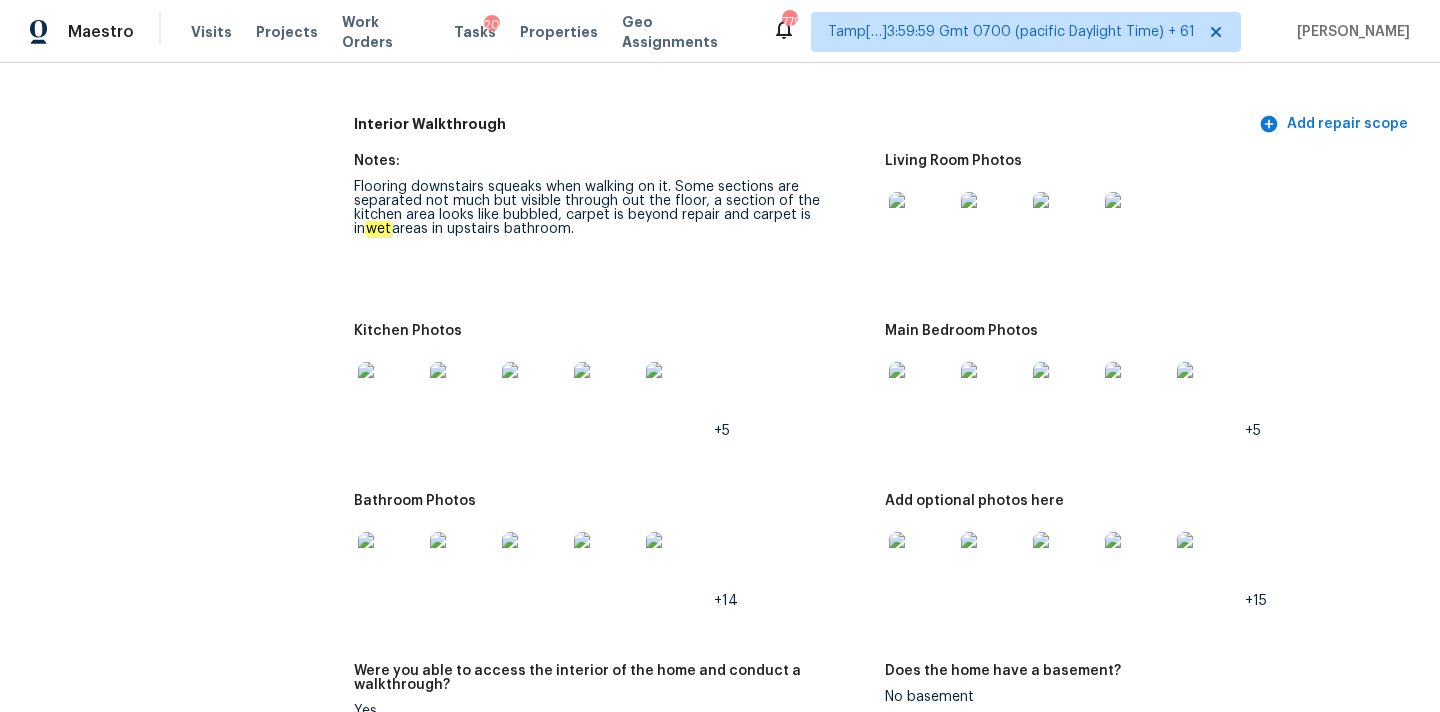 scroll, scrollTop: 2482, scrollLeft: 0, axis: vertical 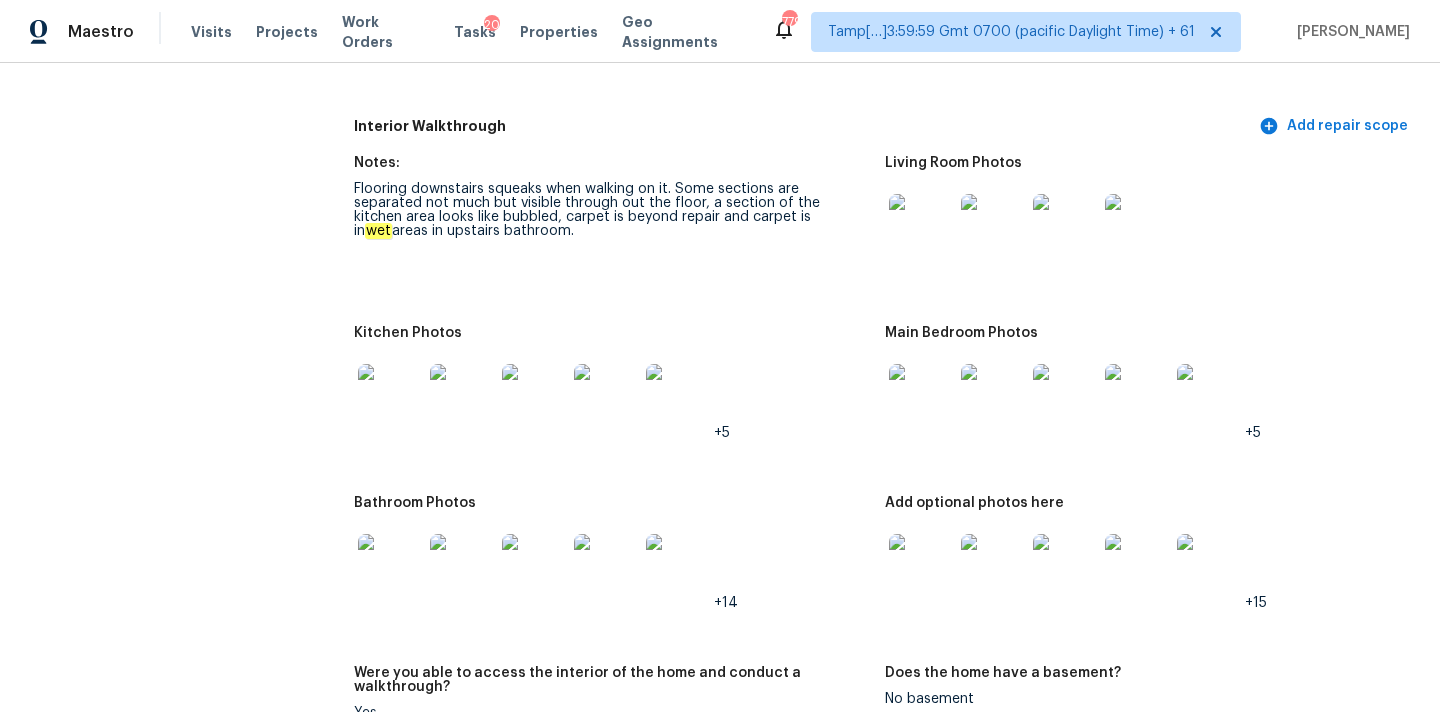 click on "All visits 8062 Holland Park St Chino, CA 91708 Home details Other Visits No previous visits In-Person Walkthrough Completed:  7/15/2025, 13:26 PM  to   7/15/2025, 14:02 PM Assignee Benjamin Reyes Total Scopes 3 Due Date Tue, Jul 15 Questions Pricing Add repair scope Is there any noticeable new construction in the immediate or neighboring subdivision of the home? No Did you notice any neighbors who haven't kept up with their homes (ex. lots of debris, etc.), loud barking dogs, or is there noticeable traffic noise at the home? No Does either the front yard or back yard have a severe slope? No Rate the curb appeal of the home from 1-9 (1 being the worst home on the street, 9 being the best home on the street)? 3 If the home has a pool, what condition is it in? No Pool Is there a strong odor that doesn't go away as your nose adjusts? (4+ on a 5 point scale) Please specify where the odor exists and provide details. No Please rate the quality of the neighborhood from 1-5 2 Condo , southwest of the entrance  Notes:" at bounding box center [720, 471] 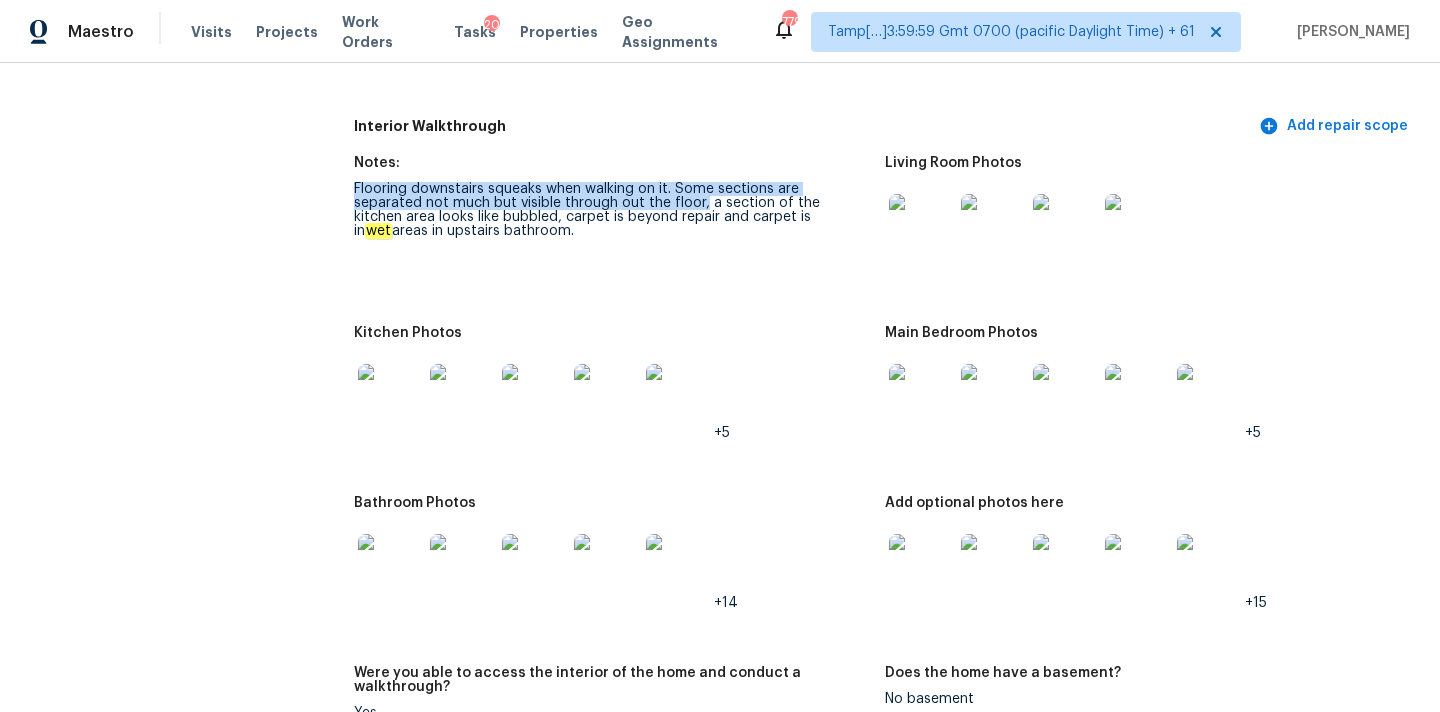 copy on "Flooring downstairs squeaks when walking on it. Some sections are separated not much but visible through out the floor," 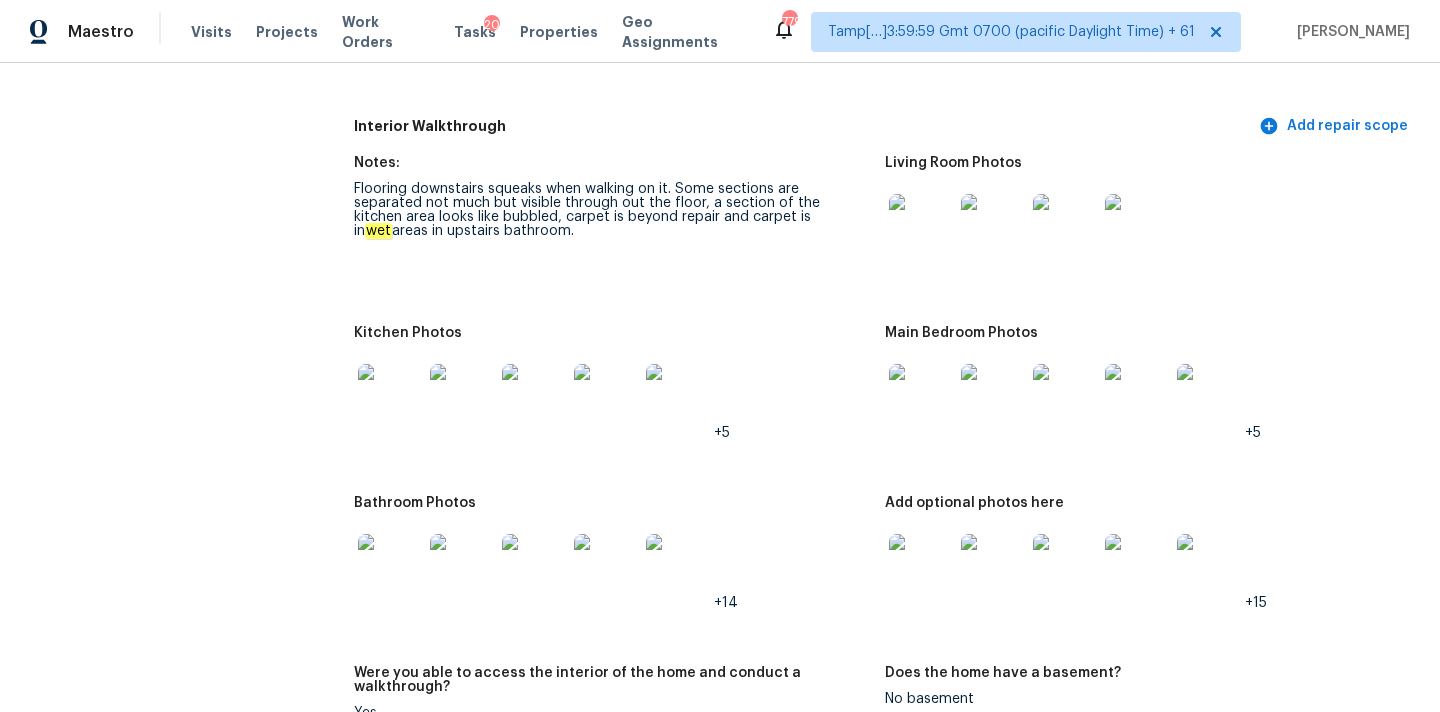 drag, startPoint x: 440, startPoint y: 205, endPoint x: 452, endPoint y: 227, distance: 25.059929 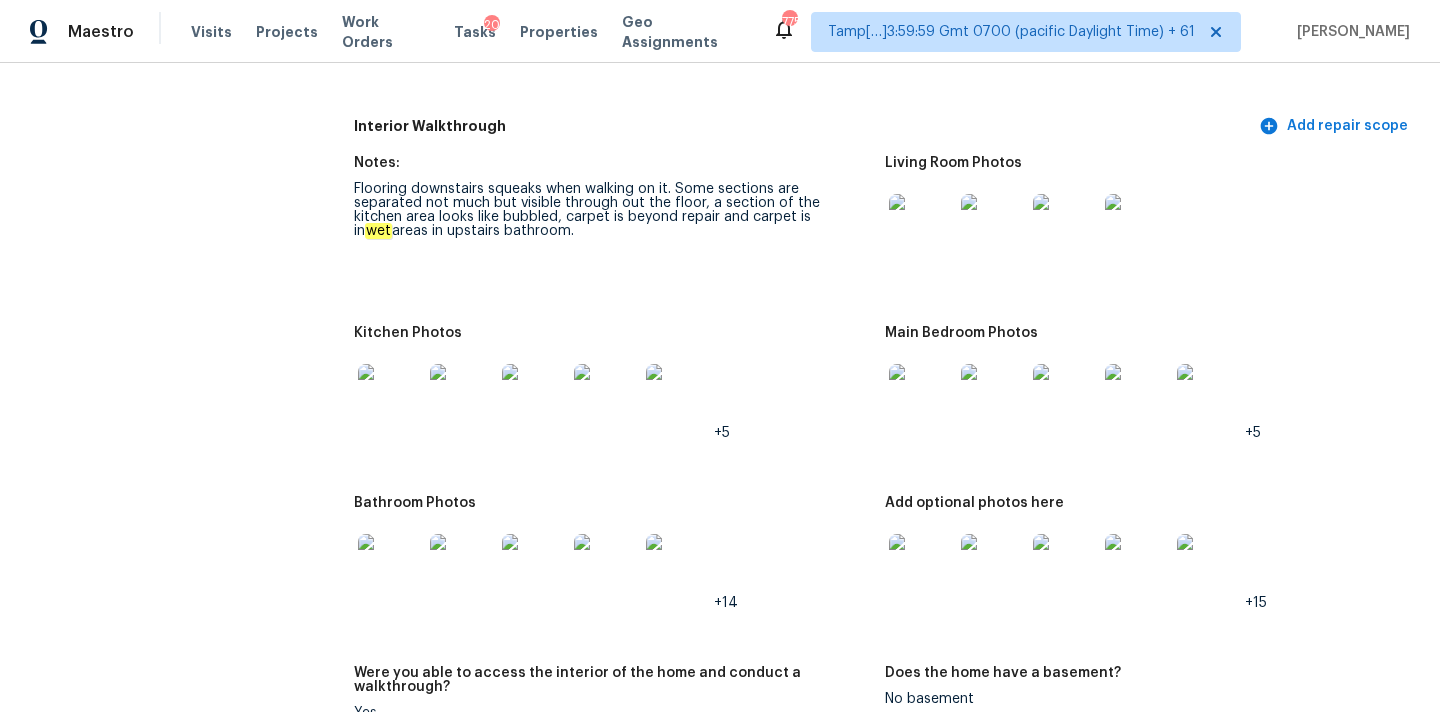 click at bounding box center (921, 226) 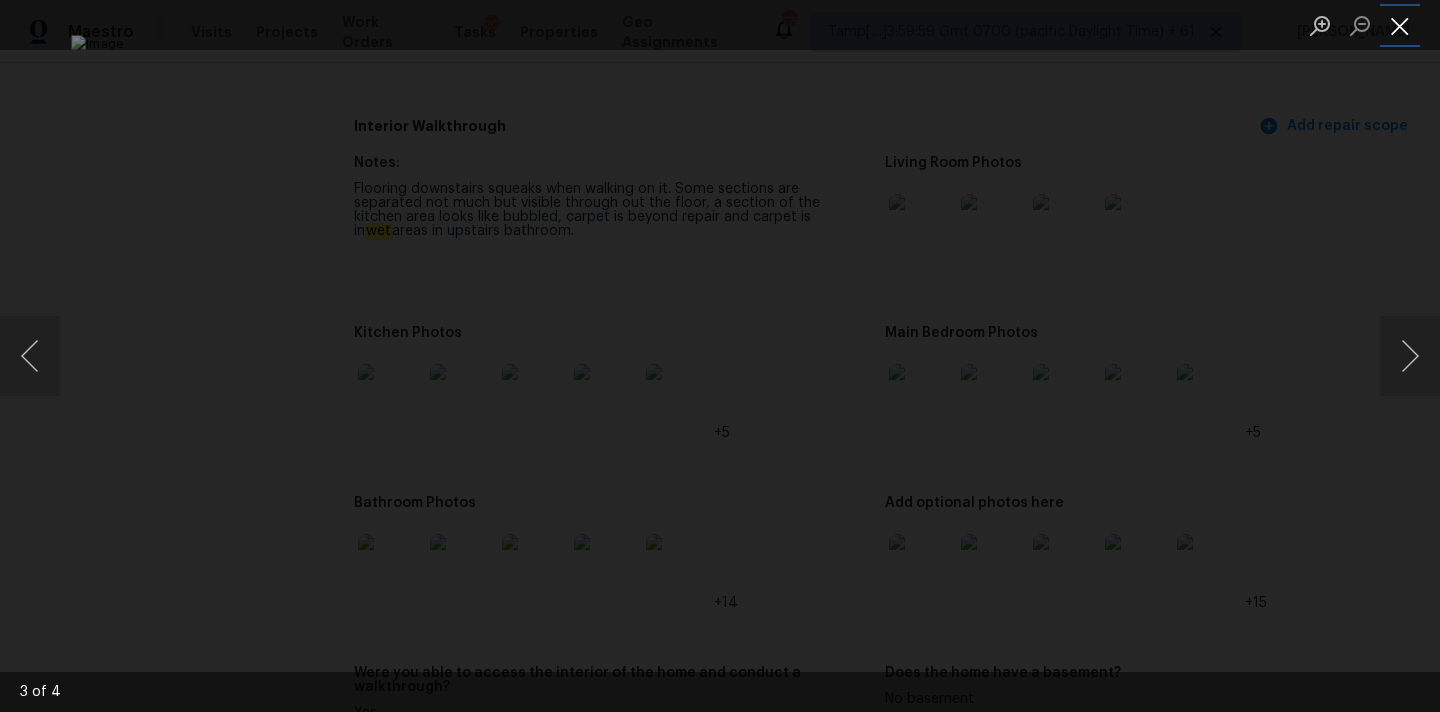 click at bounding box center (1400, 25) 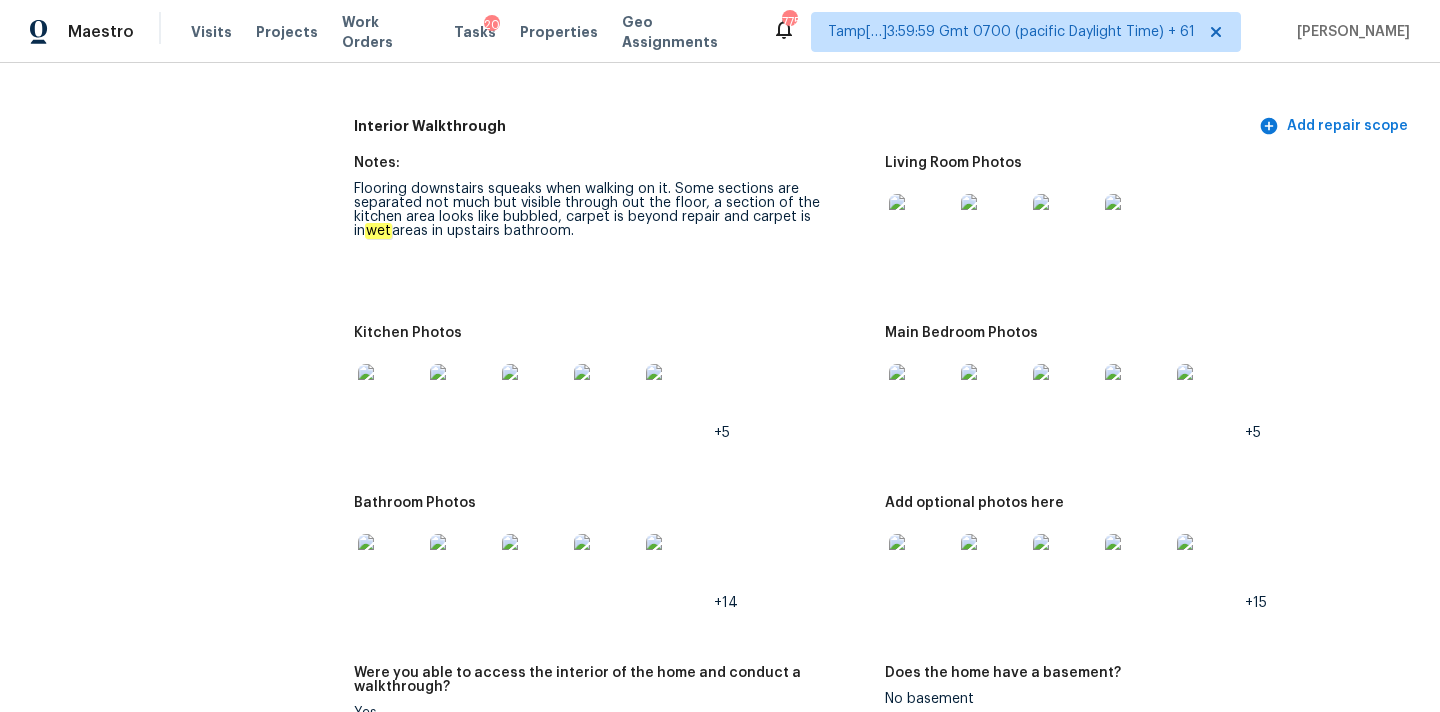 click at bounding box center [921, 396] 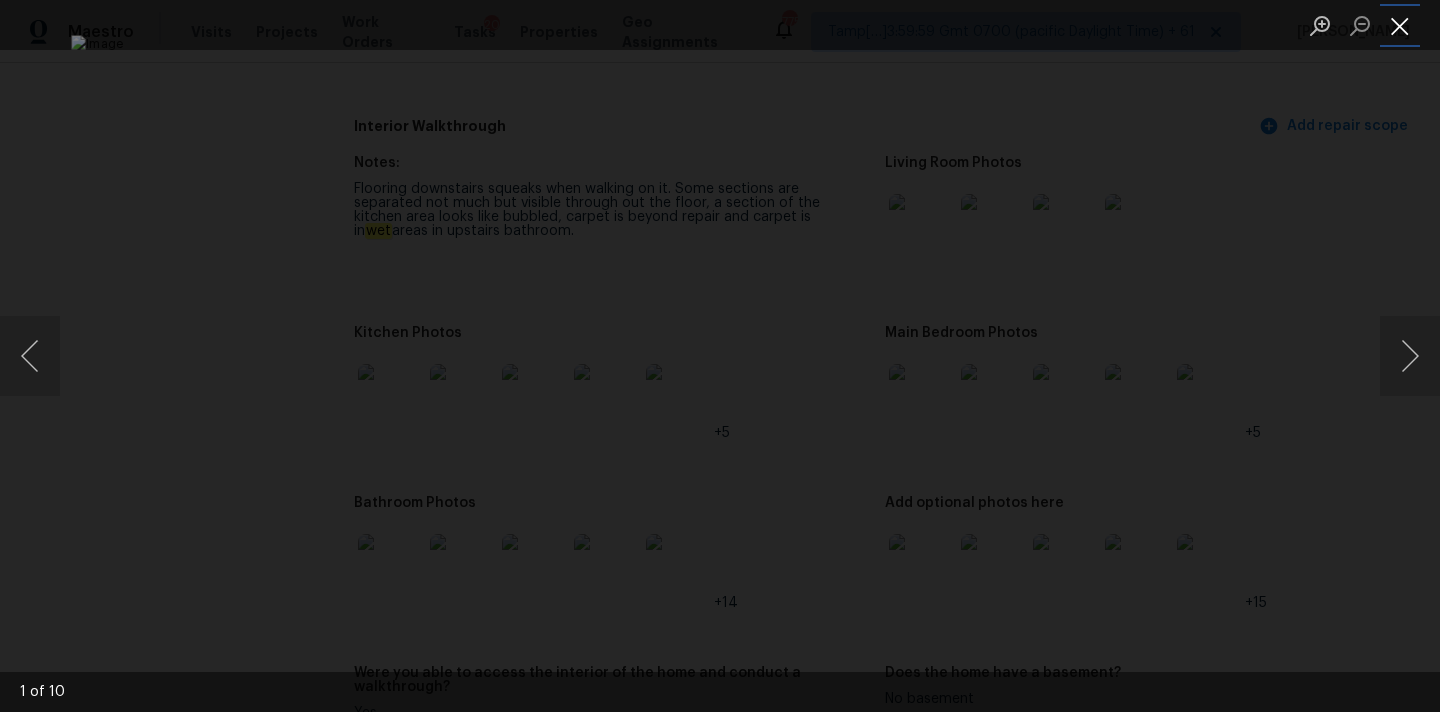 click at bounding box center [1400, 25] 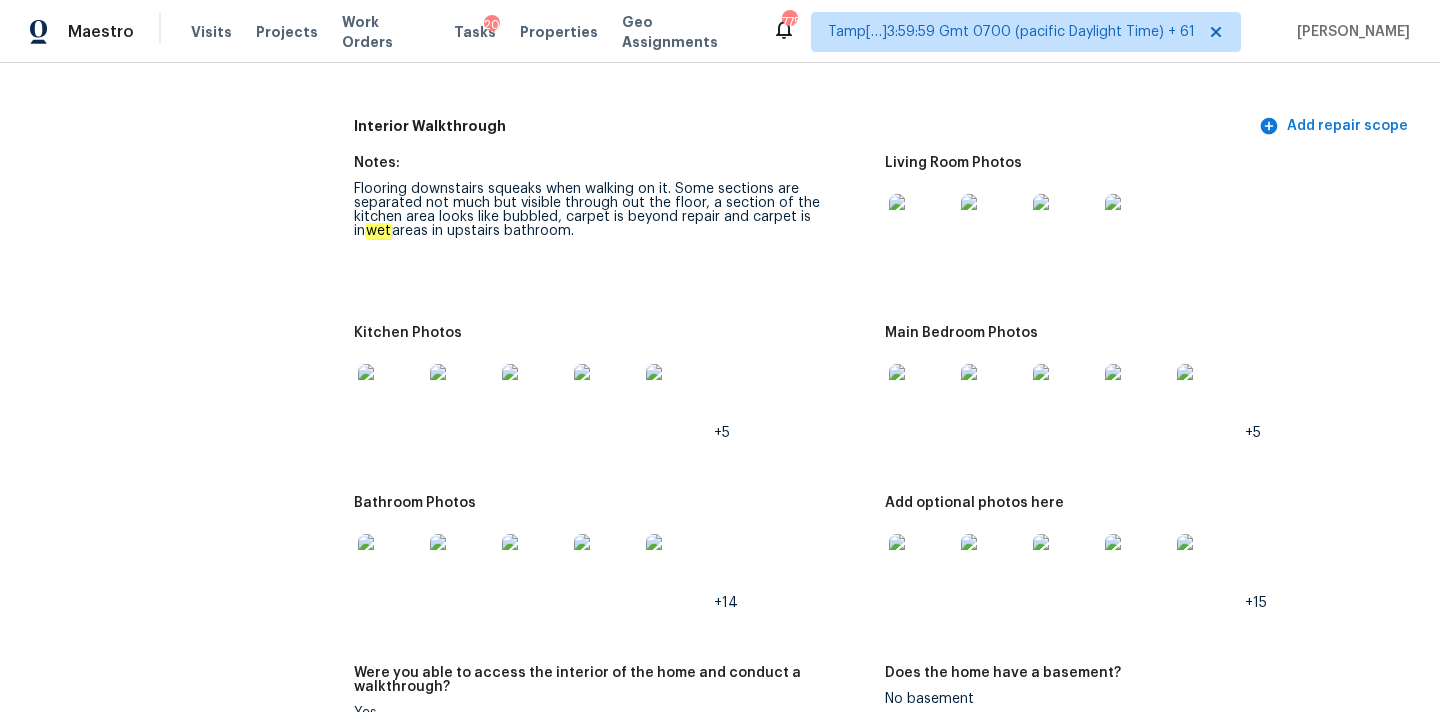 click at bounding box center (390, 396) 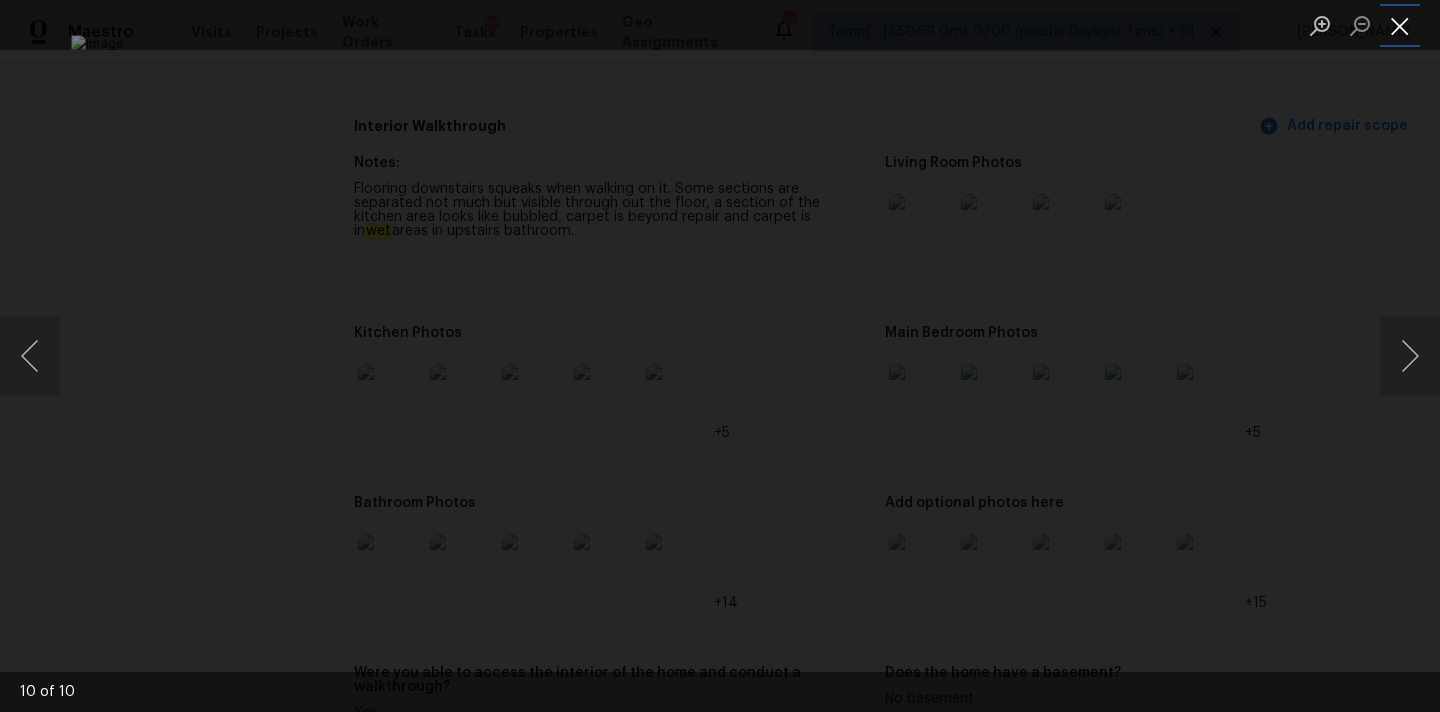 click at bounding box center (1400, 25) 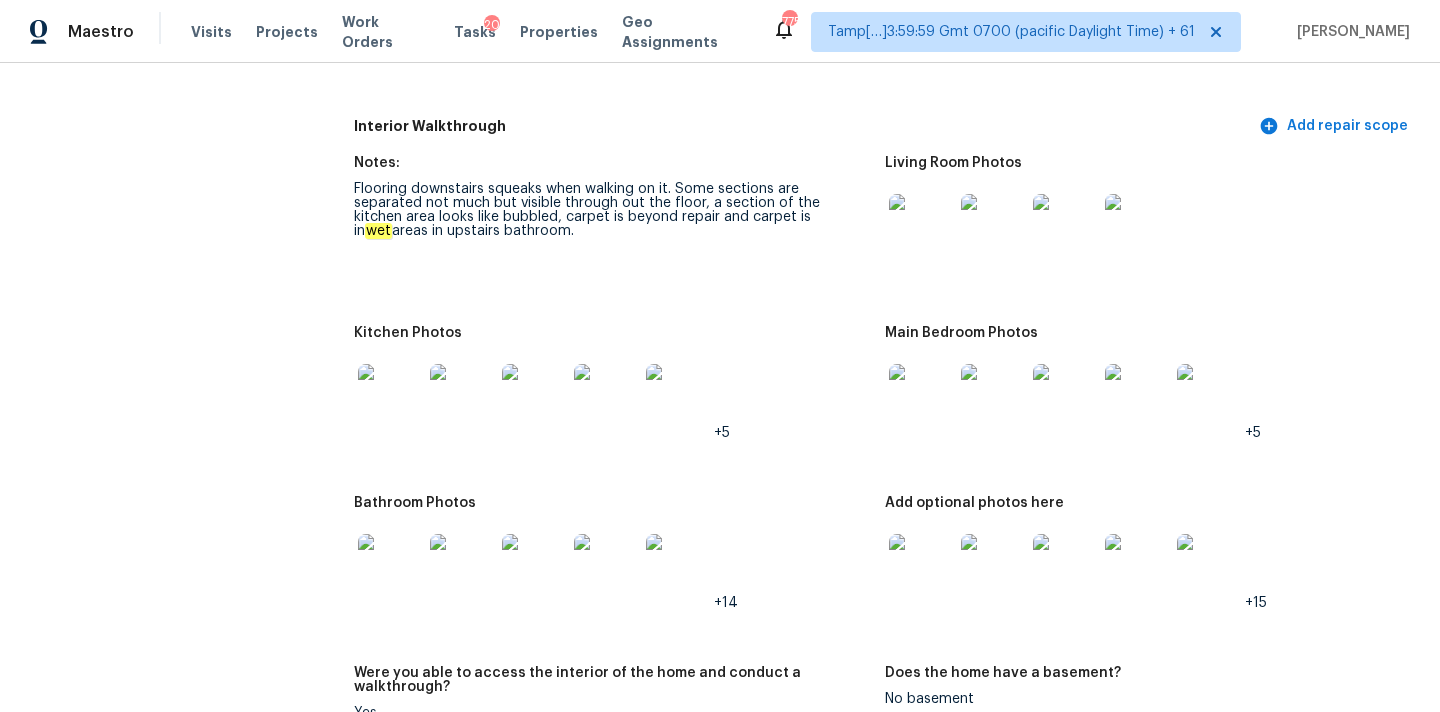 click at bounding box center (390, 566) 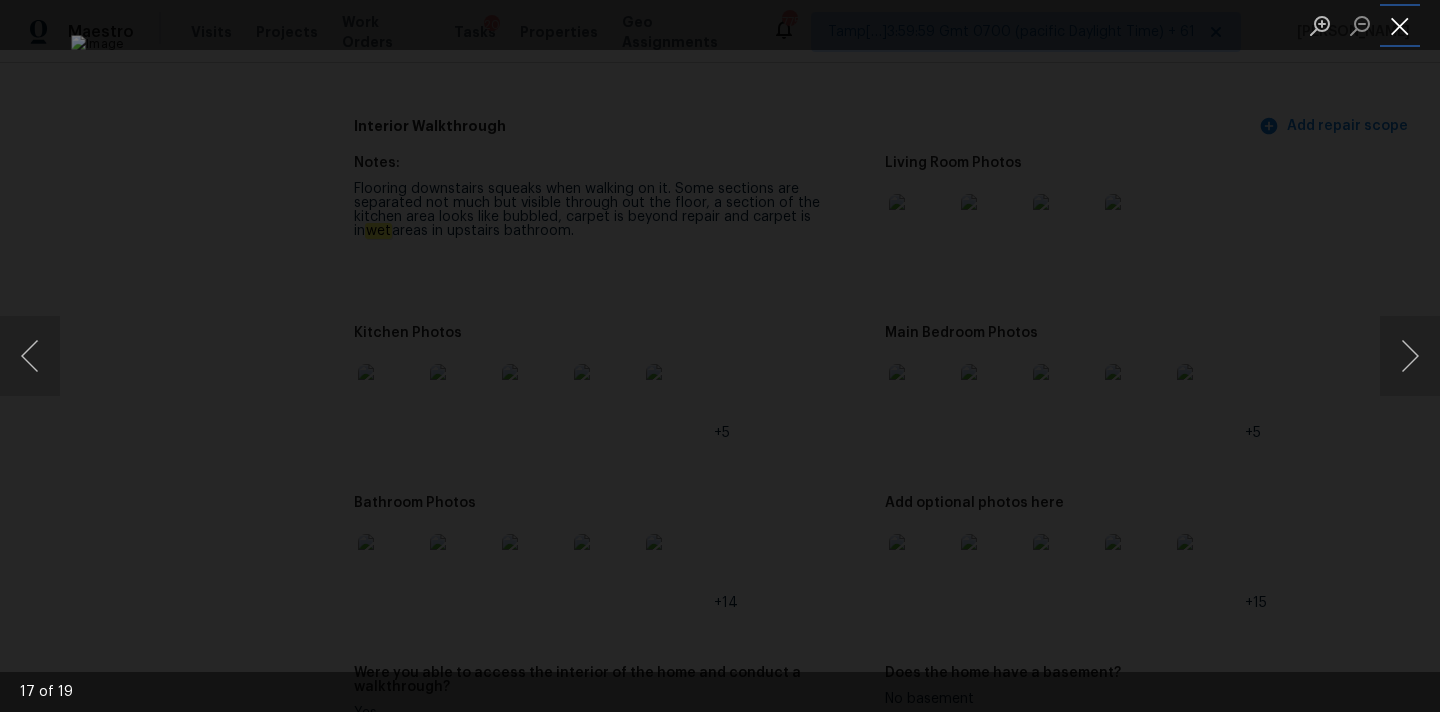 click at bounding box center [1400, 25] 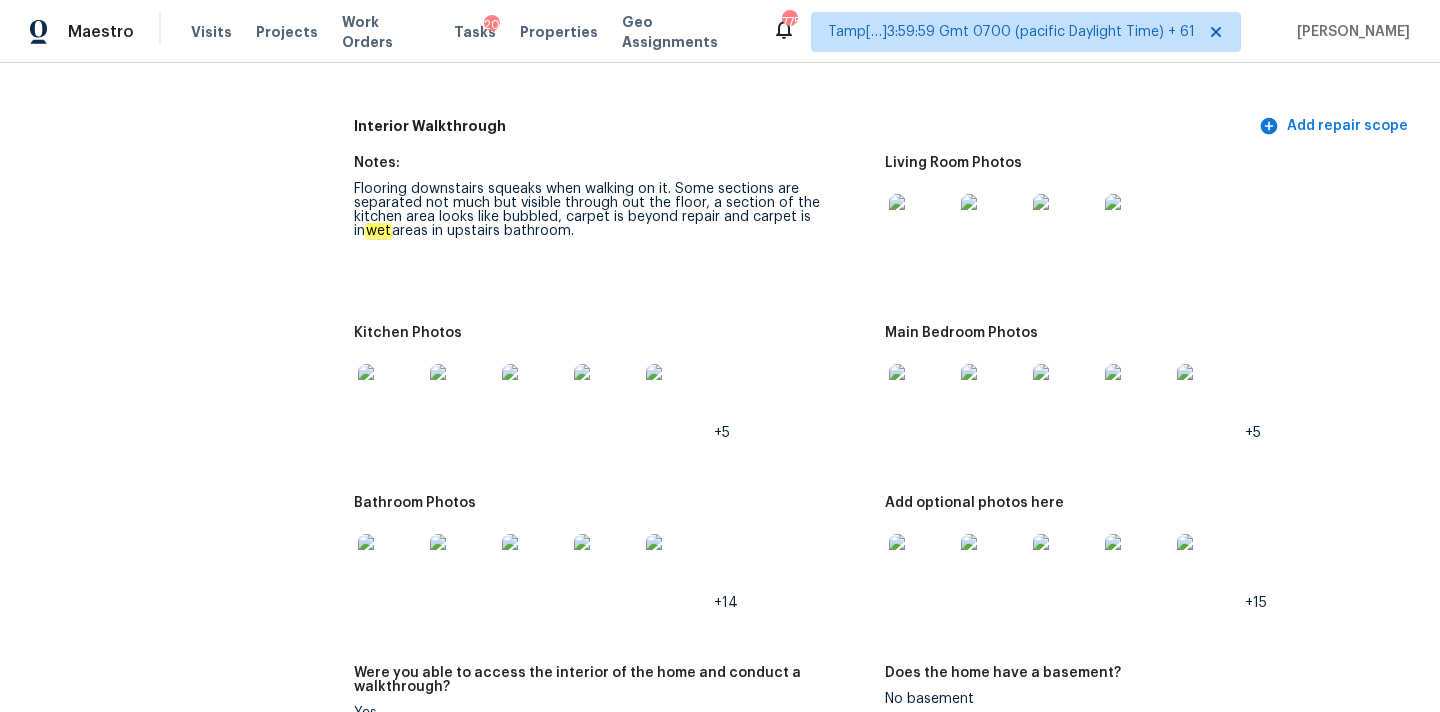 click at bounding box center (921, 566) 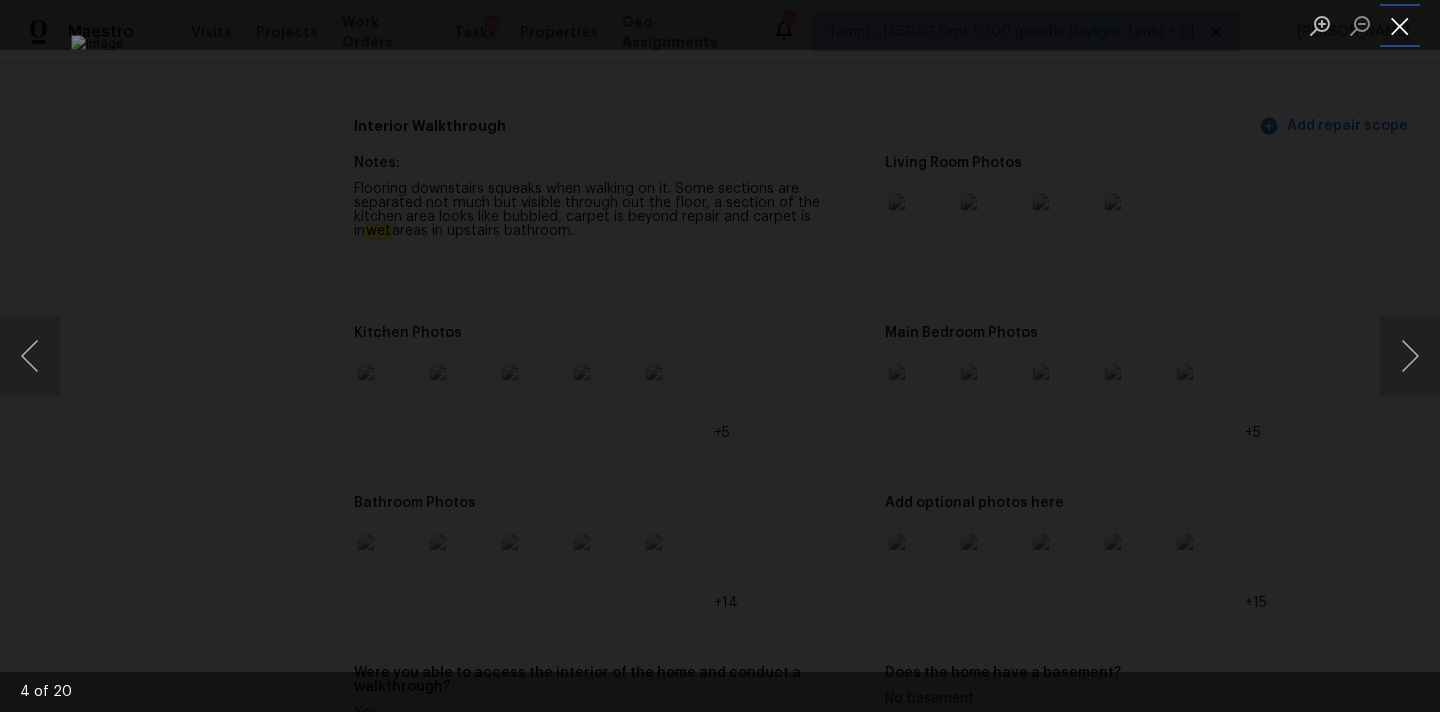 click at bounding box center [1400, 25] 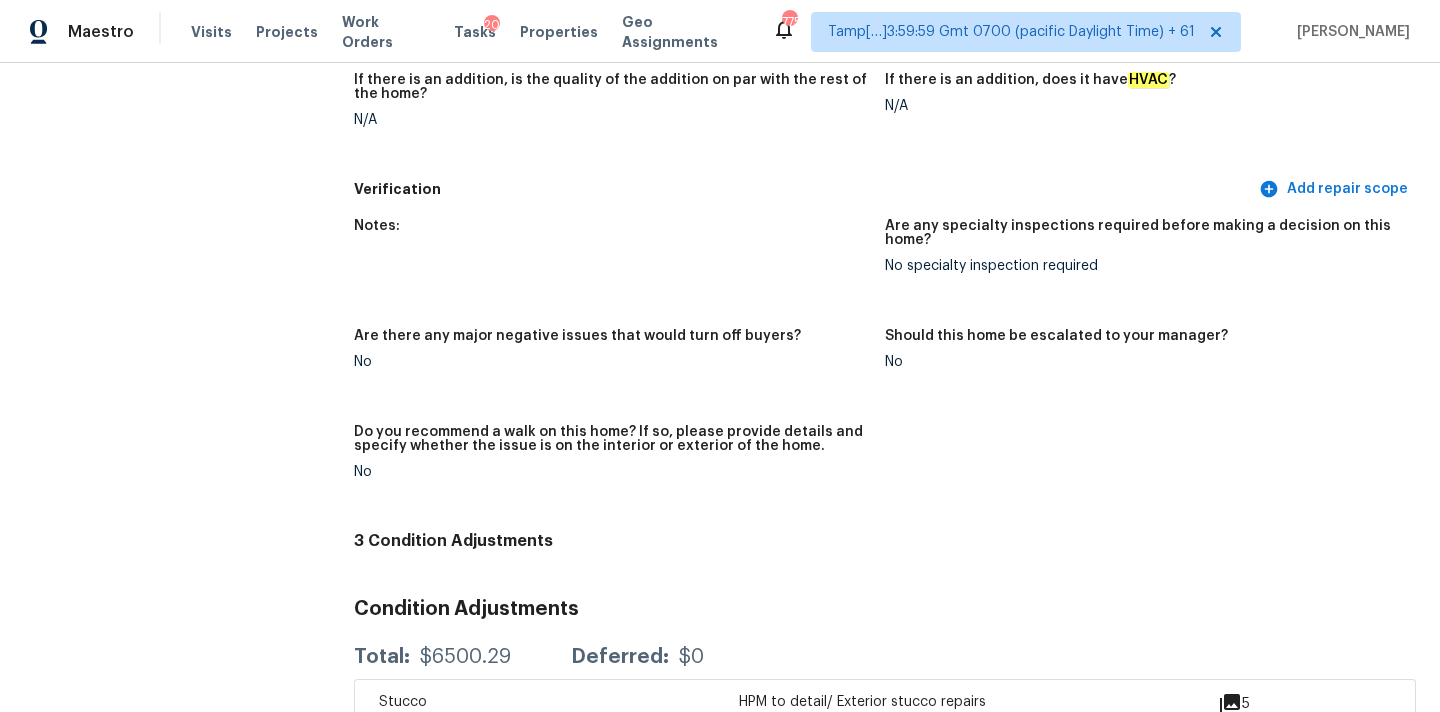 scroll, scrollTop: 5023, scrollLeft: 0, axis: vertical 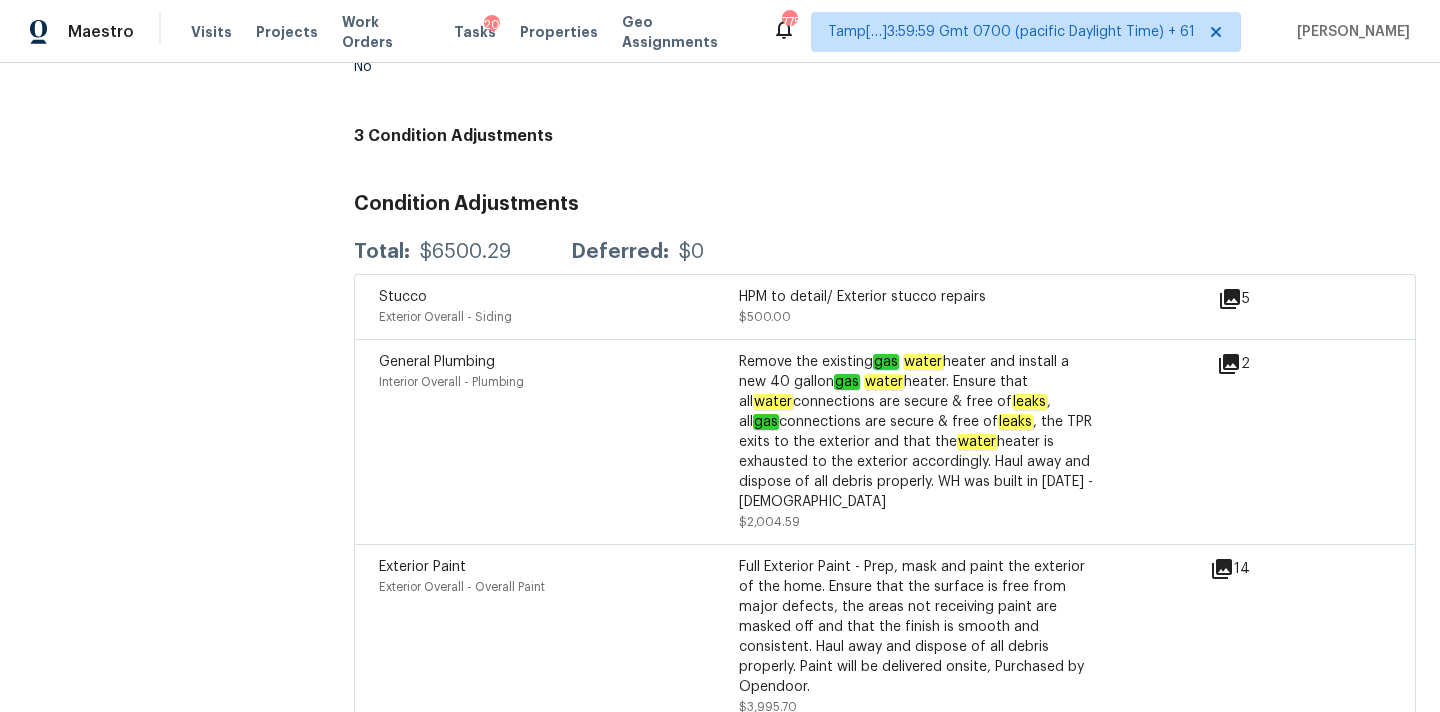 click 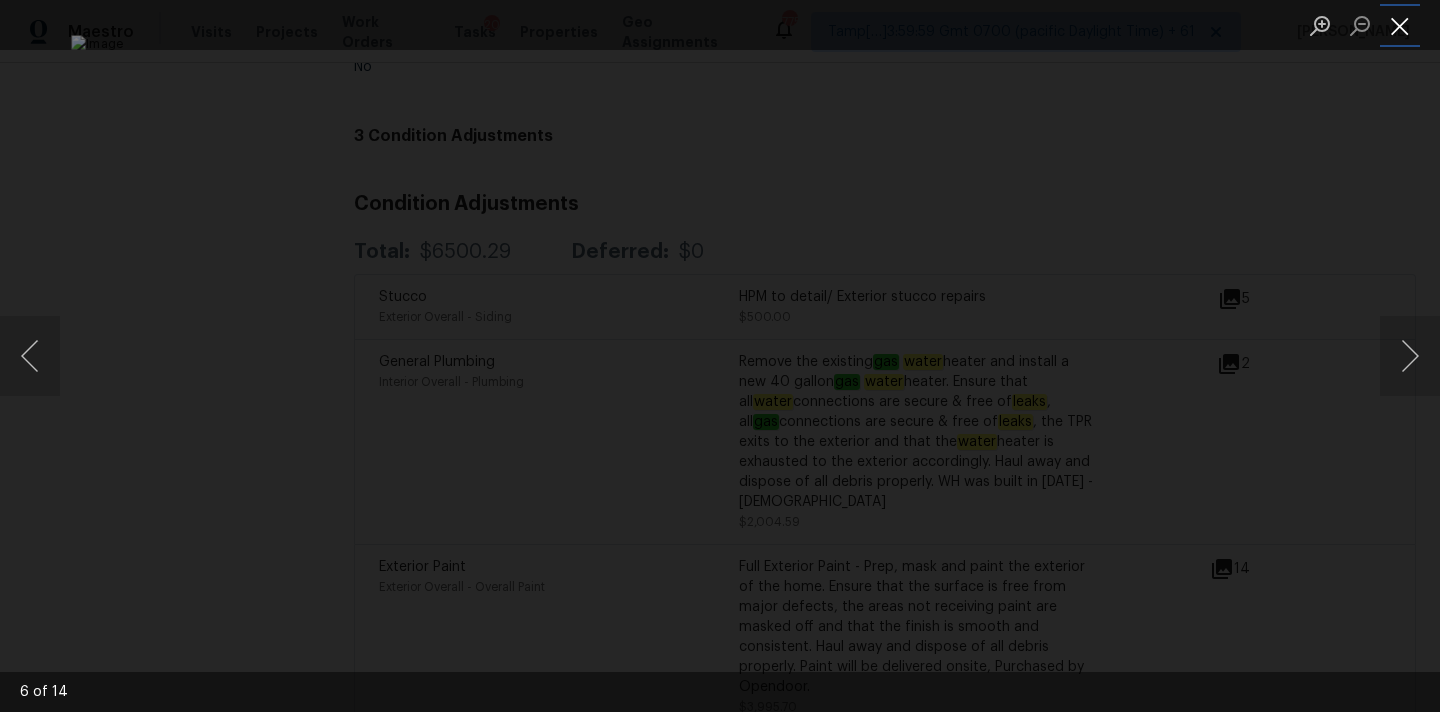 click at bounding box center [1400, 25] 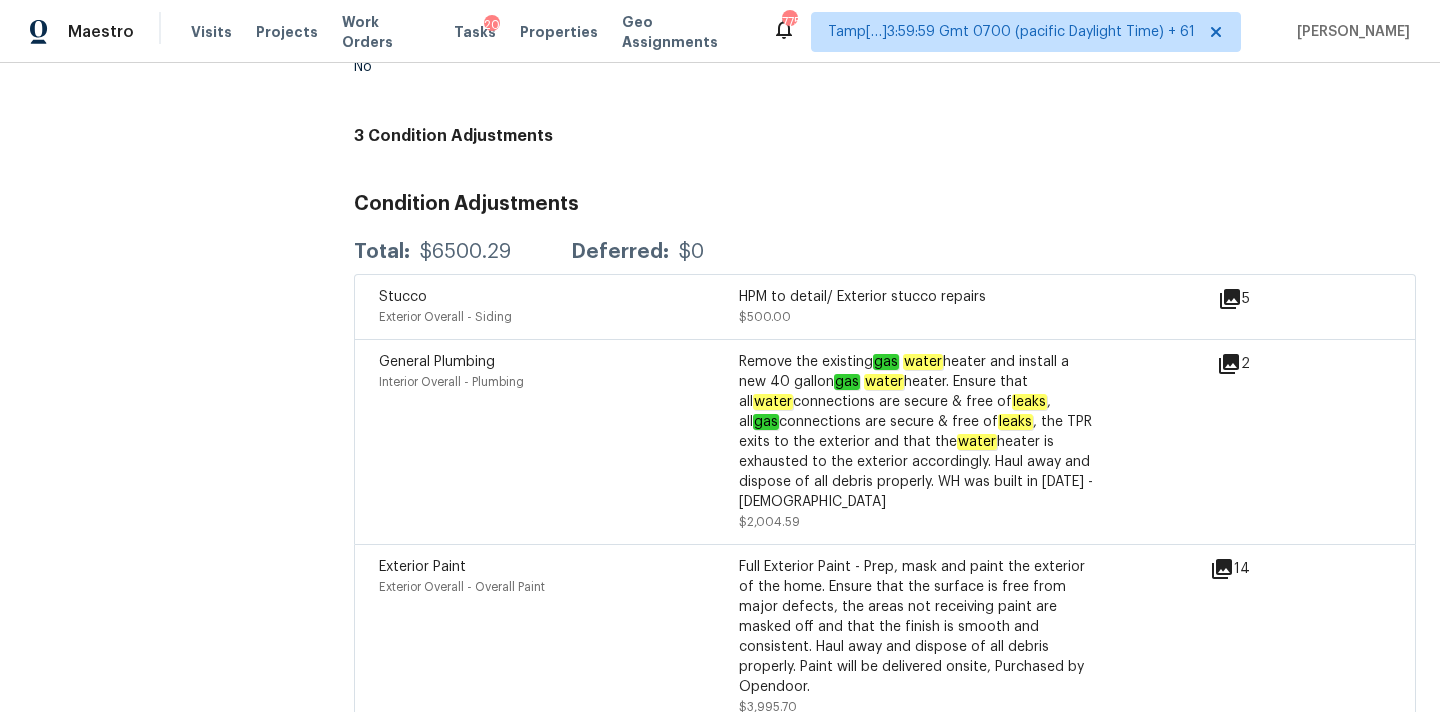 click 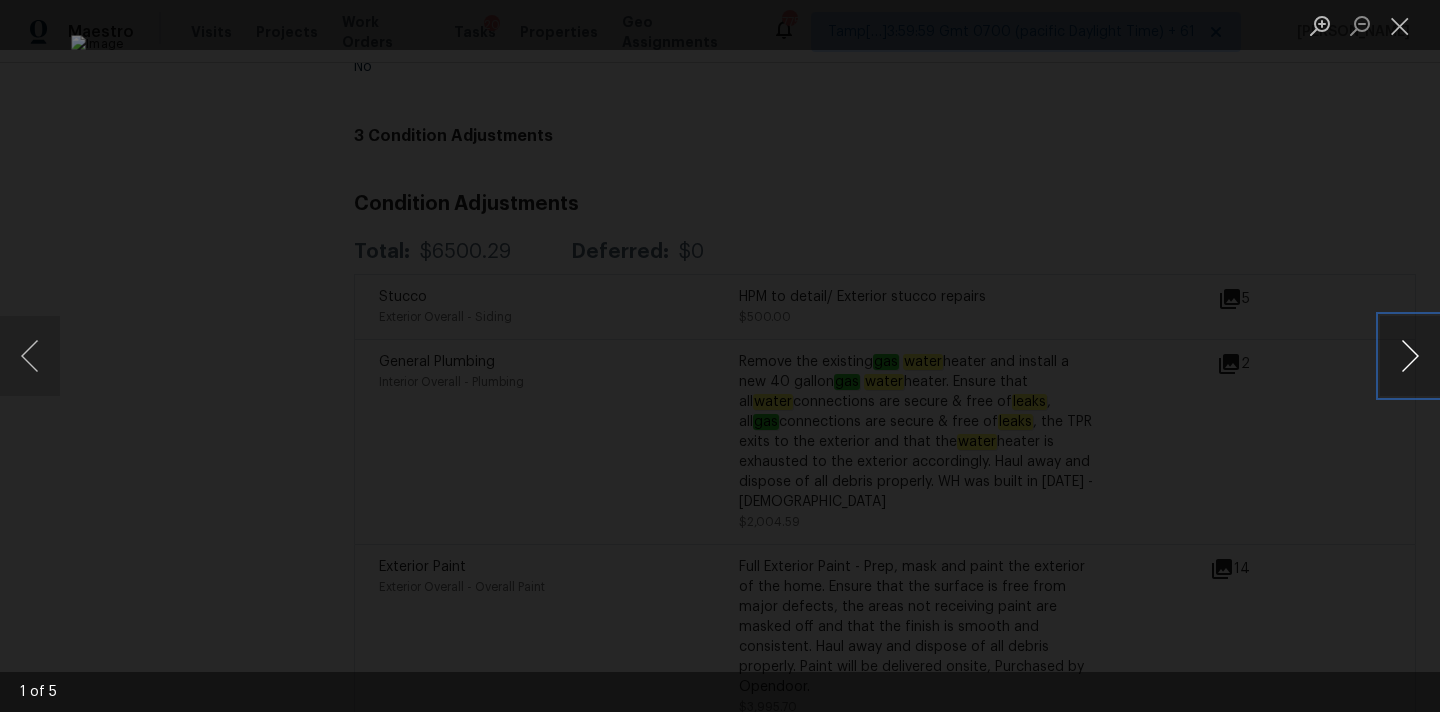click at bounding box center [1410, 356] 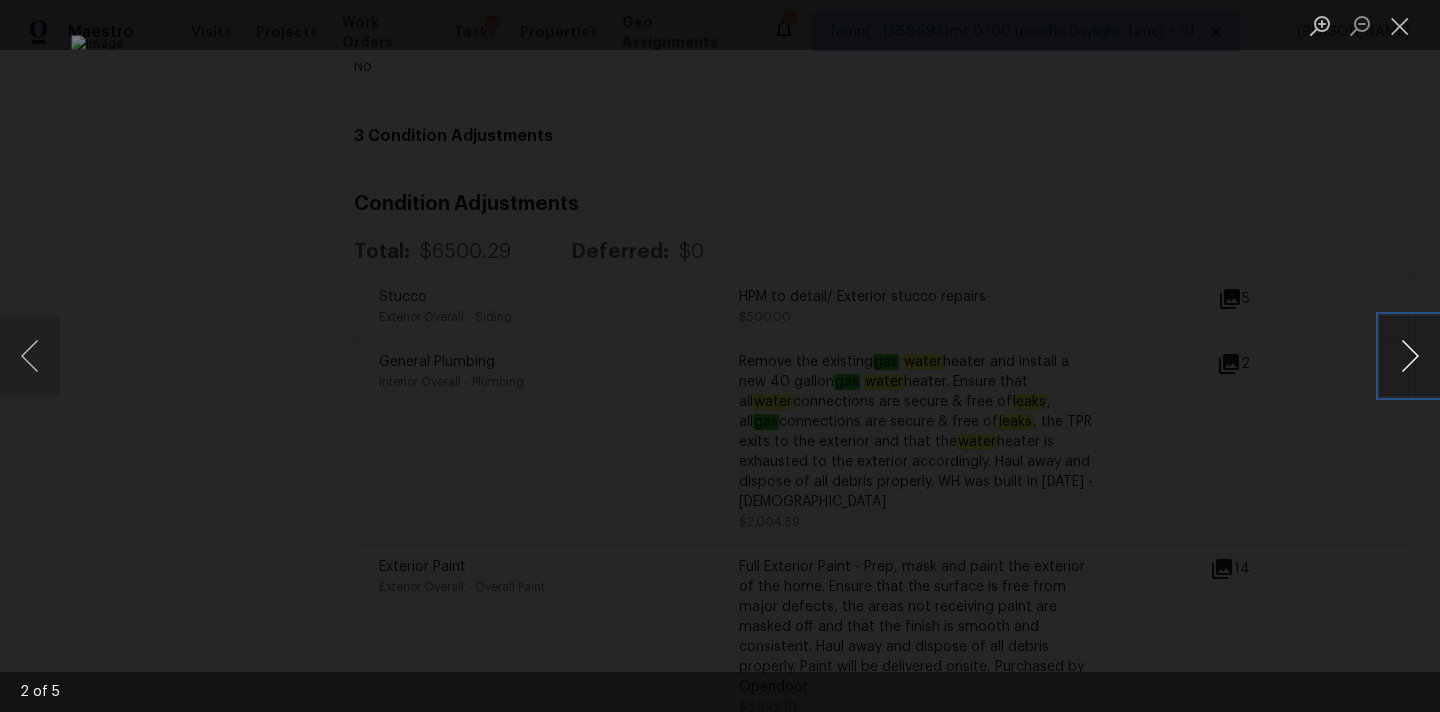 click at bounding box center [1410, 356] 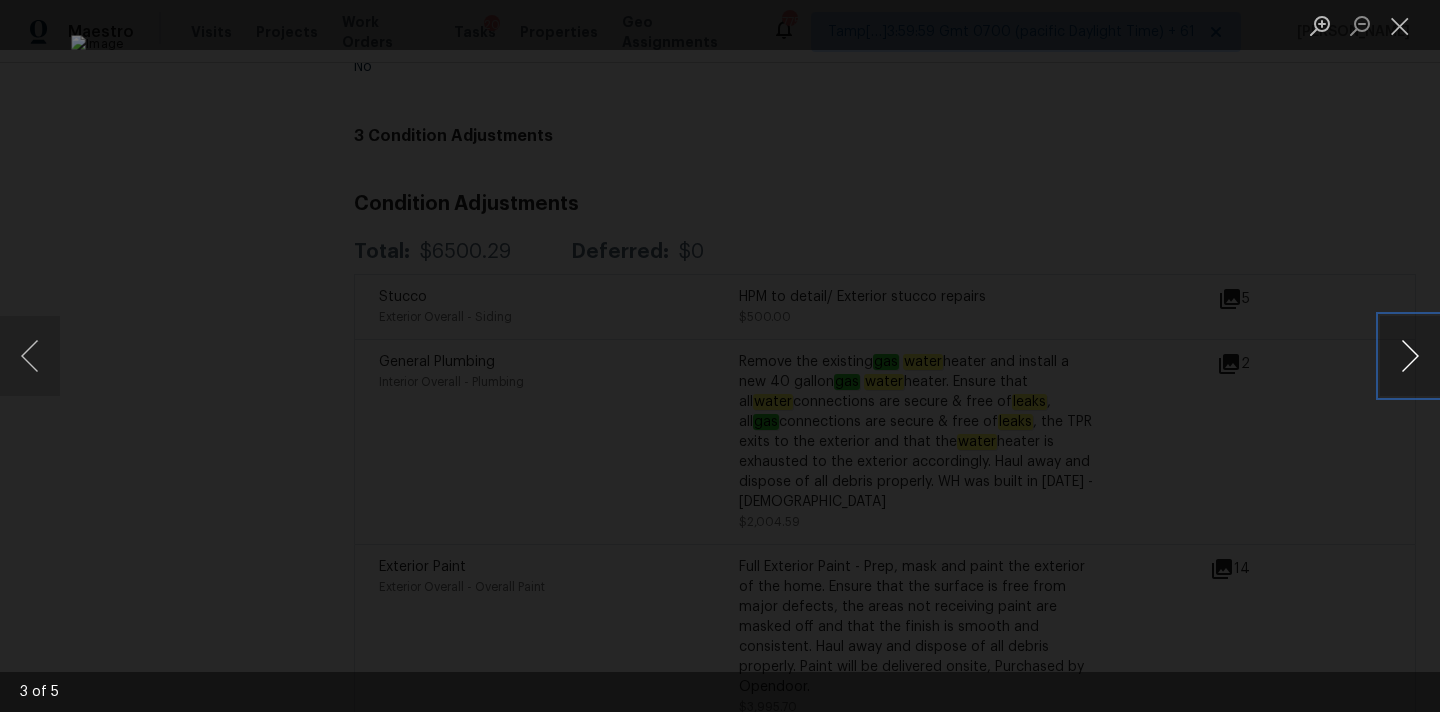 click at bounding box center [1410, 356] 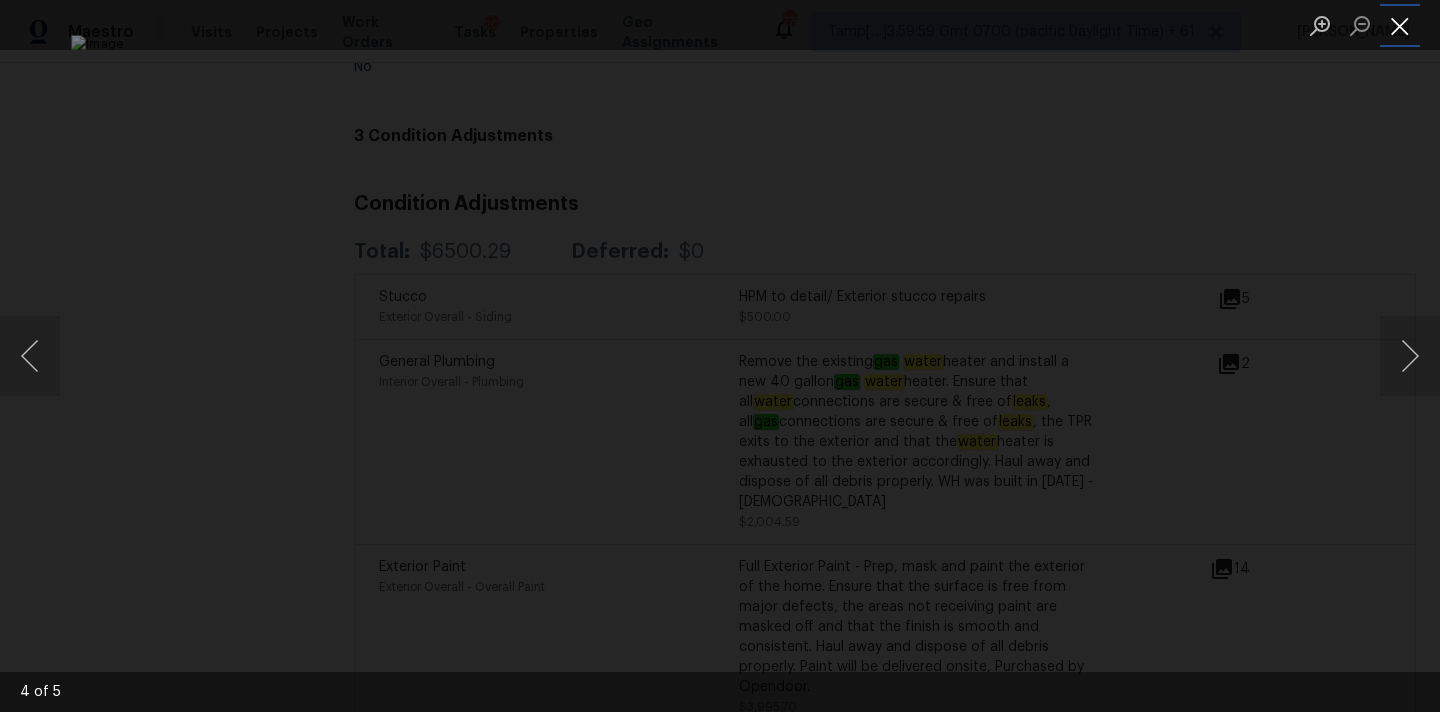 click at bounding box center (1400, 25) 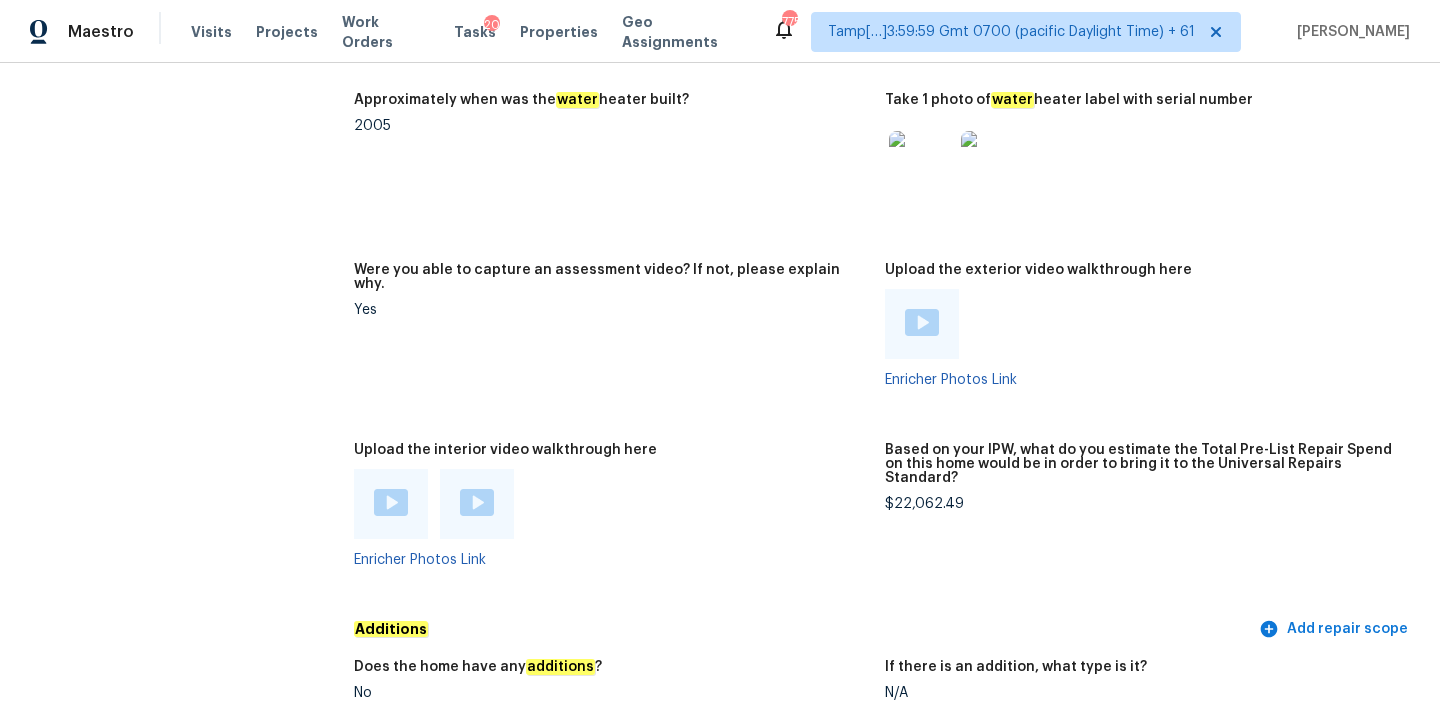 scroll, scrollTop: 3919, scrollLeft: 0, axis: vertical 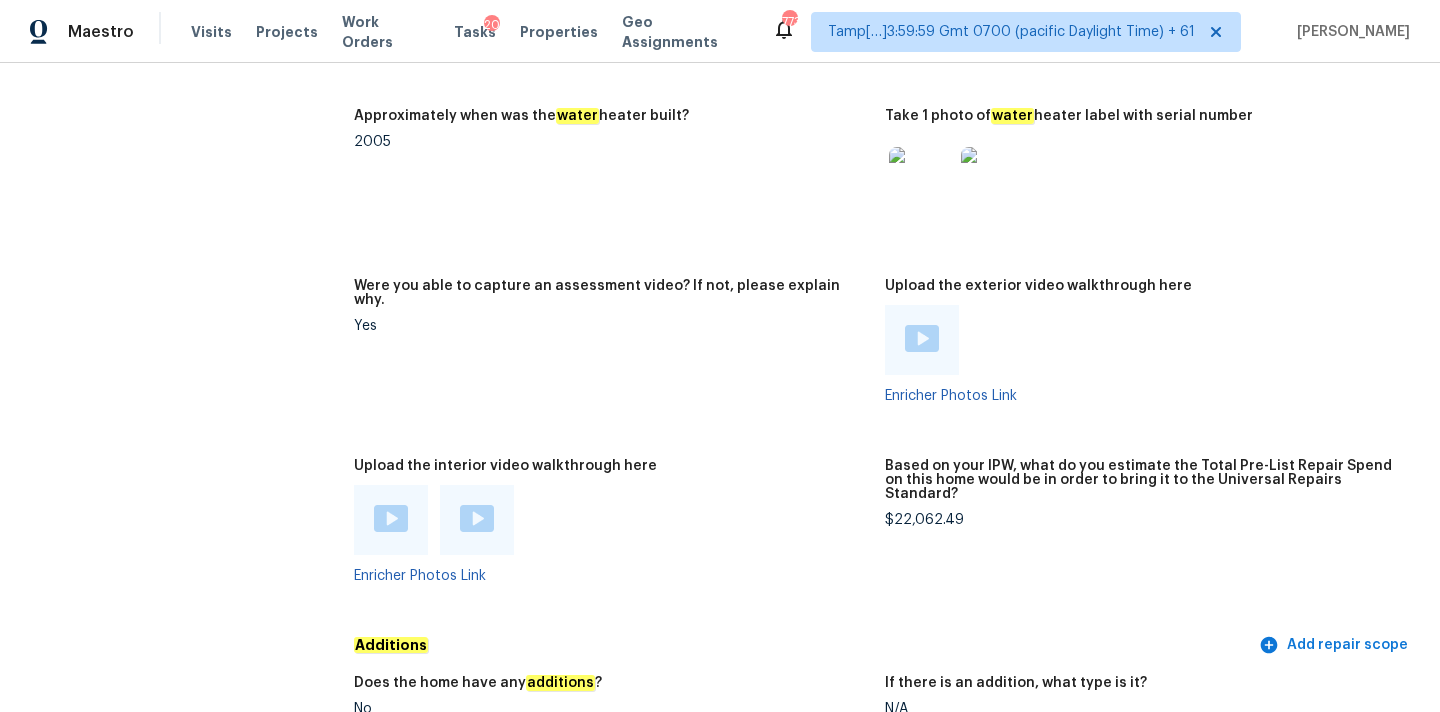 click on "$22,062.49" at bounding box center [1142, 520] 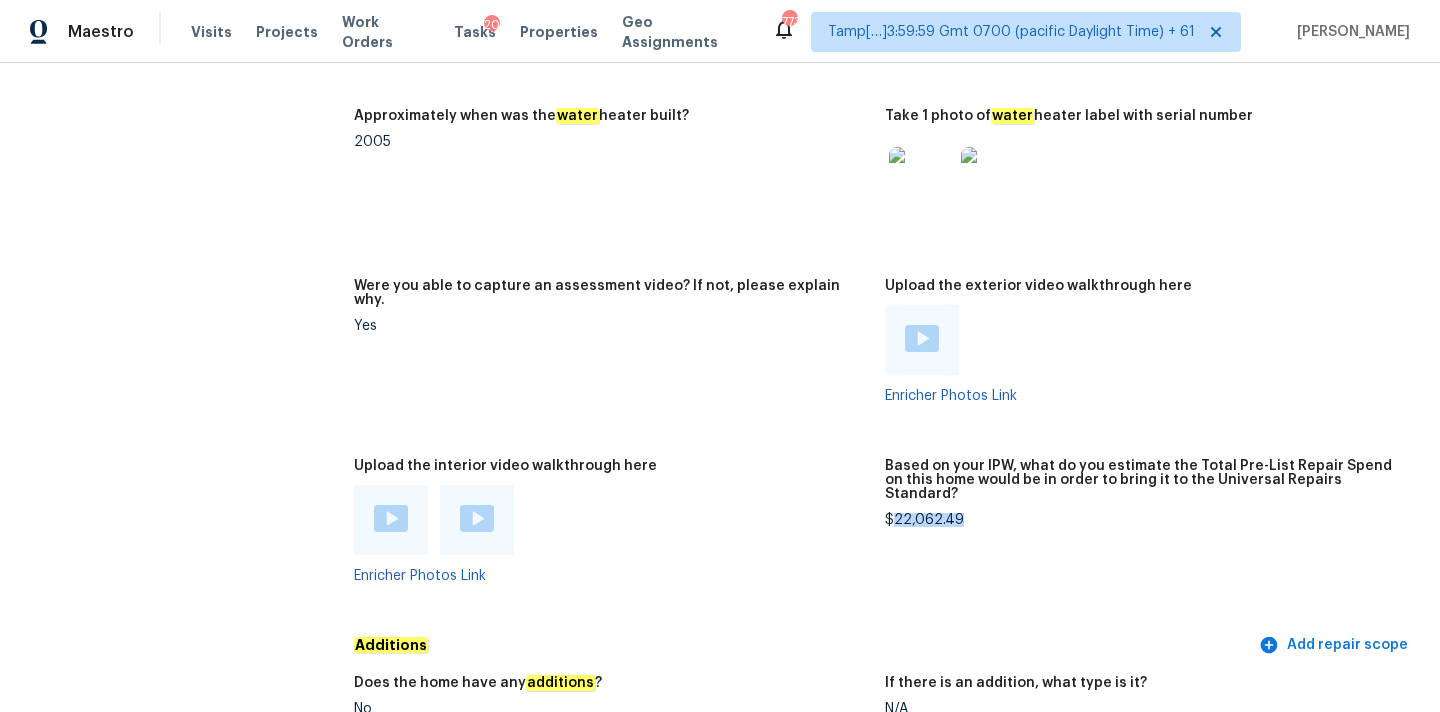 click on "$22,062.49" at bounding box center (1142, 520) 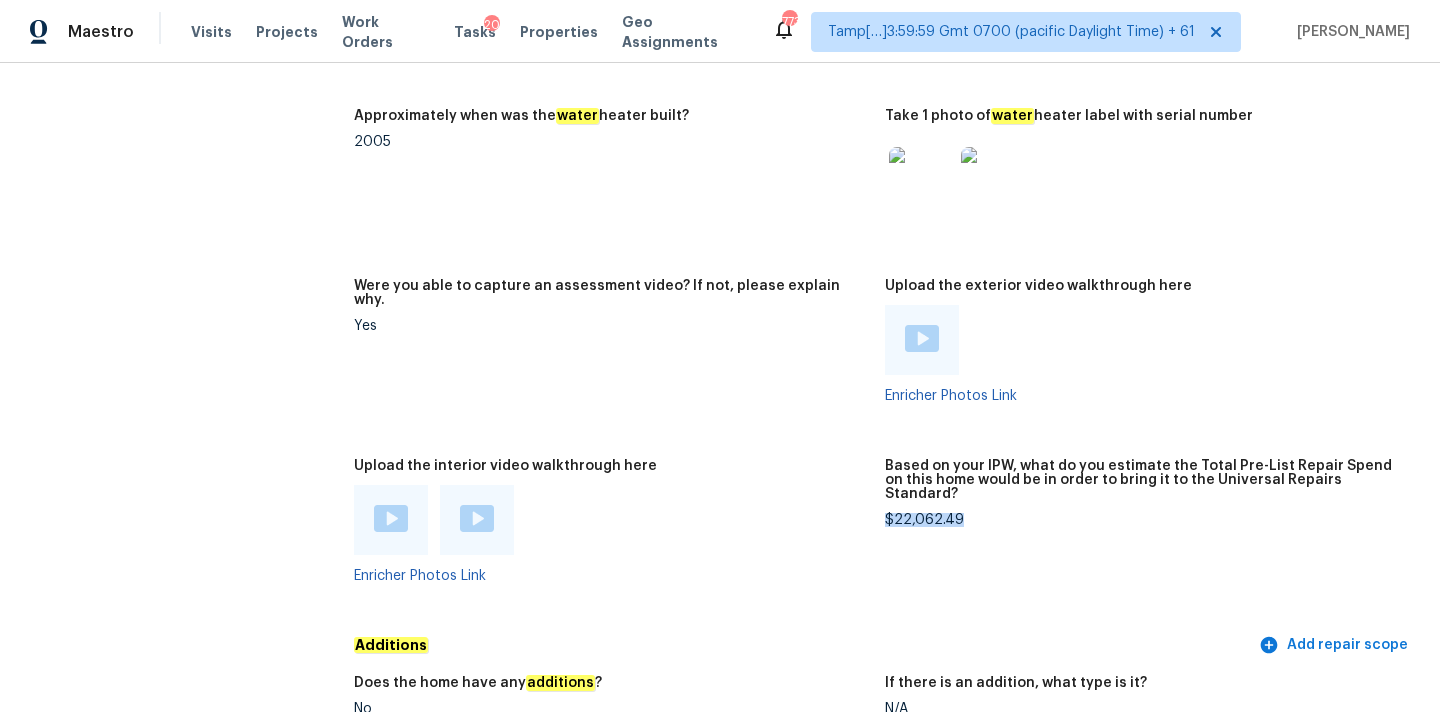 click on "$22,062.49" at bounding box center (1142, 520) 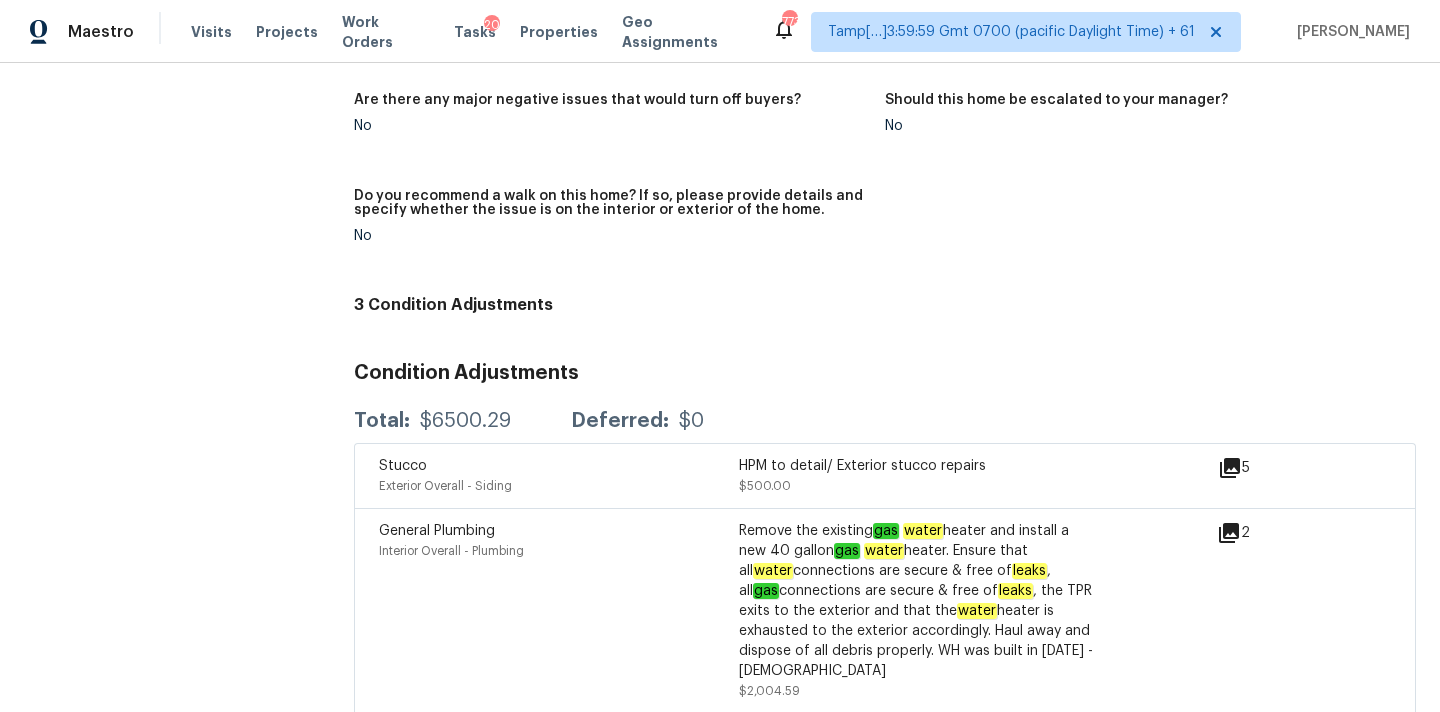 scroll, scrollTop: 5023, scrollLeft: 0, axis: vertical 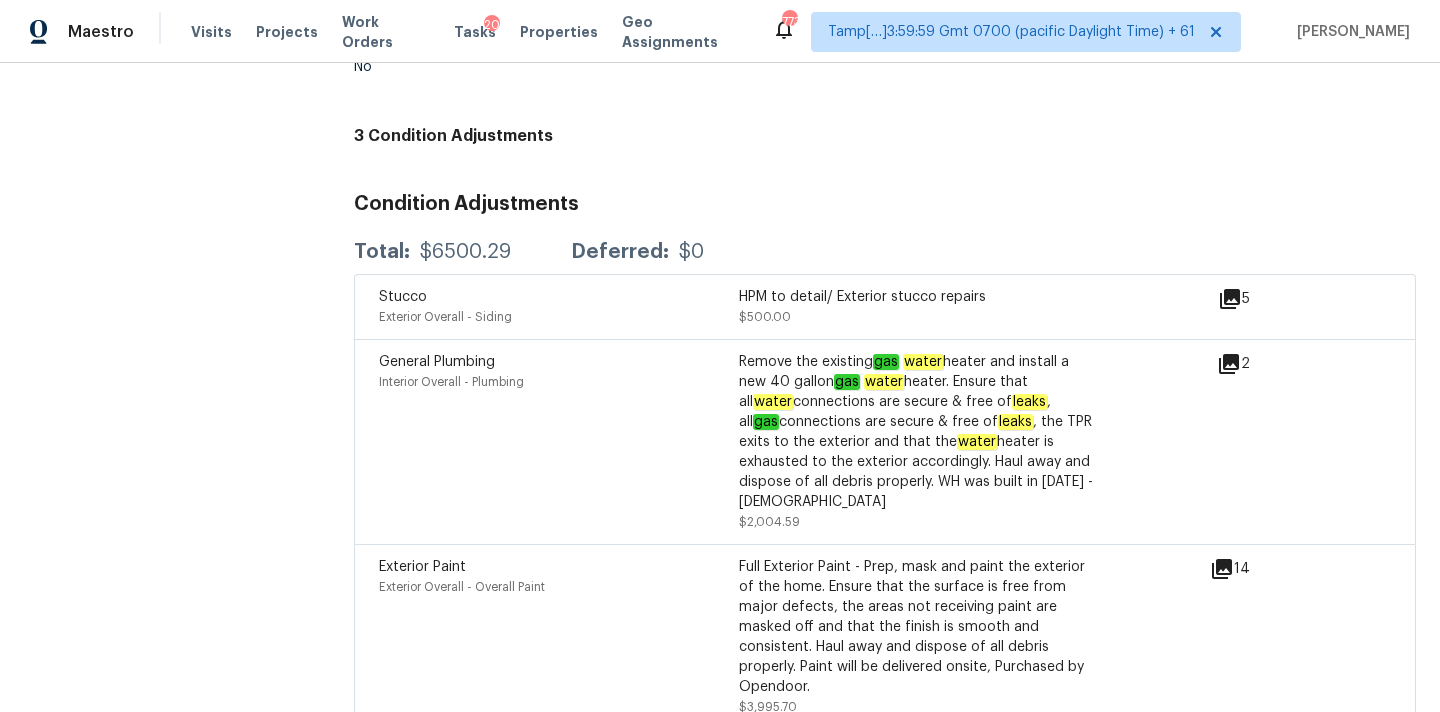 click on "Stucco" at bounding box center (403, 297) 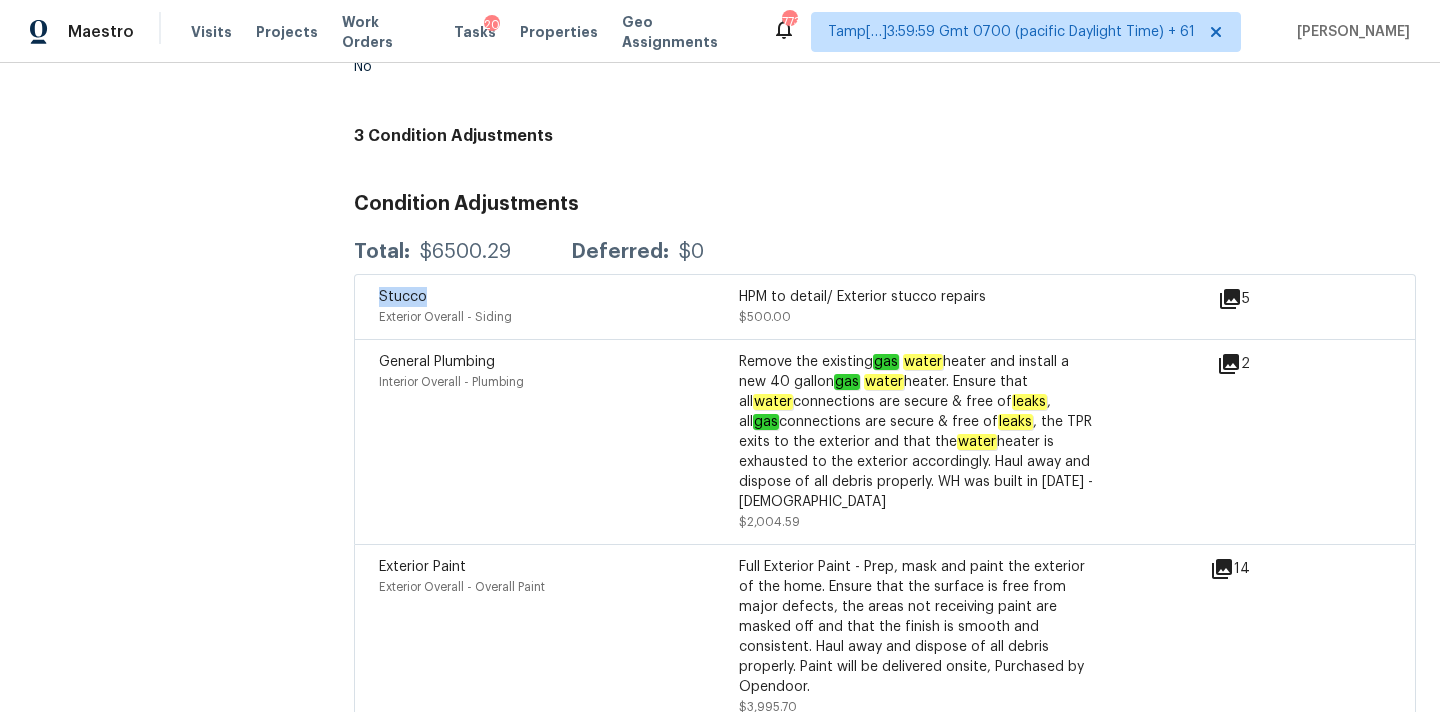 copy on "Stucco" 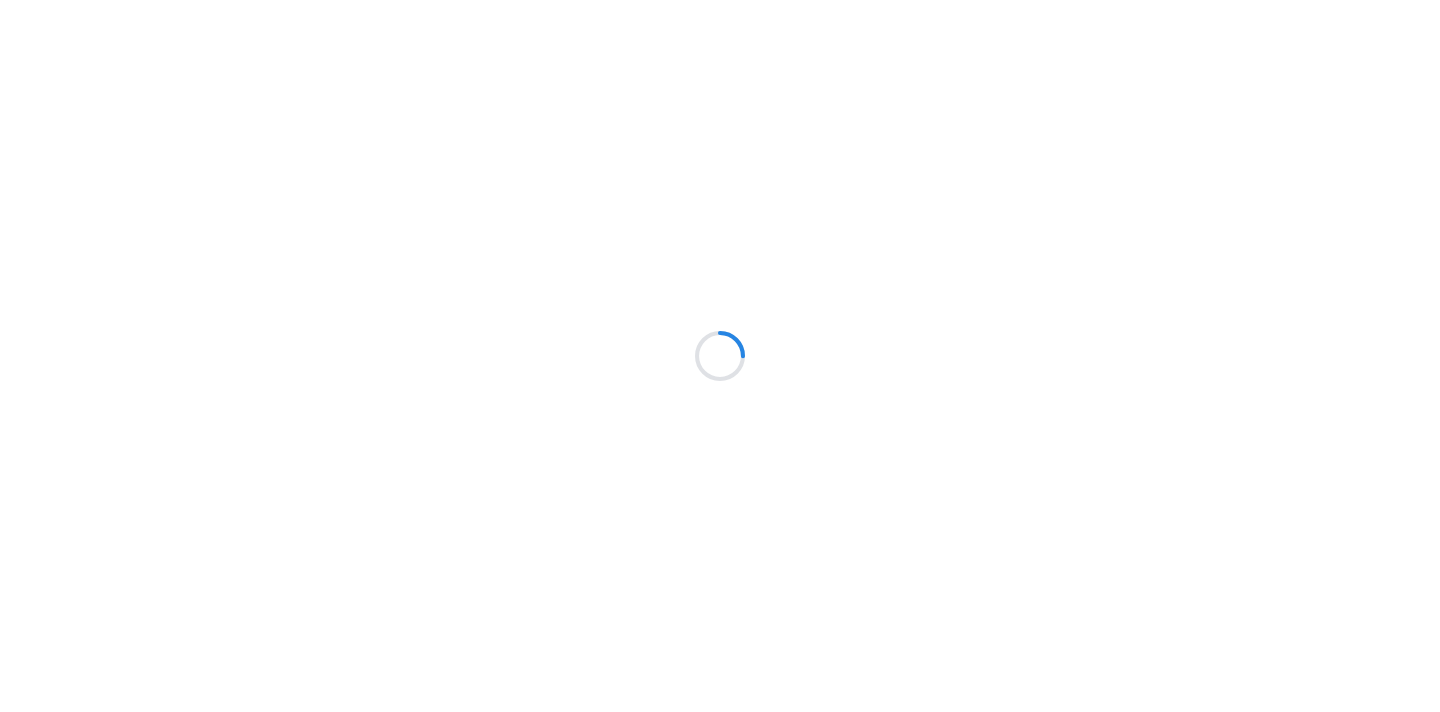 scroll, scrollTop: 0, scrollLeft: 0, axis: both 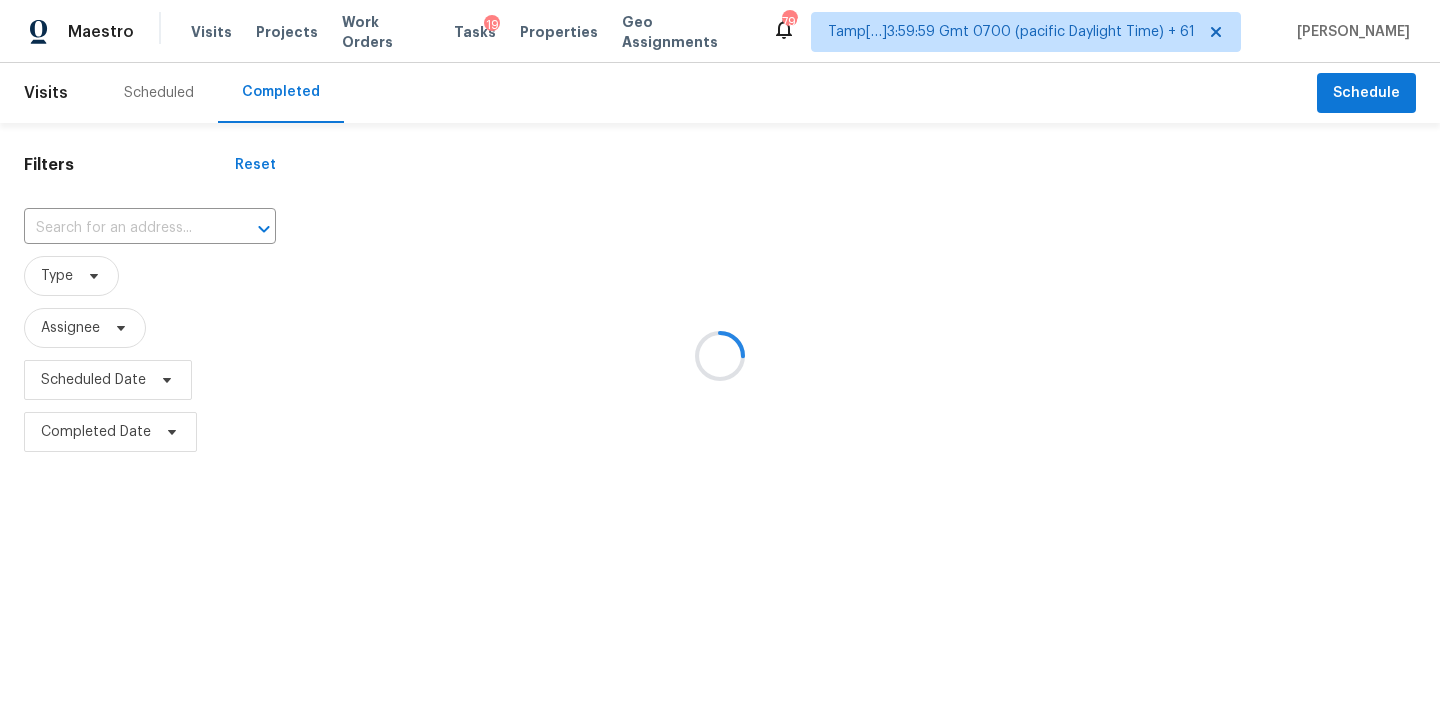 click at bounding box center (720, 356) 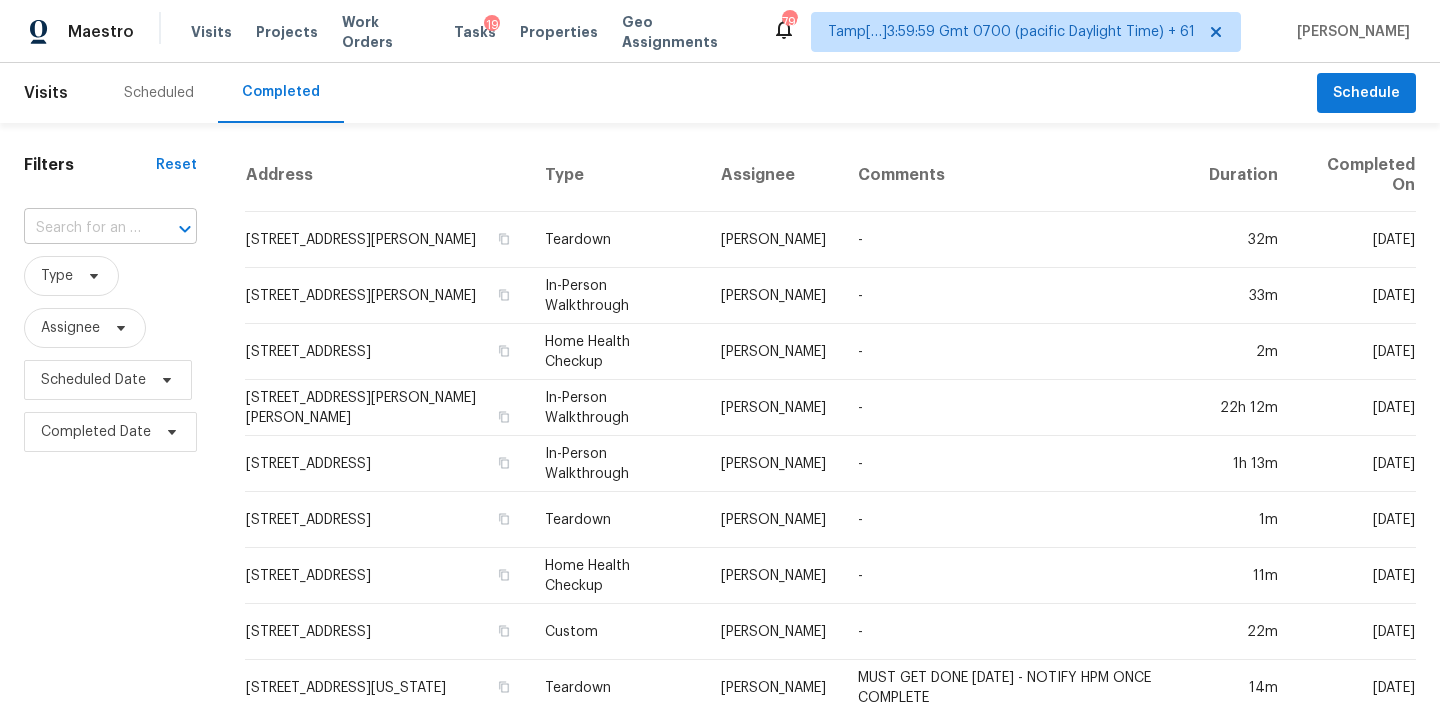 click at bounding box center (82, 228) 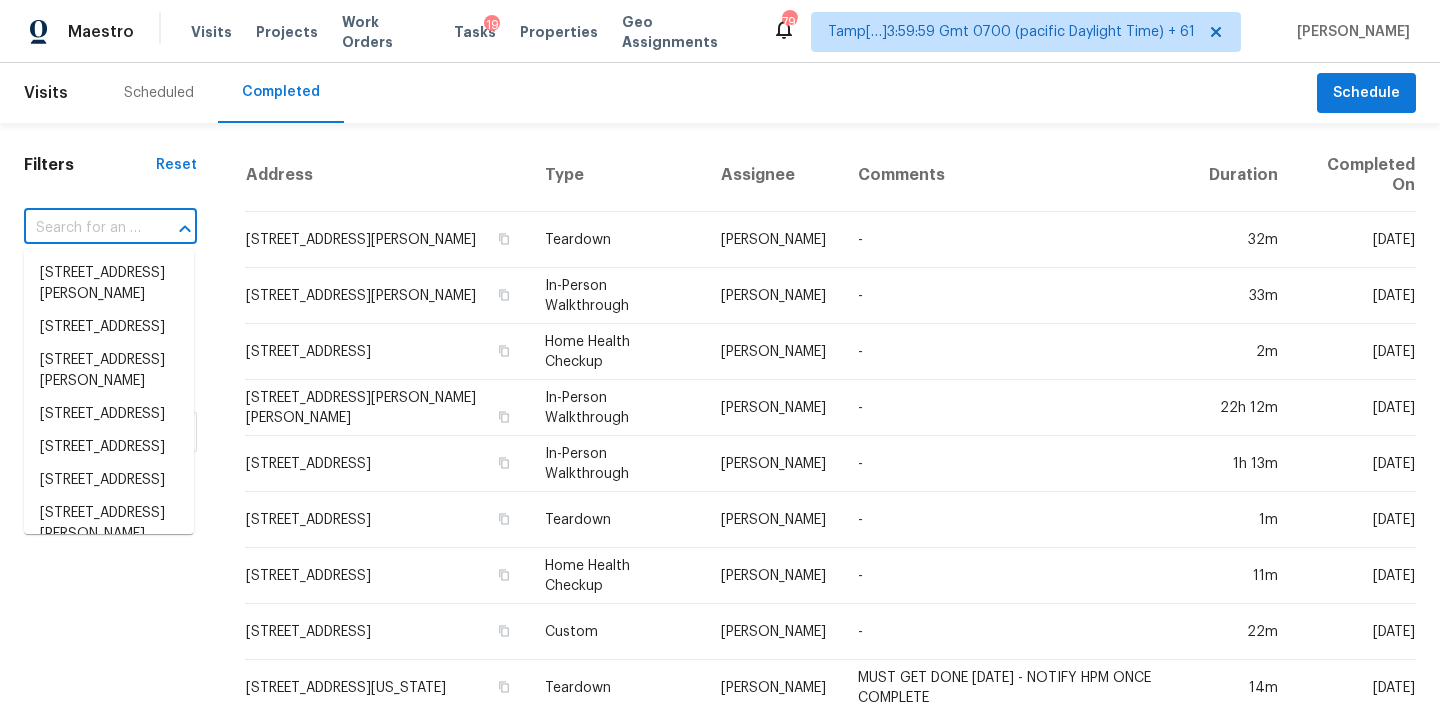 paste on "330 Hyssop Ct, Fort Mill, SC 29715" 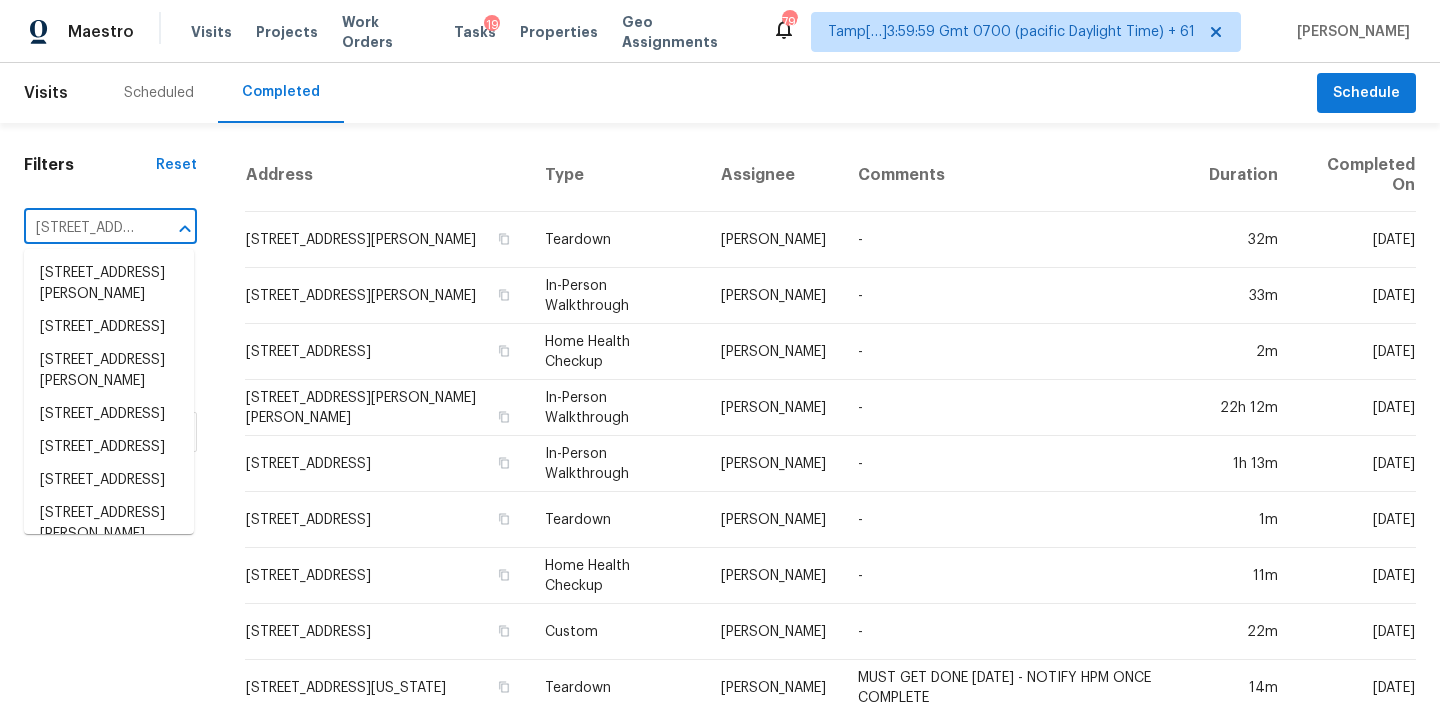 scroll, scrollTop: 0, scrollLeft: 122, axis: horizontal 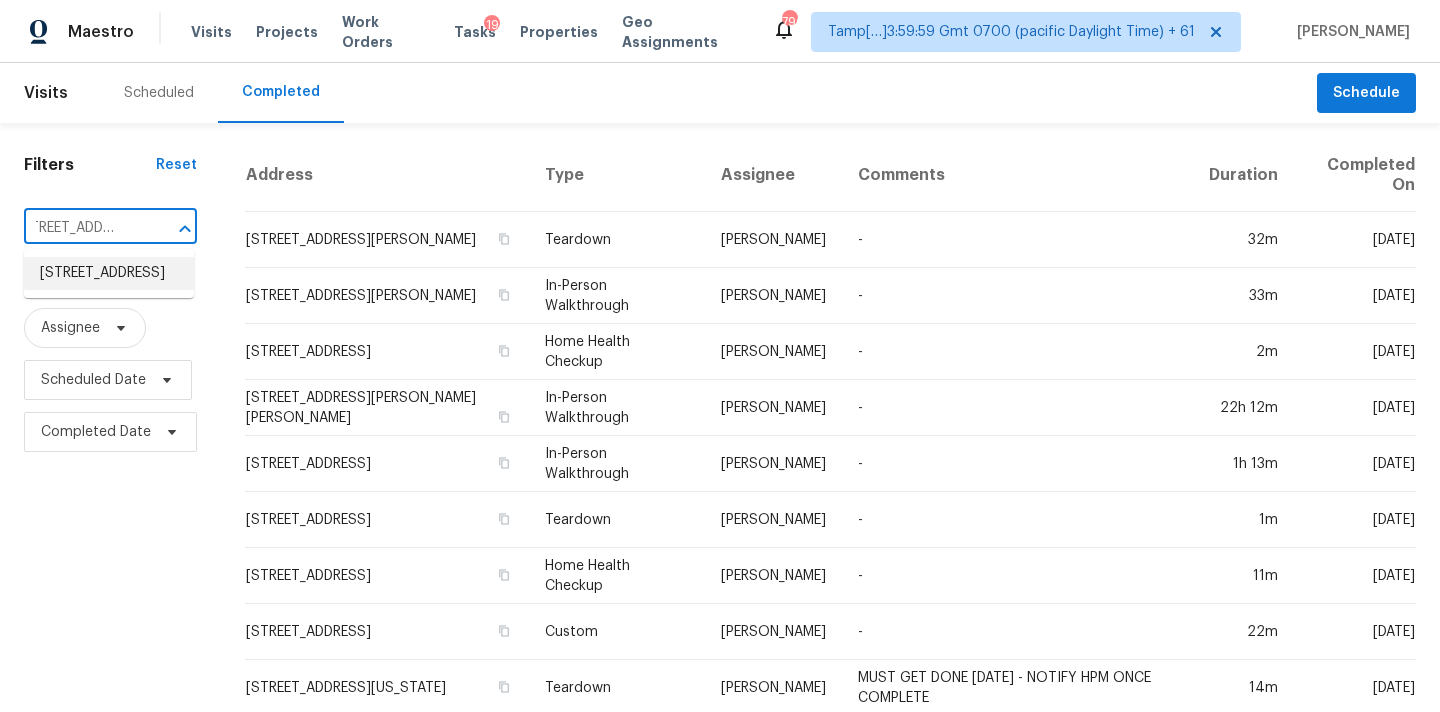 click on "330 Hyssop Ct, Fort Mill, SC 29715" at bounding box center [109, 273] 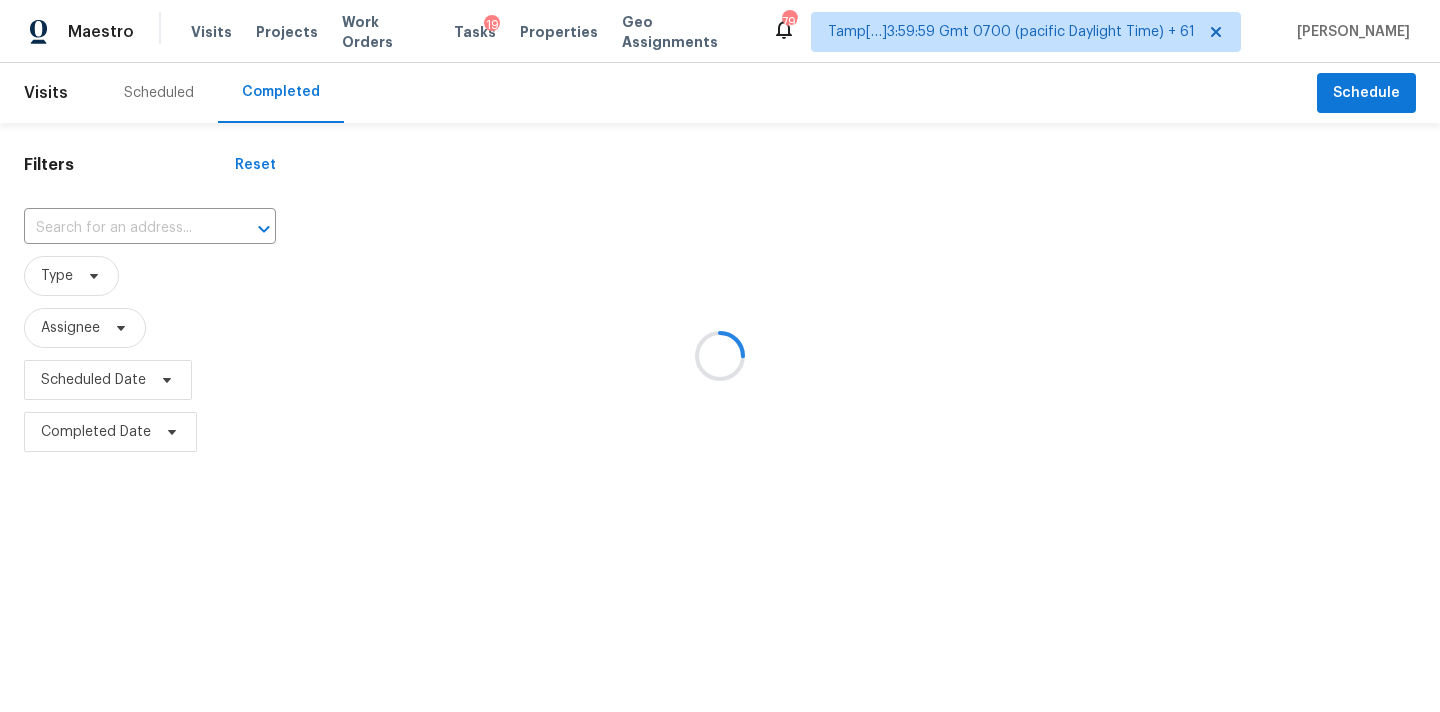 type on "330 Hyssop Ct, Fort Mill, SC 29715" 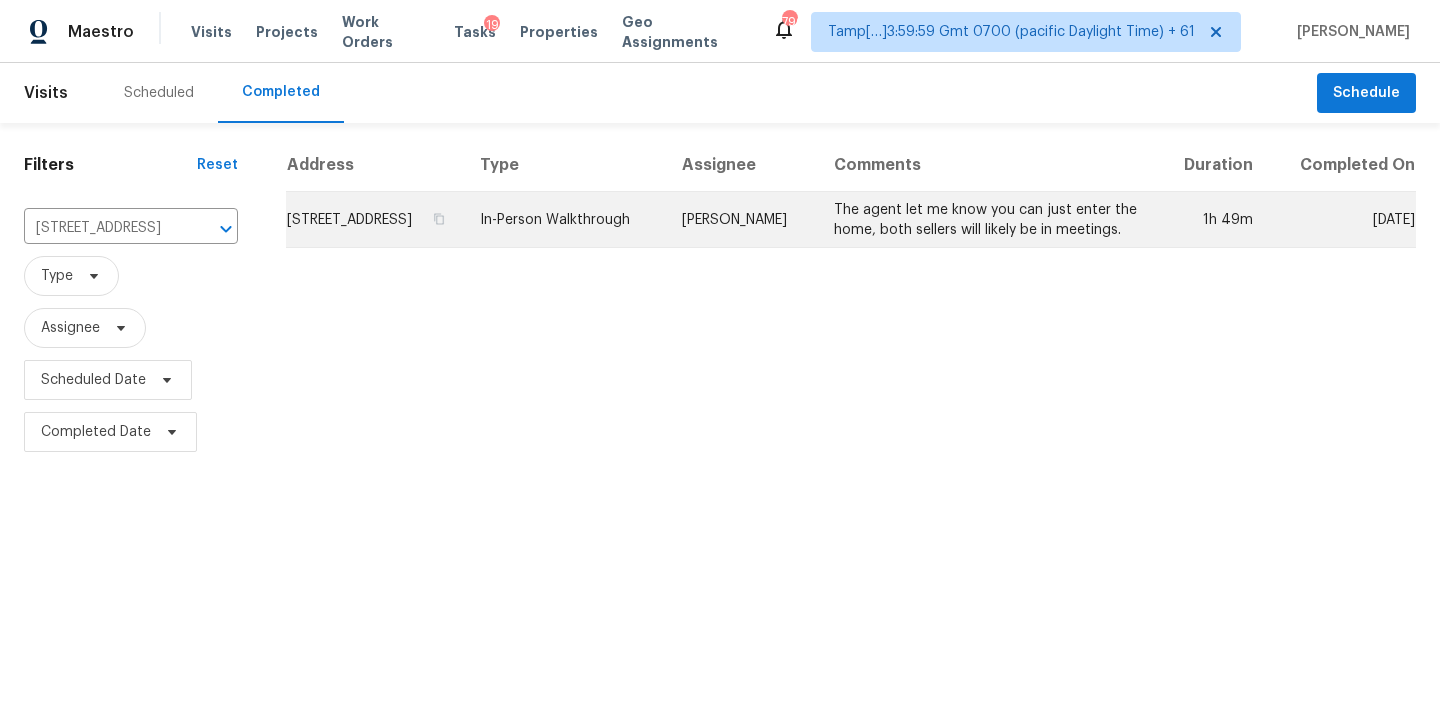 click on "In-Person Walkthrough" at bounding box center (565, 220) 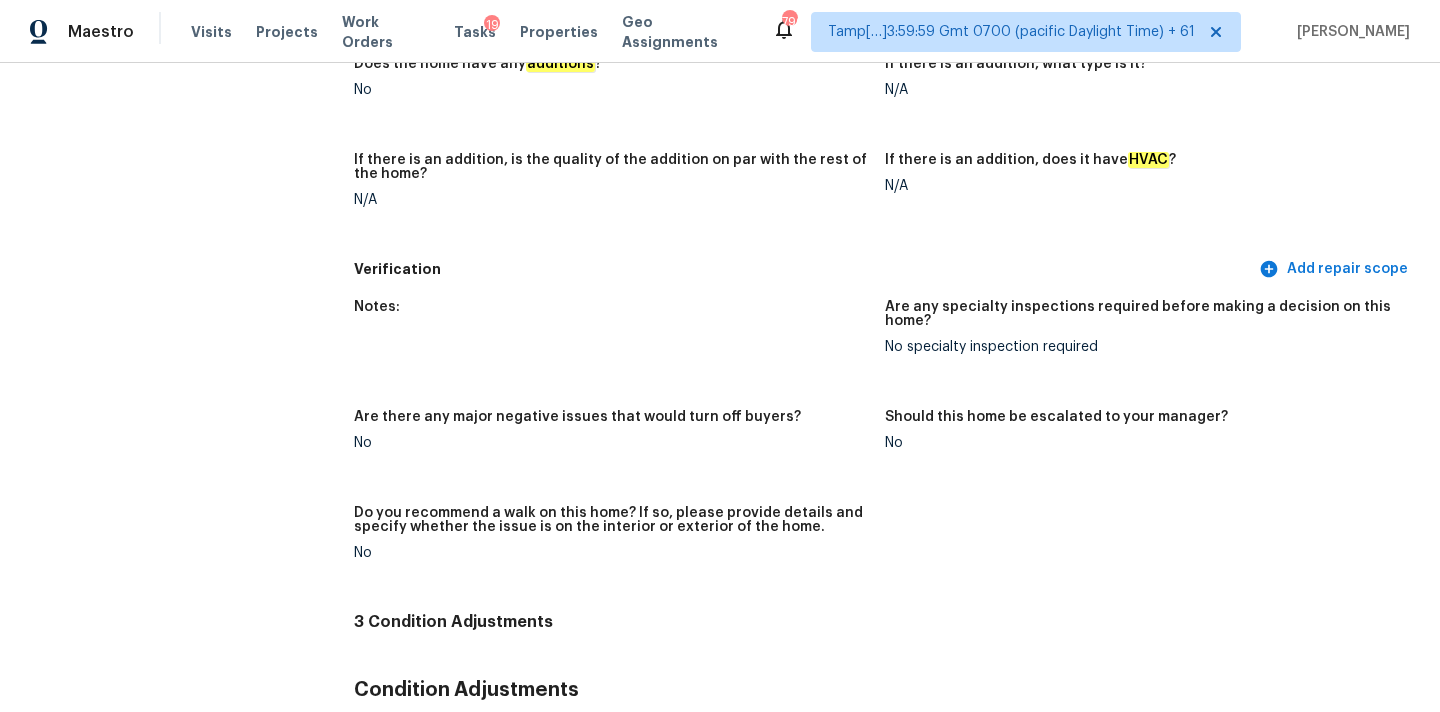 scroll, scrollTop: 99, scrollLeft: 0, axis: vertical 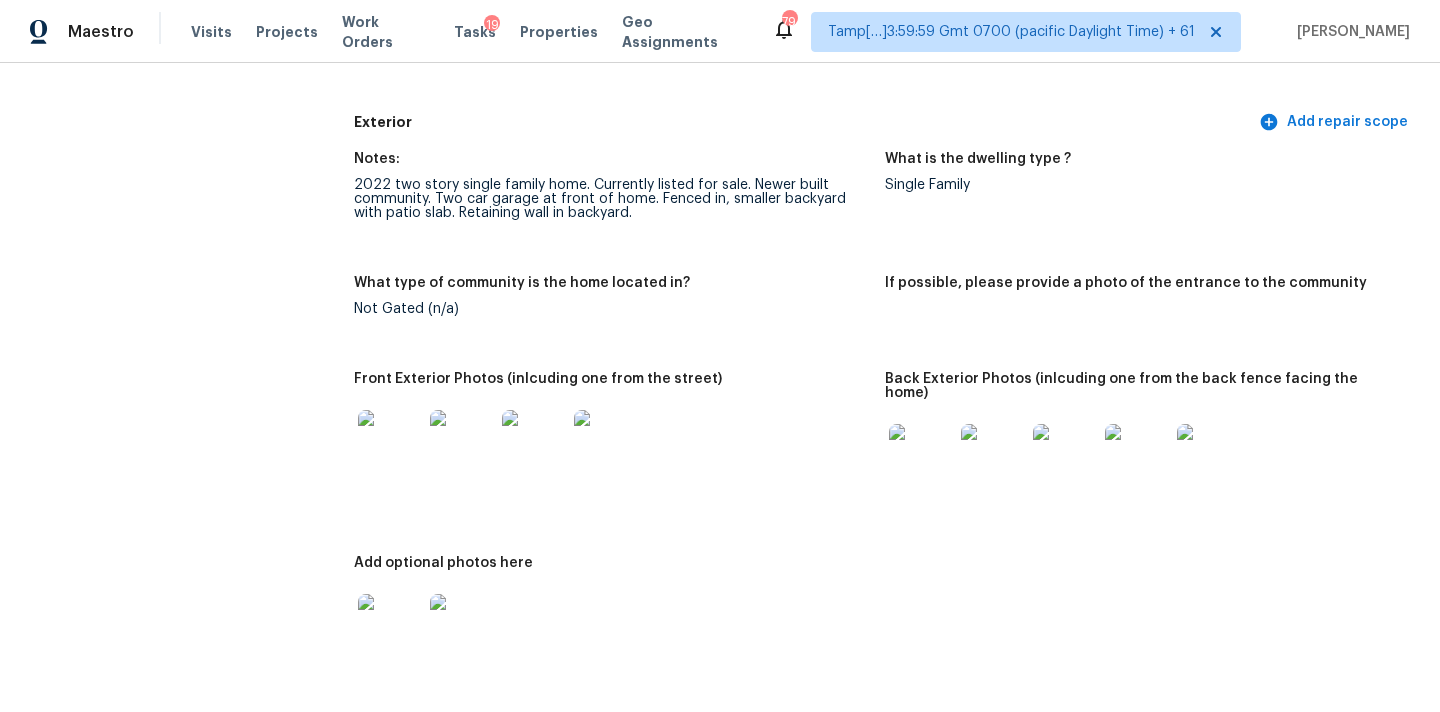 click at bounding box center (390, 442) 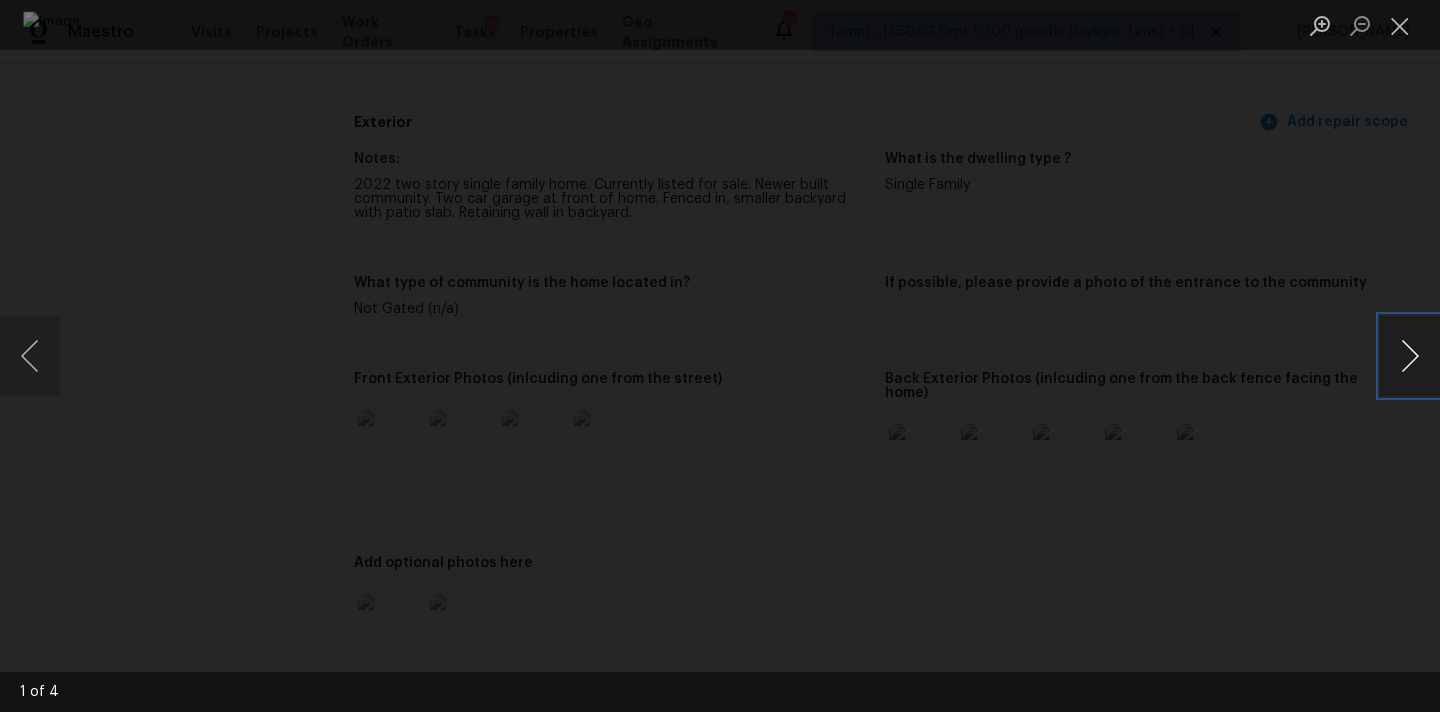 click at bounding box center [1410, 356] 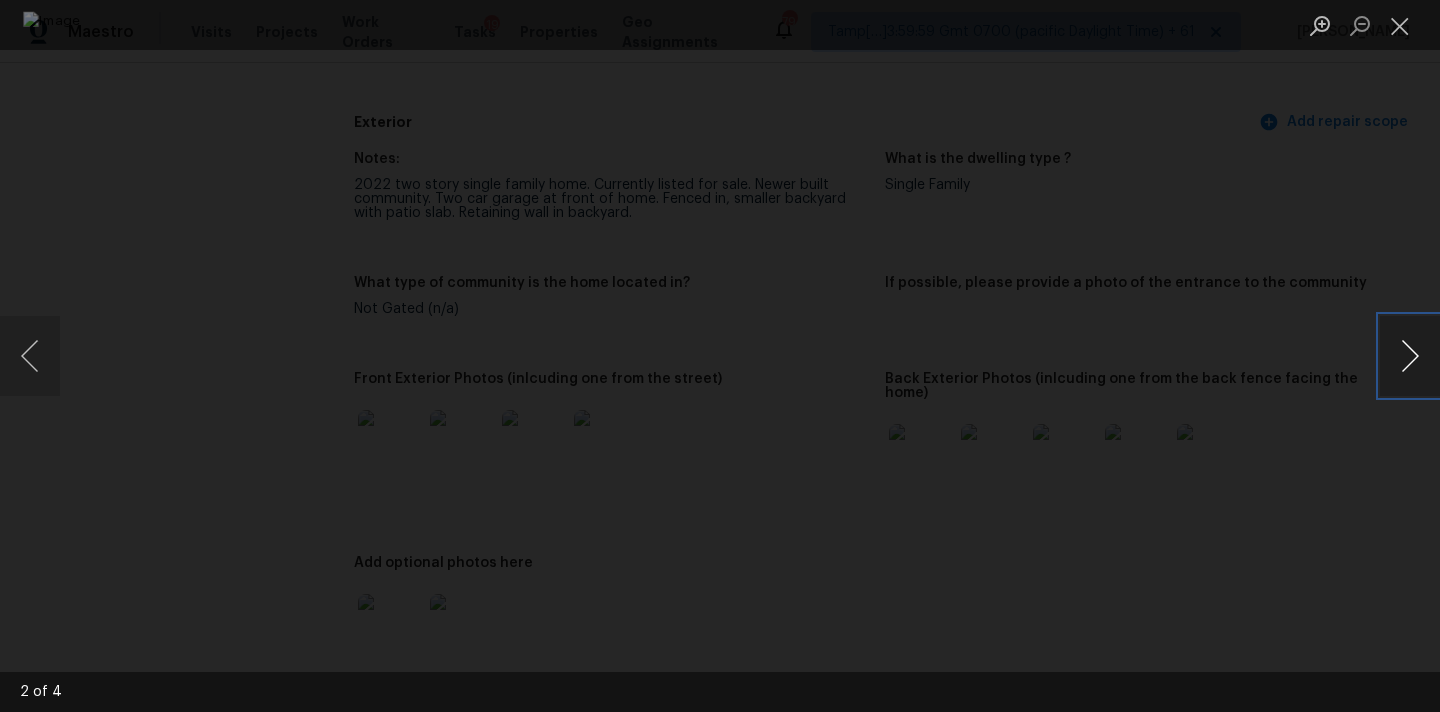 click at bounding box center (1410, 356) 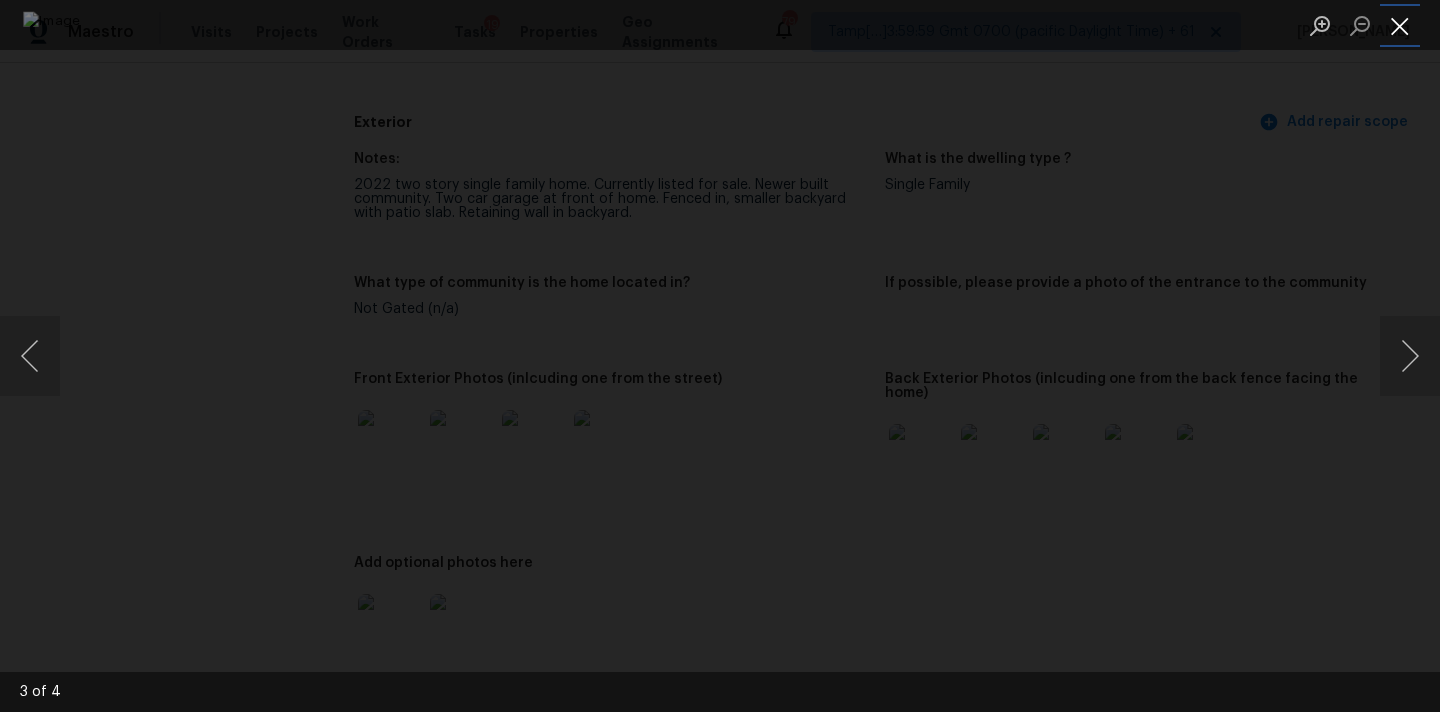 click at bounding box center (1400, 25) 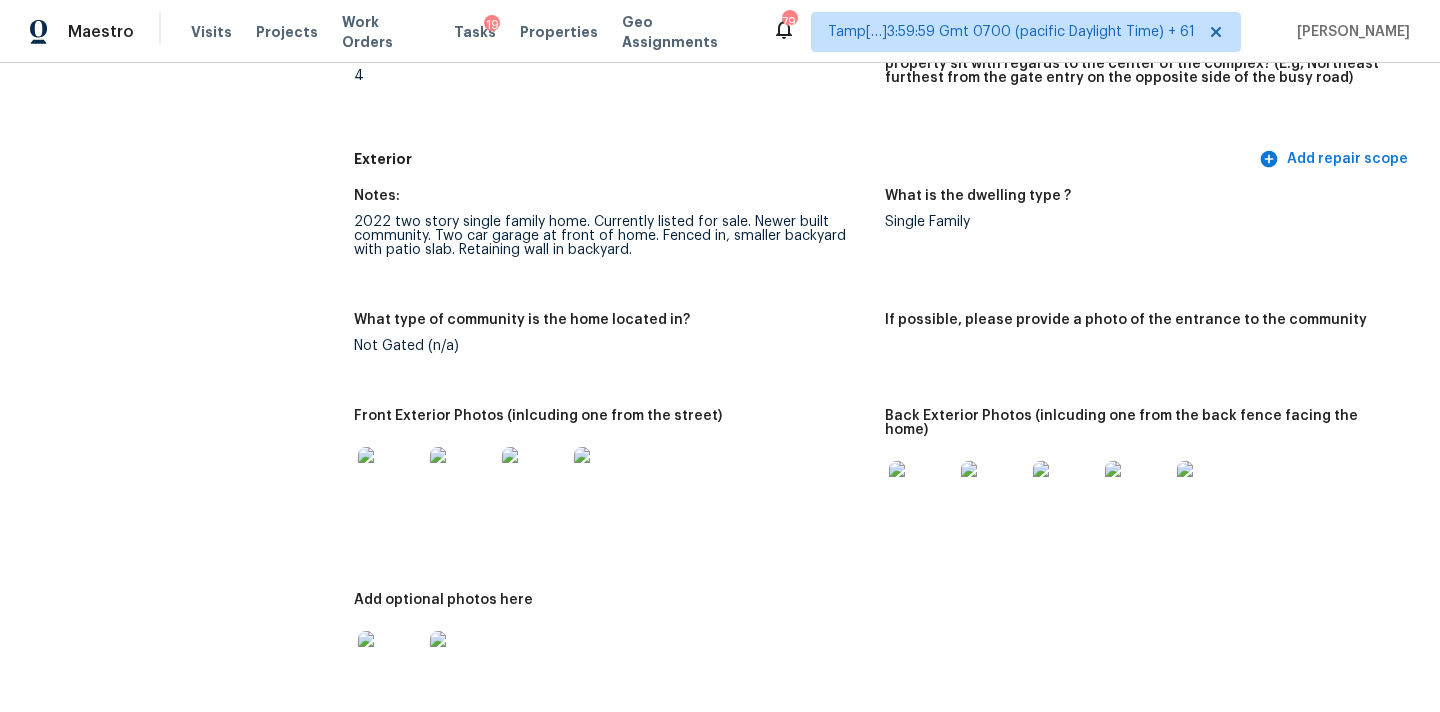 scroll, scrollTop: 644, scrollLeft: 0, axis: vertical 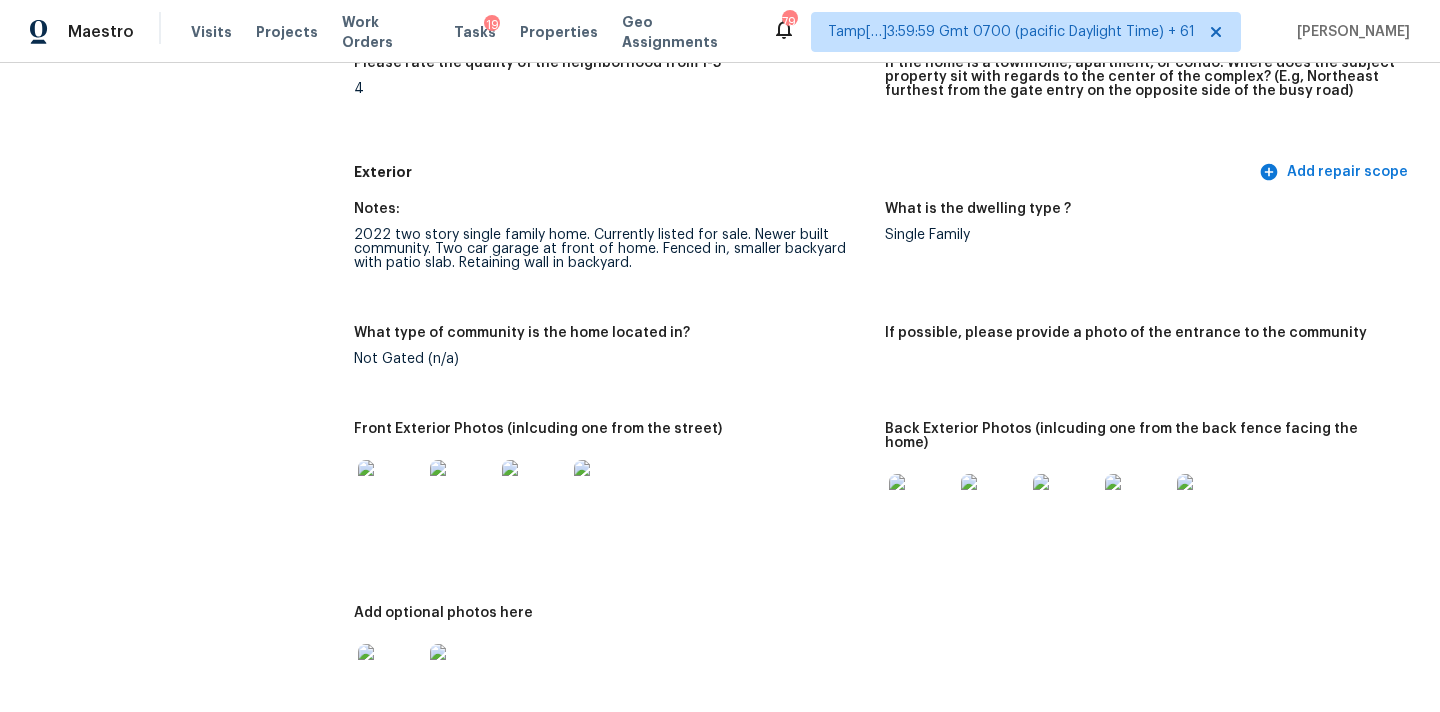 click at bounding box center (921, 506) 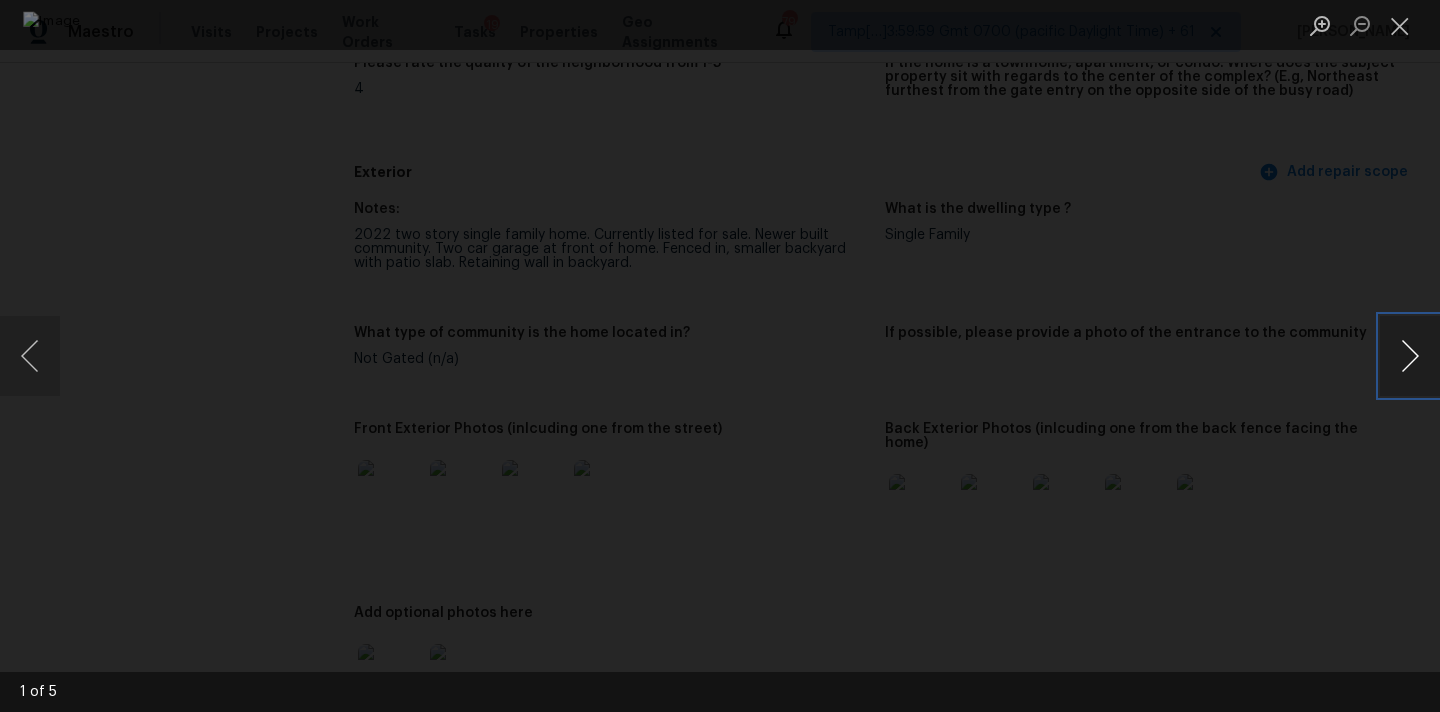 click at bounding box center [1410, 356] 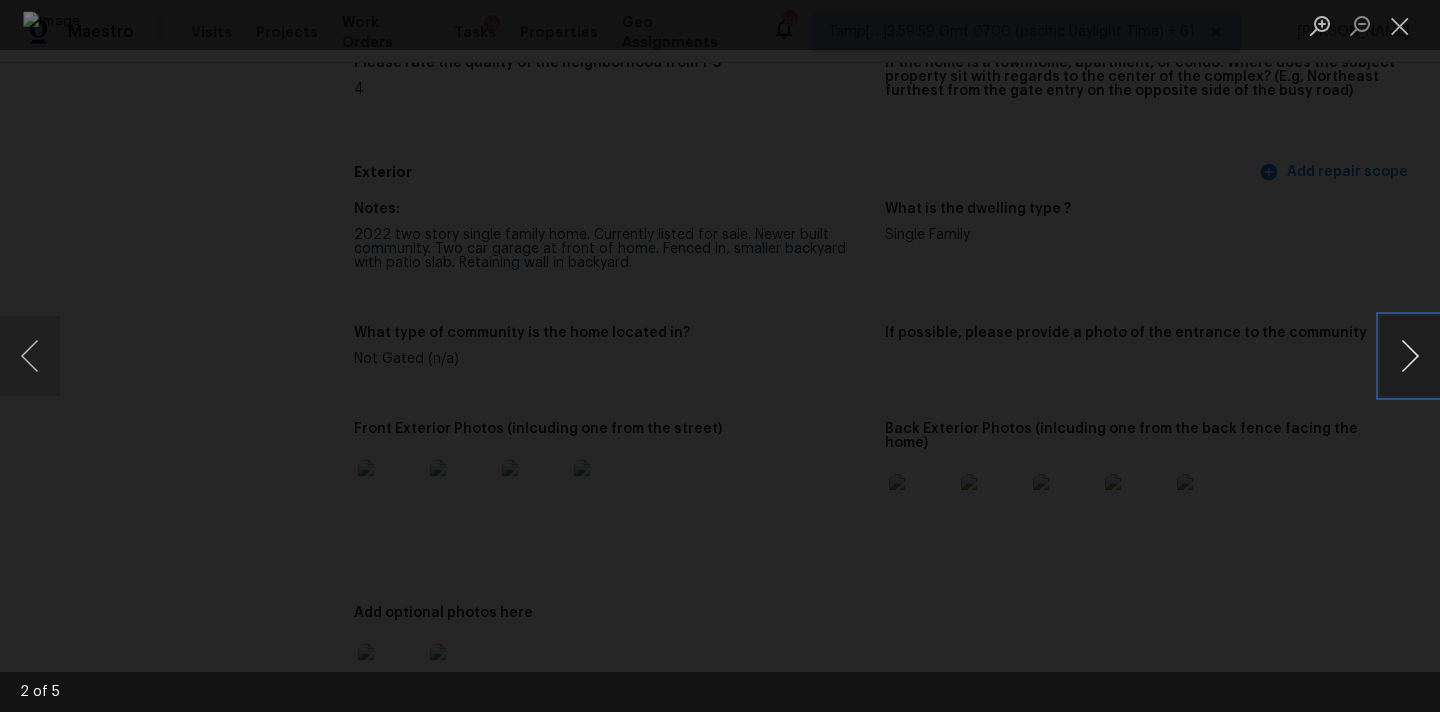 click at bounding box center (1410, 356) 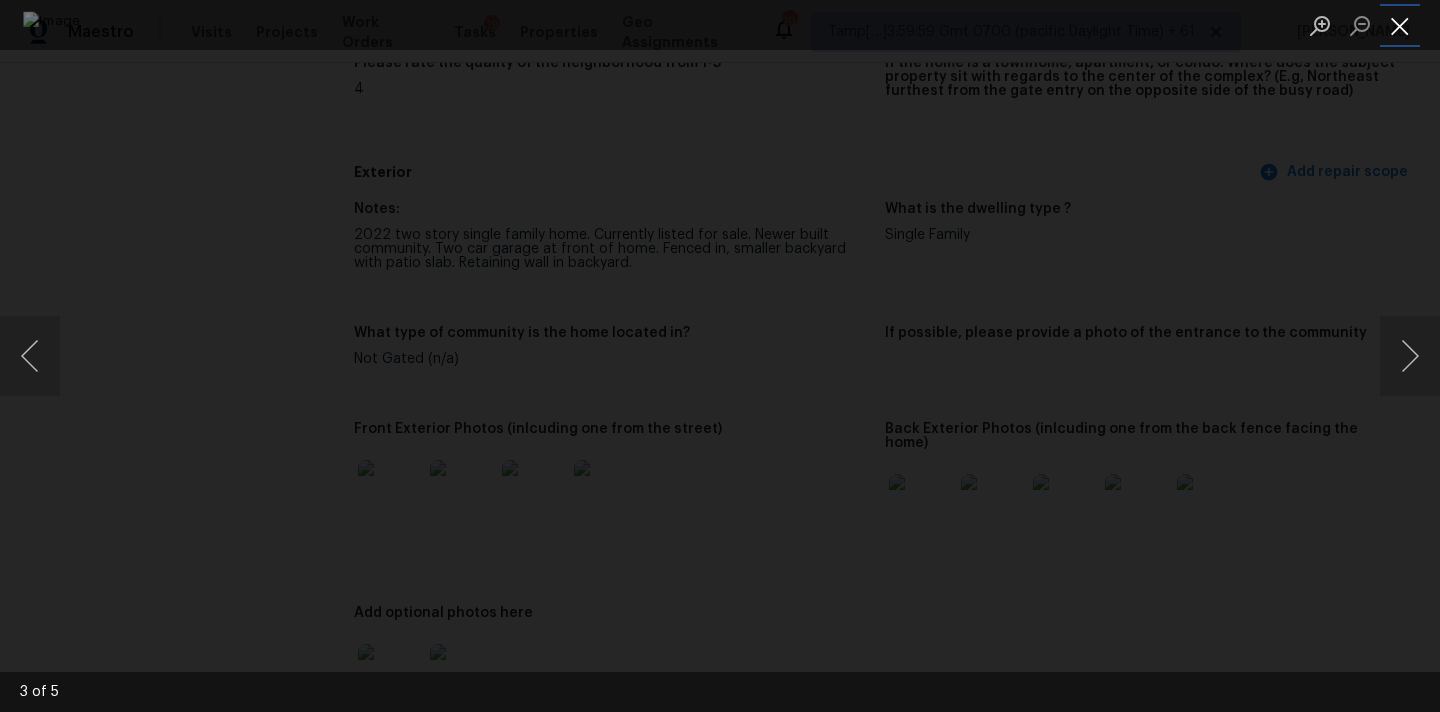 click at bounding box center [1400, 25] 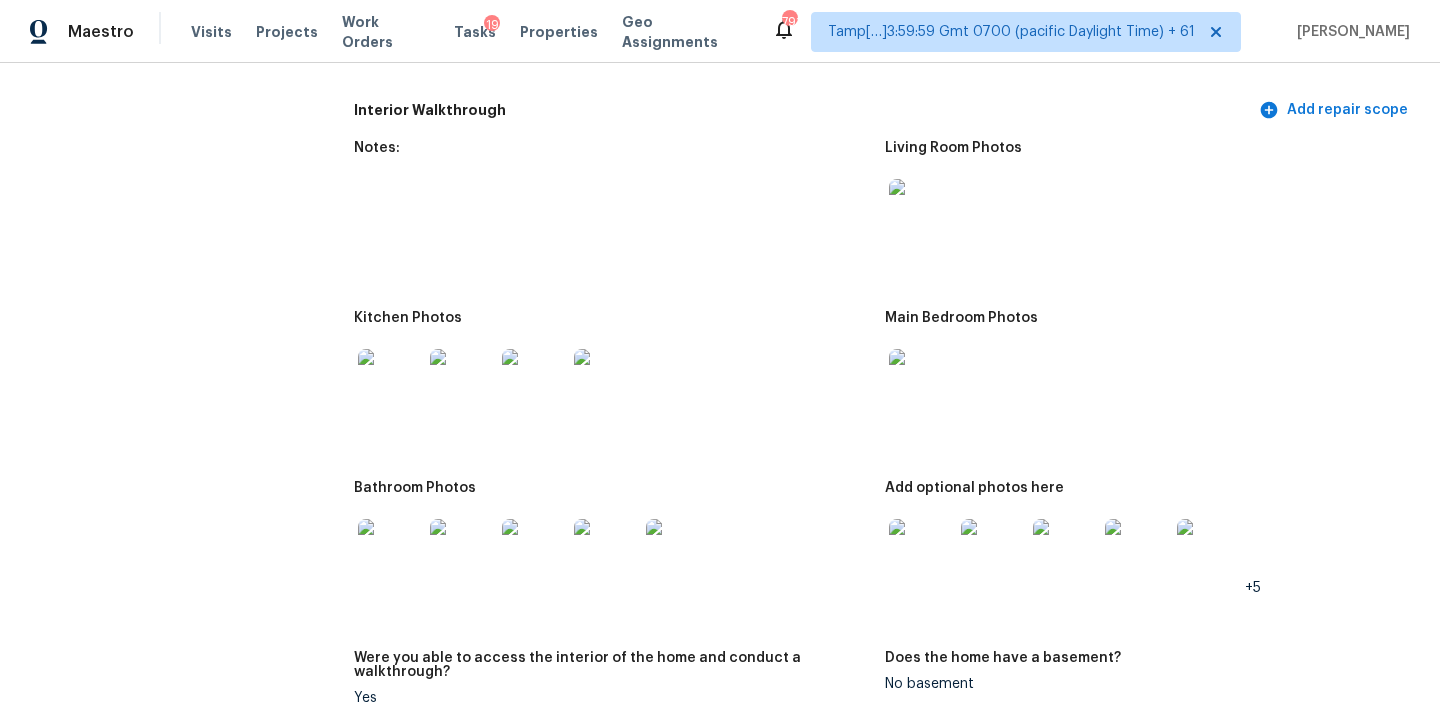 scroll, scrollTop: 2163, scrollLeft: 0, axis: vertical 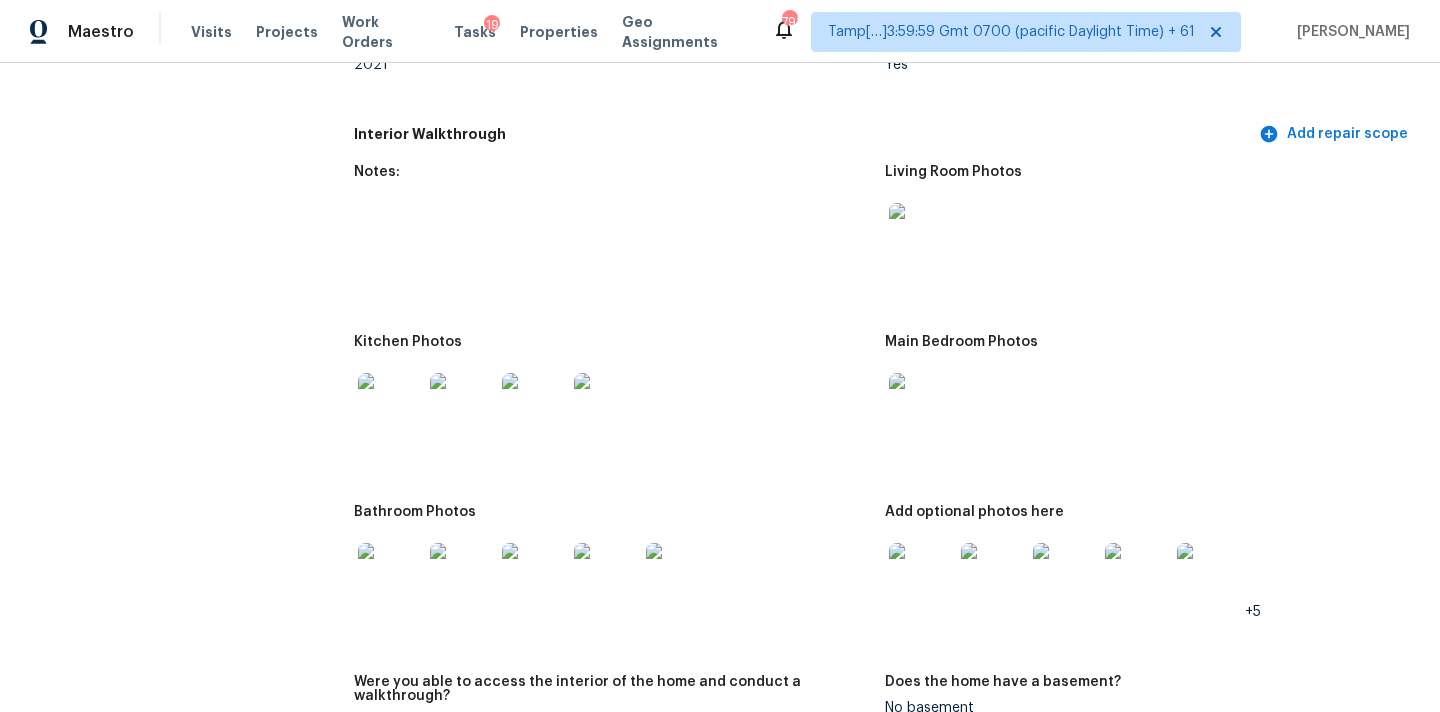 click at bounding box center (921, 235) 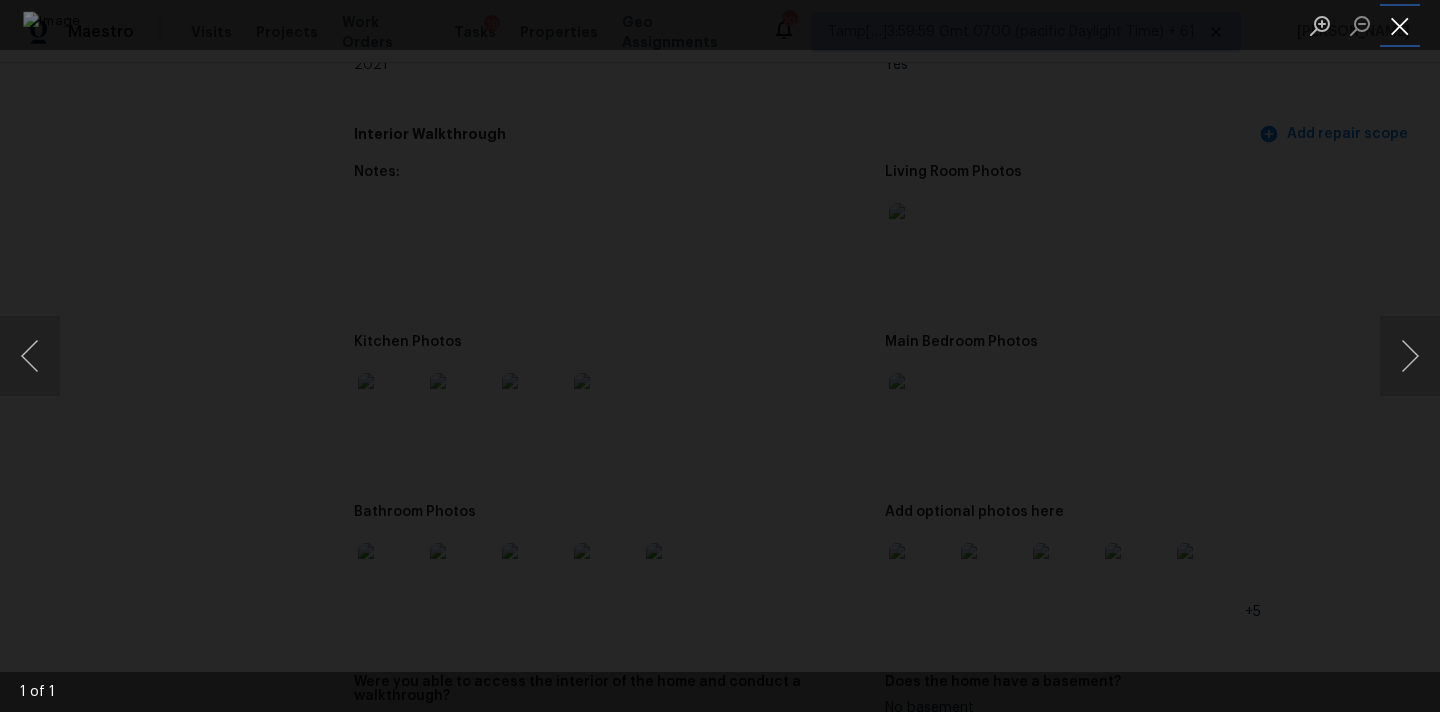 click at bounding box center [1400, 25] 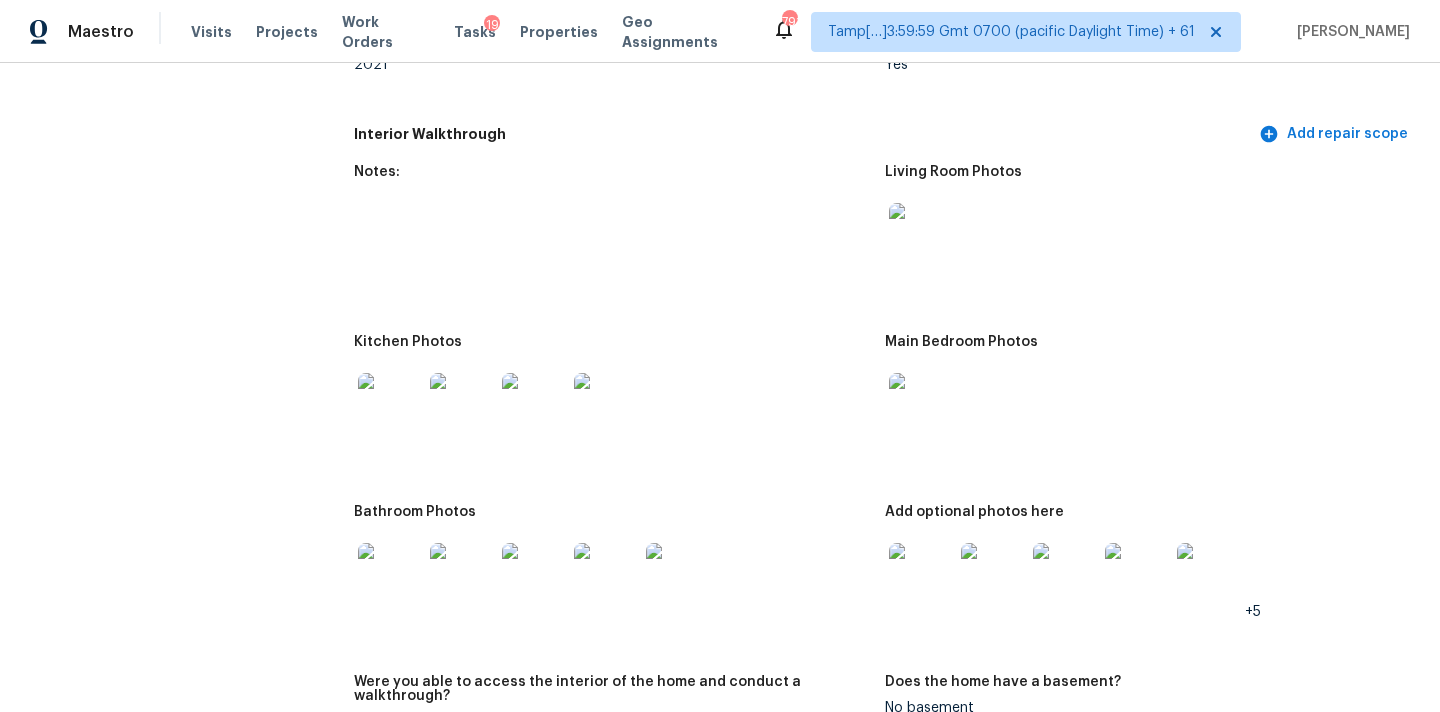 click at bounding box center (921, 405) 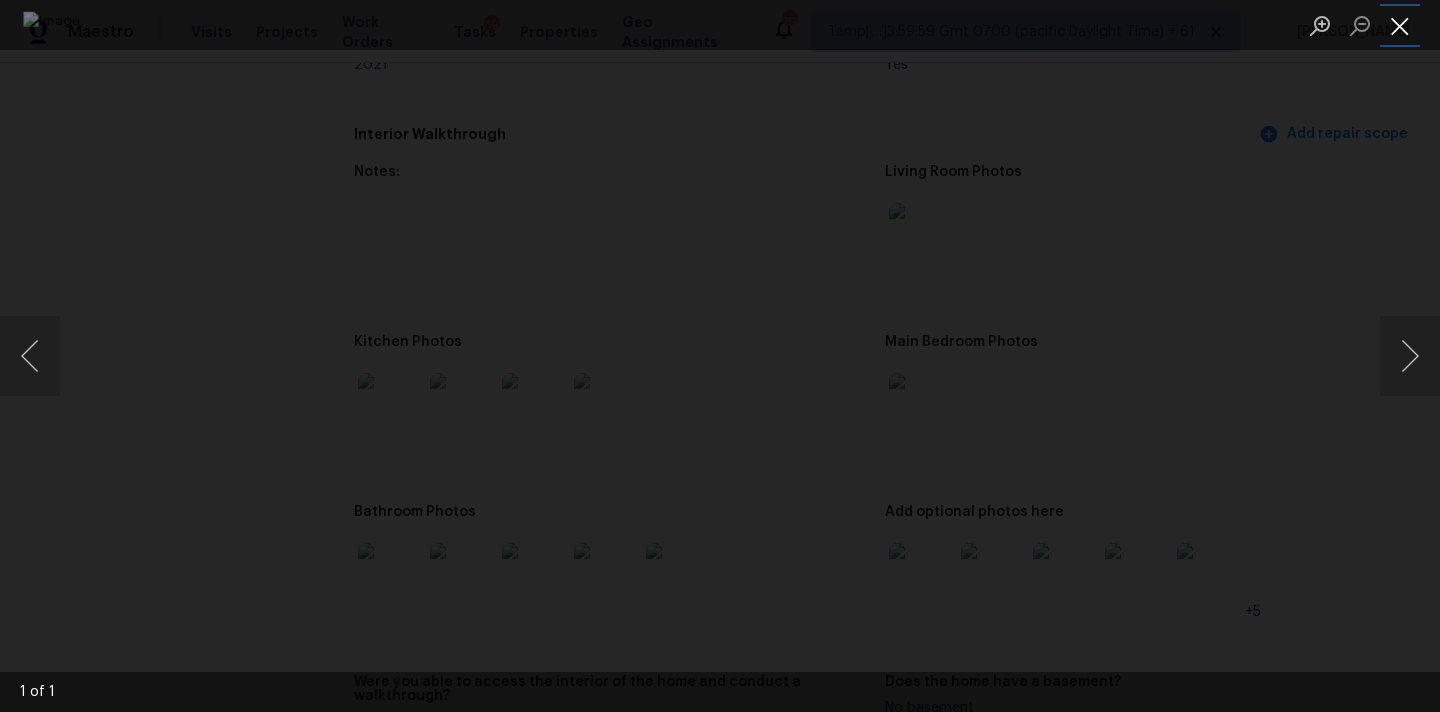 click at bounding box center [1400, 25] 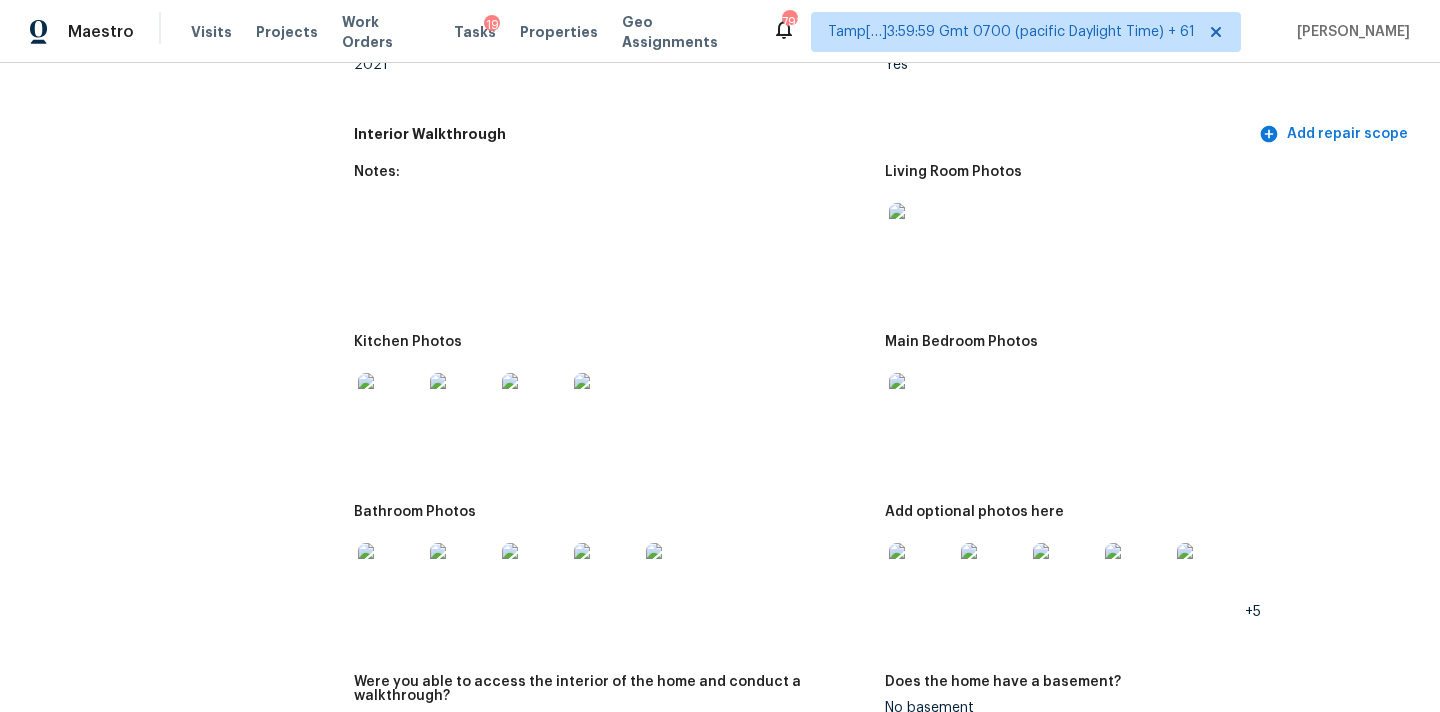 click at bounding box center [390, 405] 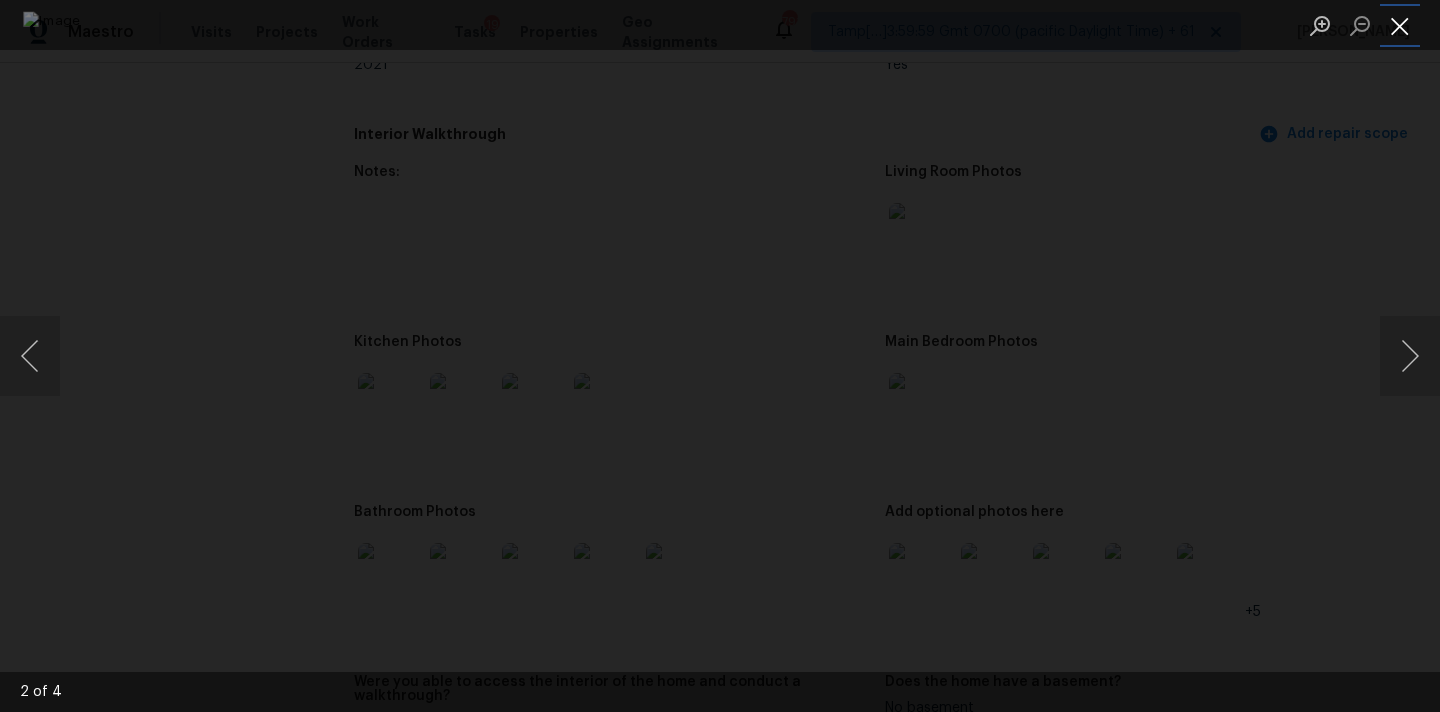 click at bounding box center [1400, 25] 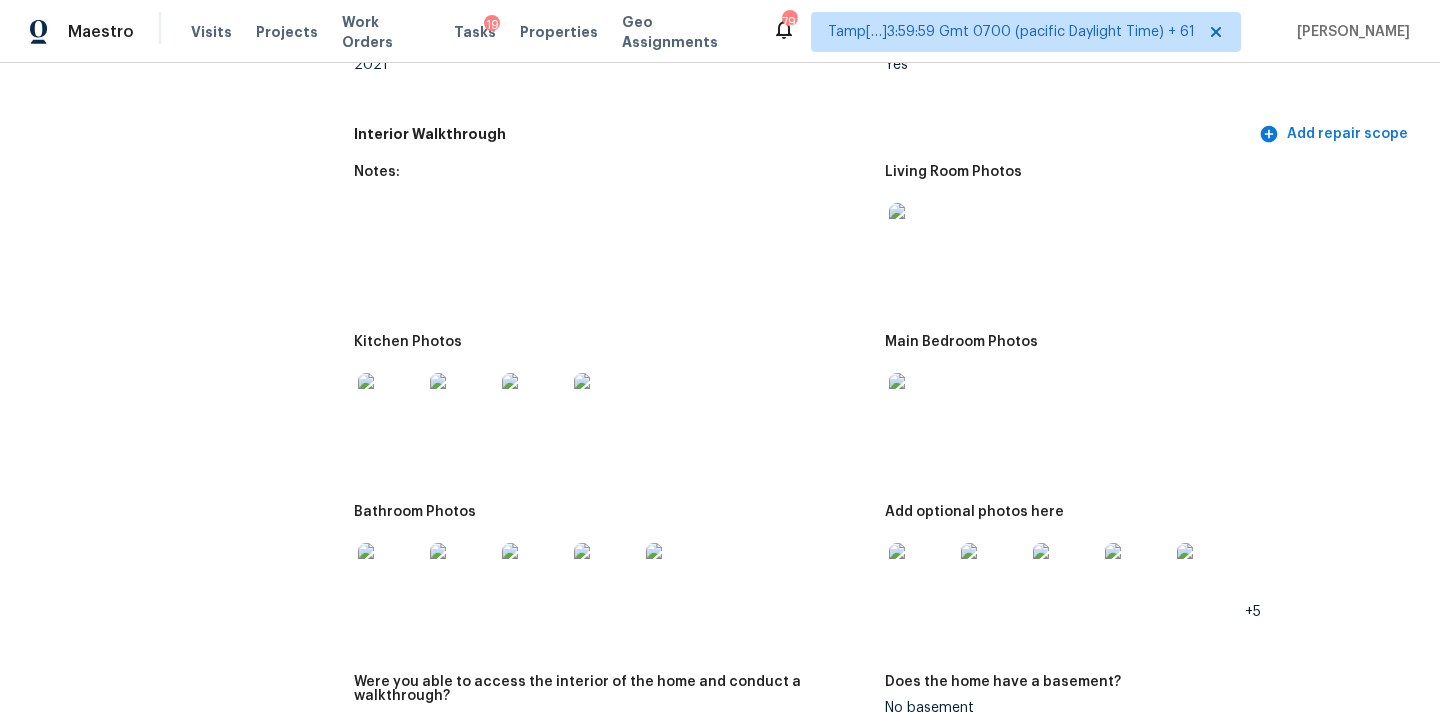 click at bounding box center (390, 575) 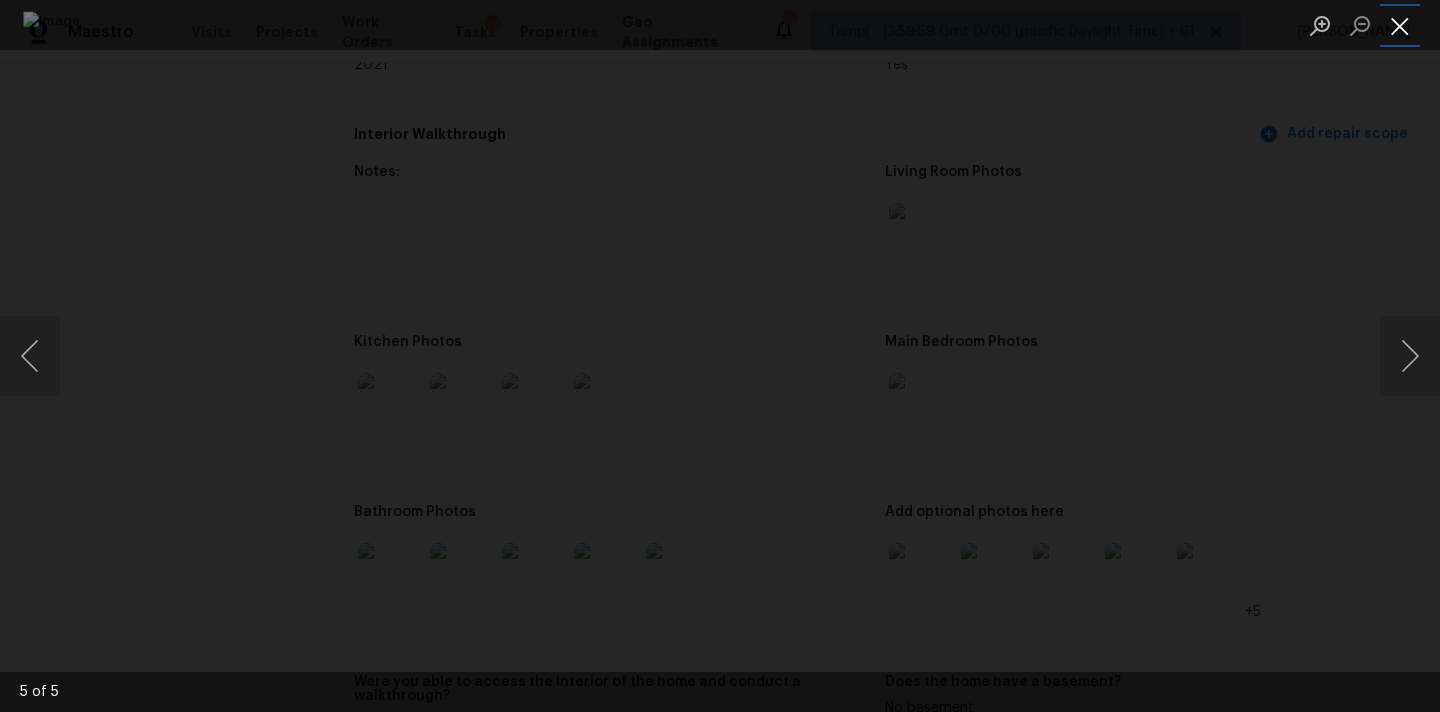 click at bounding box center (1400, 25) 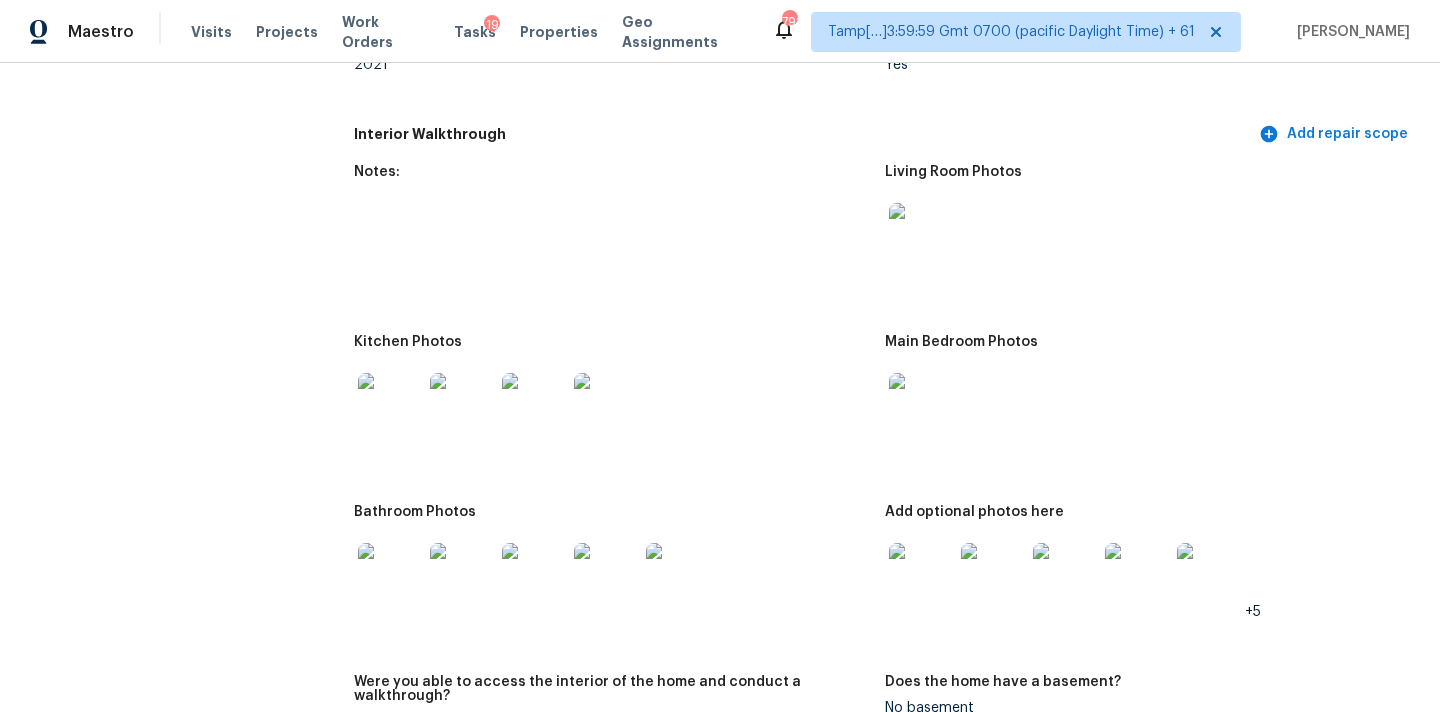 click at bounding box center [921, 575] 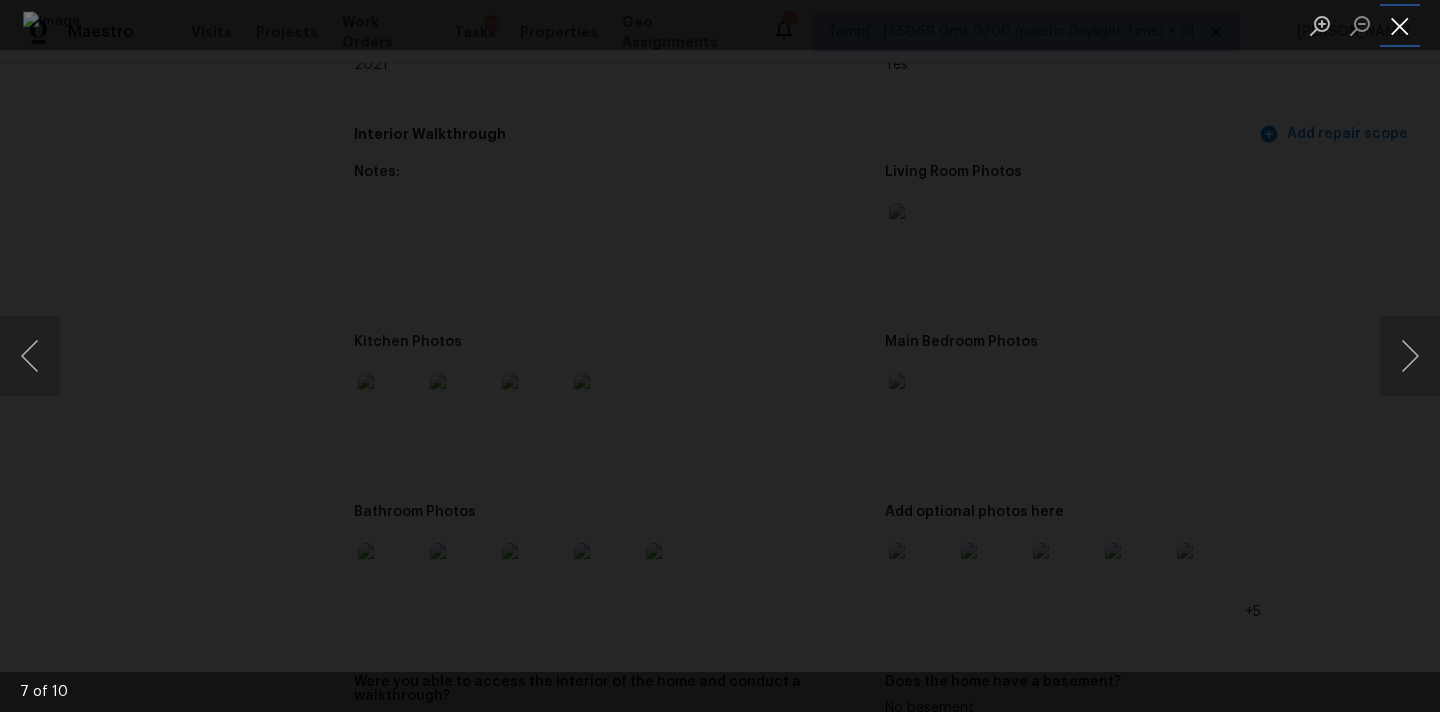 click at bounding box center (1400, 25) 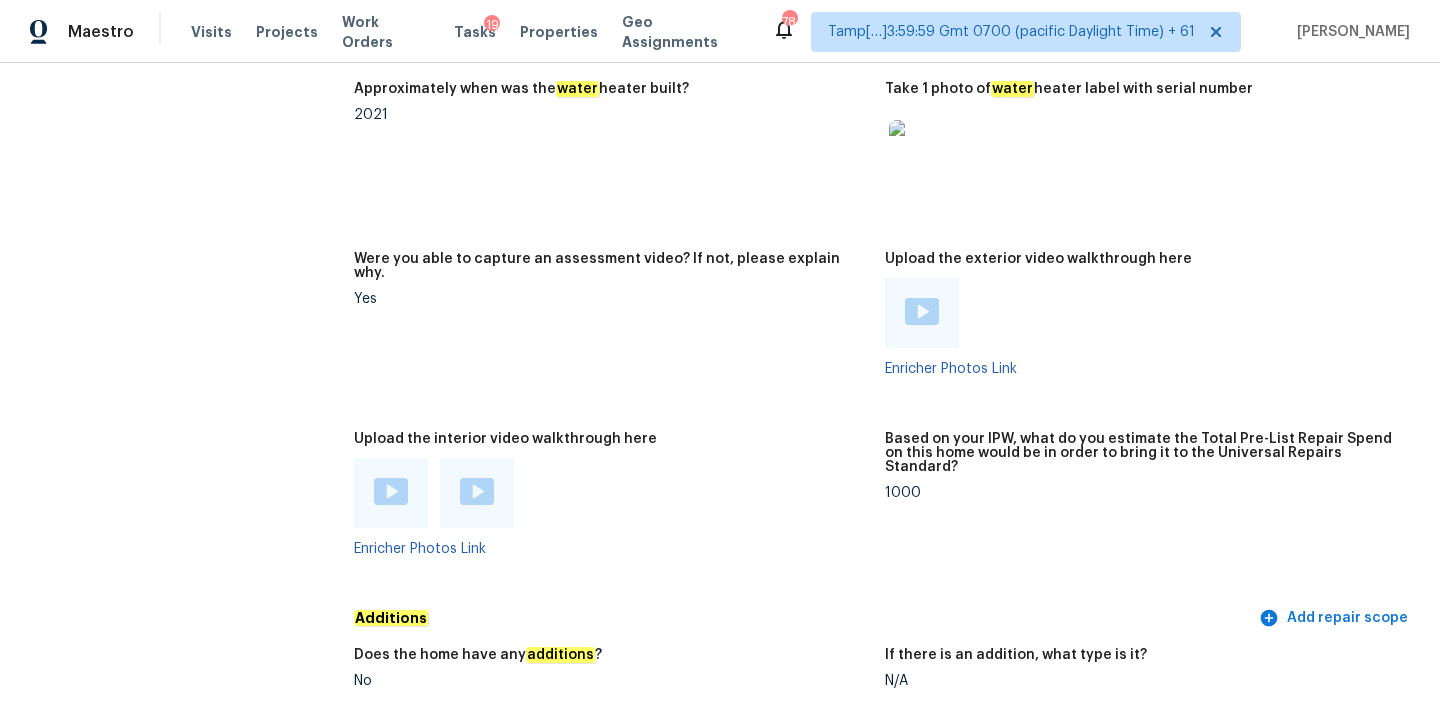 scroll, scrollTop: 3737, scrollLeft: 0, axis: vertical 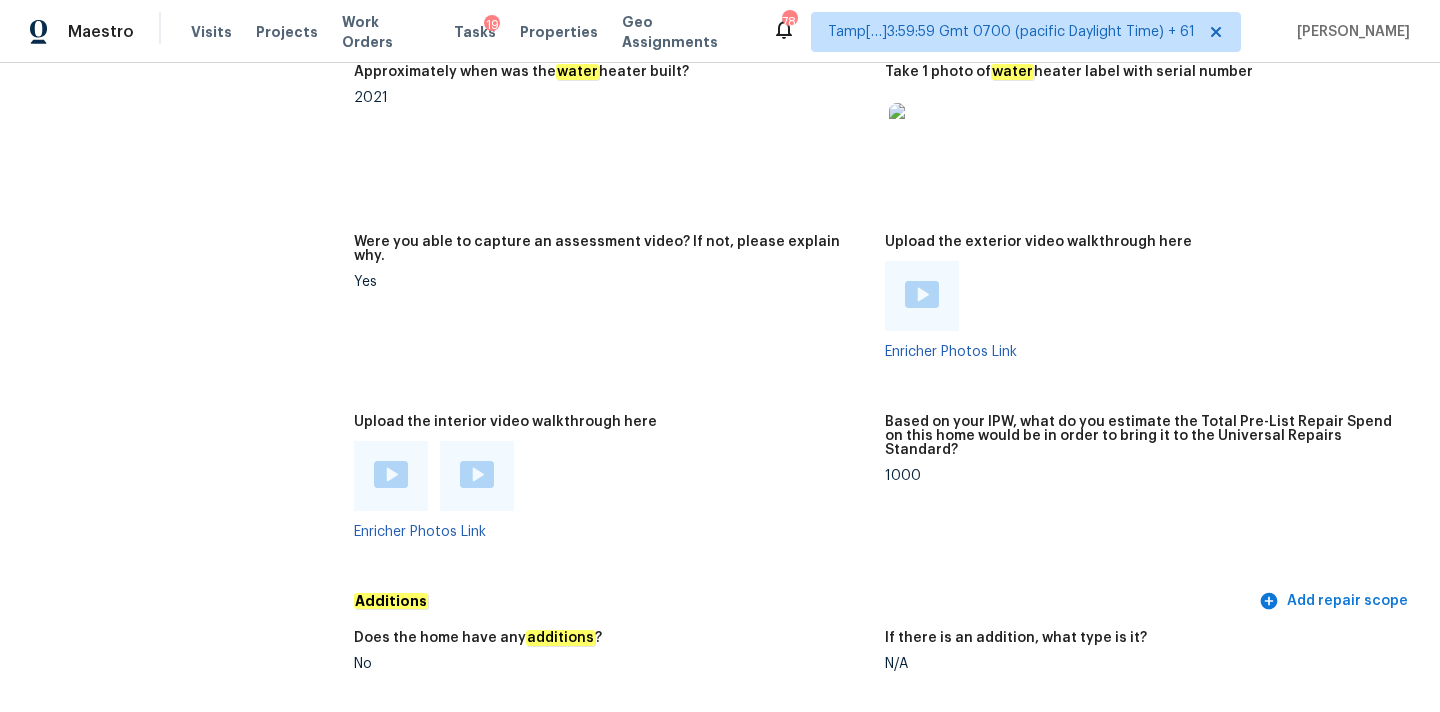 click at bounding box center [922, 294] 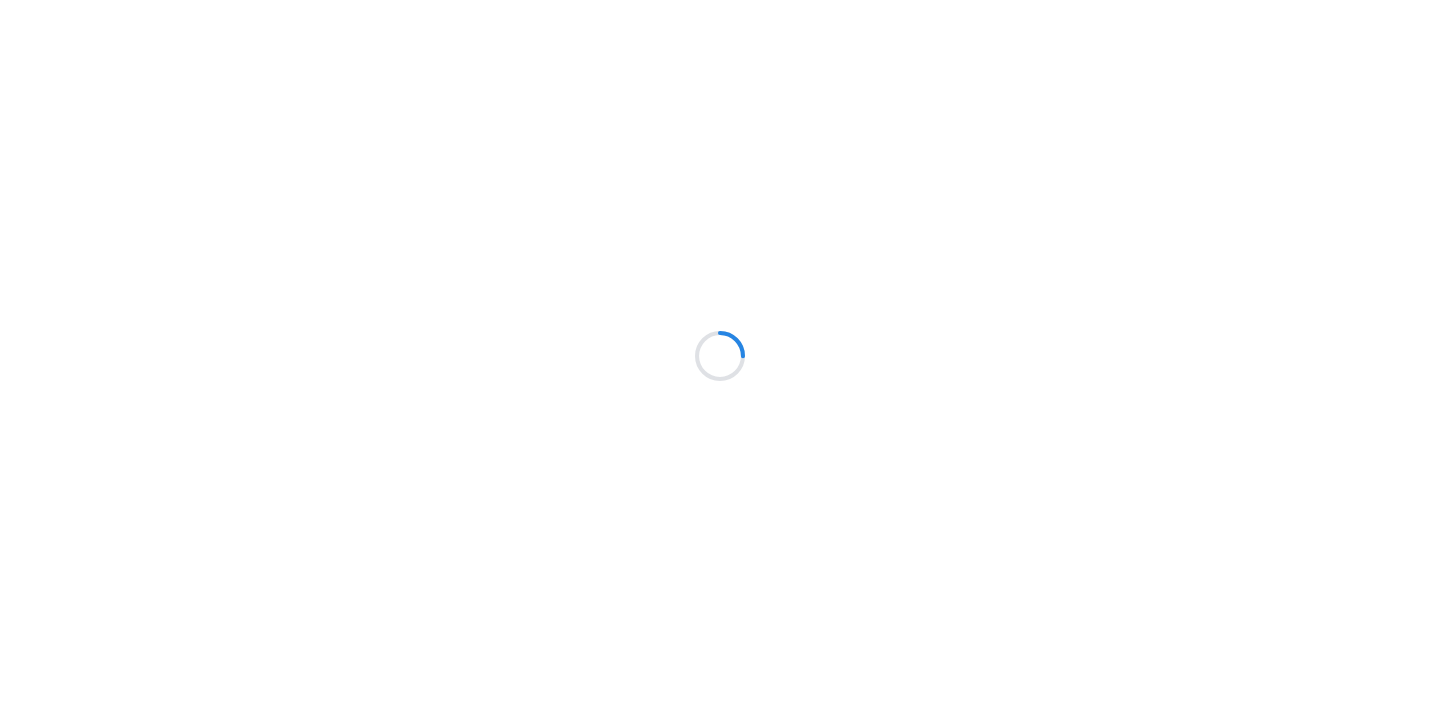 scroll, scrollTop: 0, scrollLeft: 0, axis: both 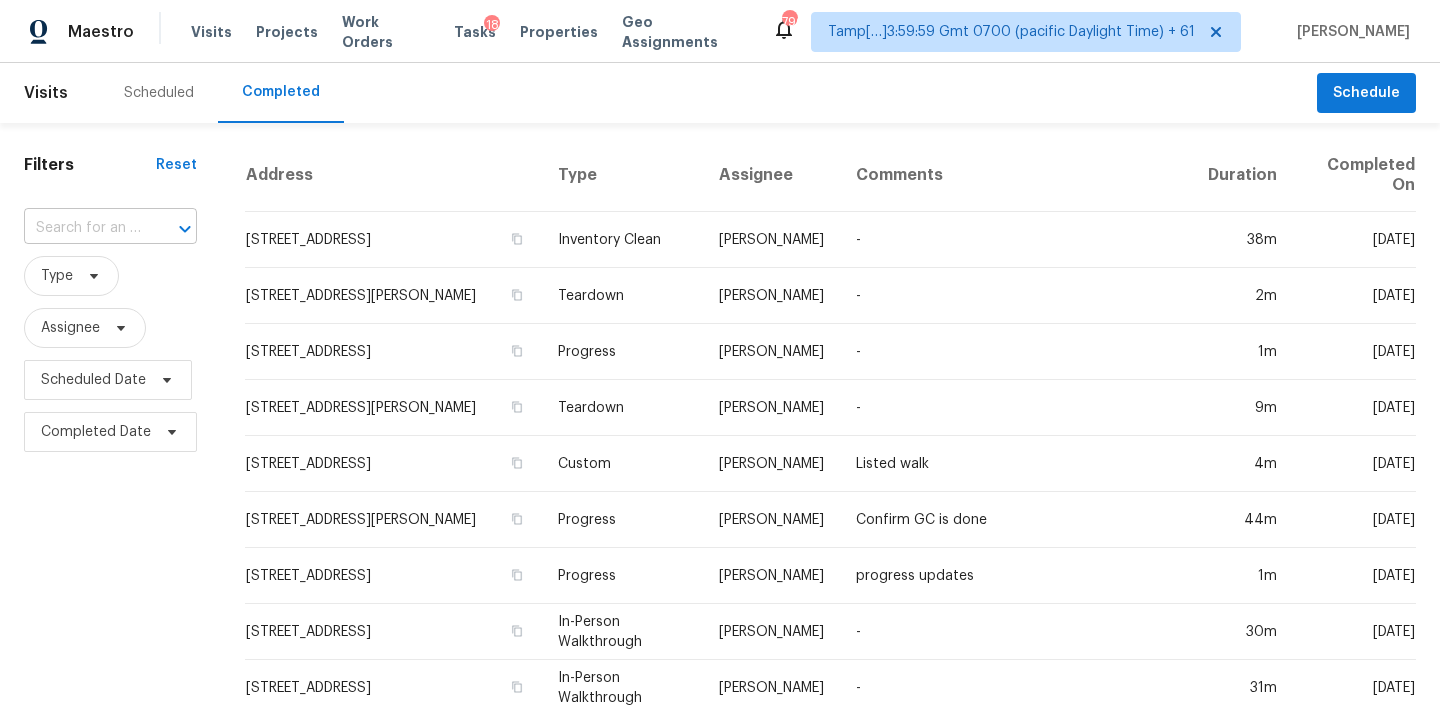 click at bounding box center [82, 228] 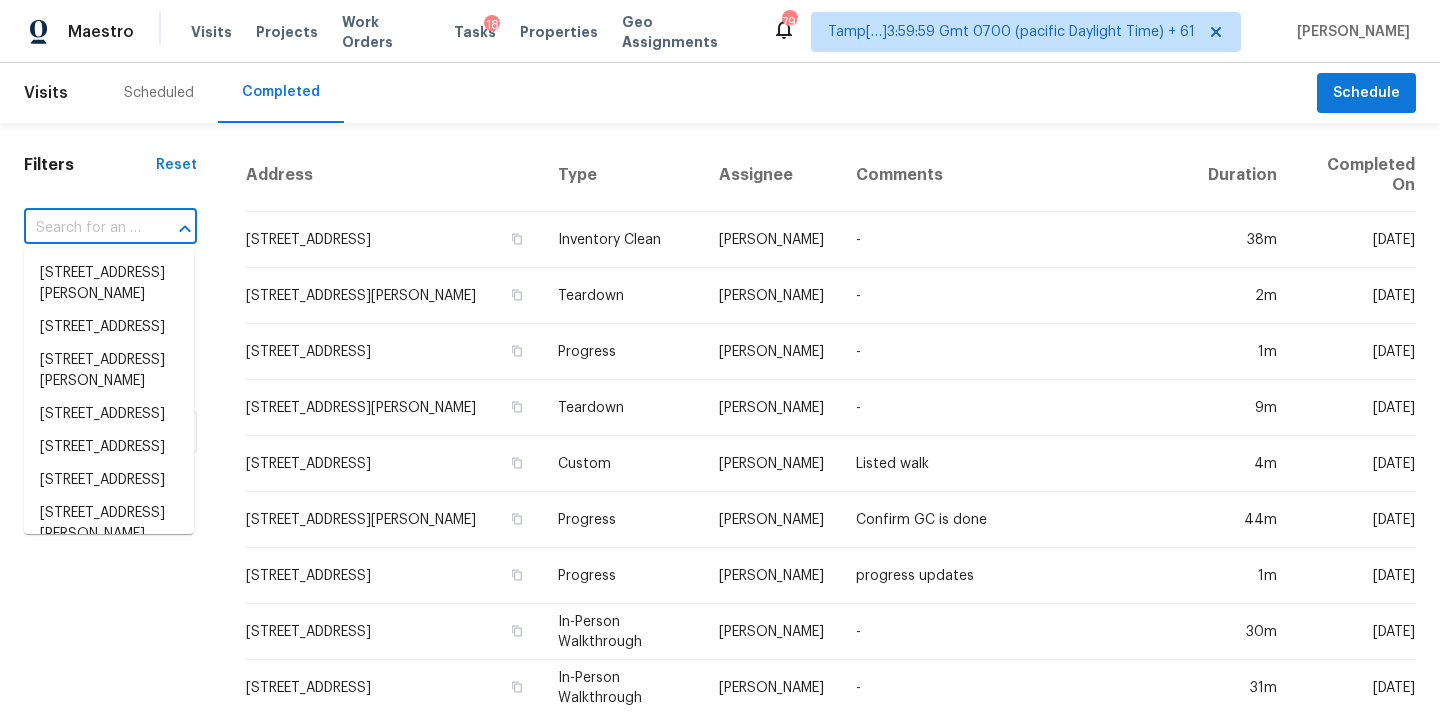 paste on "23917 Pow Wow Dr, Lutz, FL 33559" 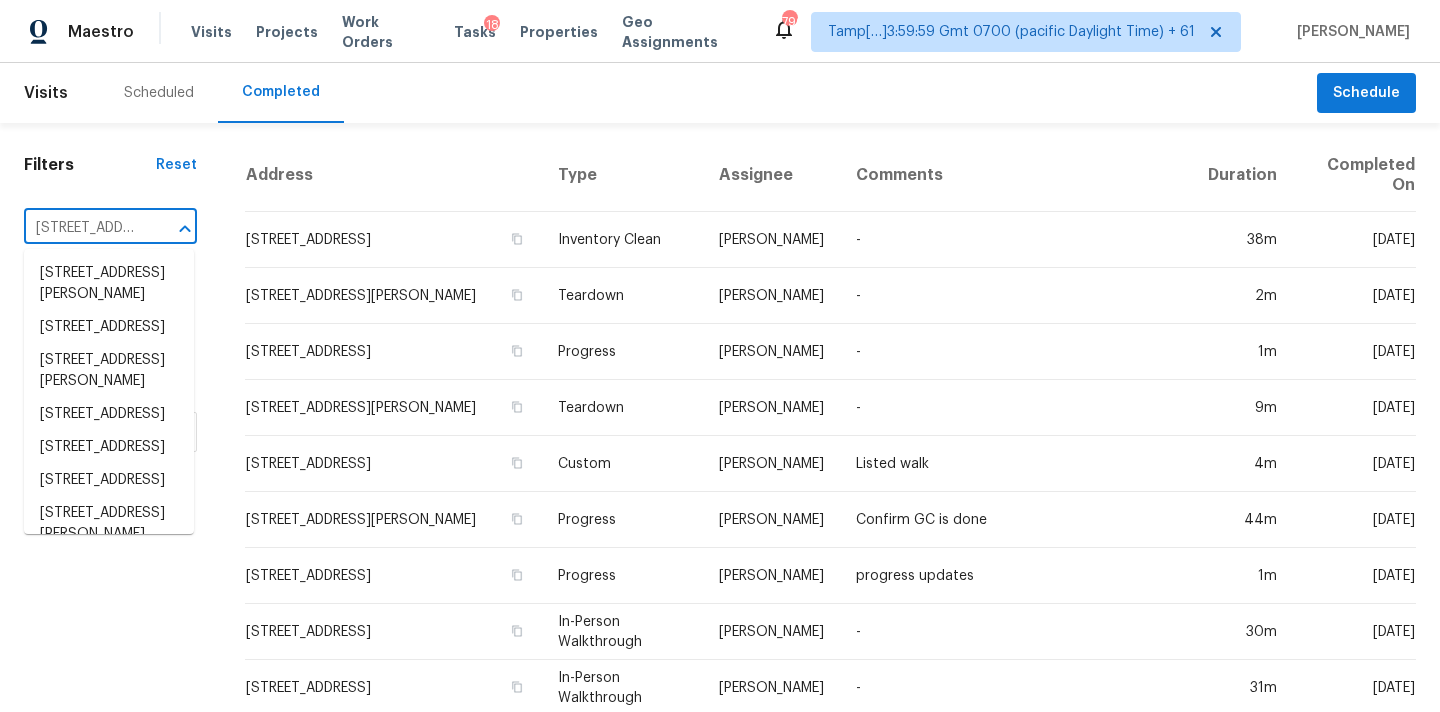 scroll, scrollTop: 0, scrollLeft: 123, axis: horizontal 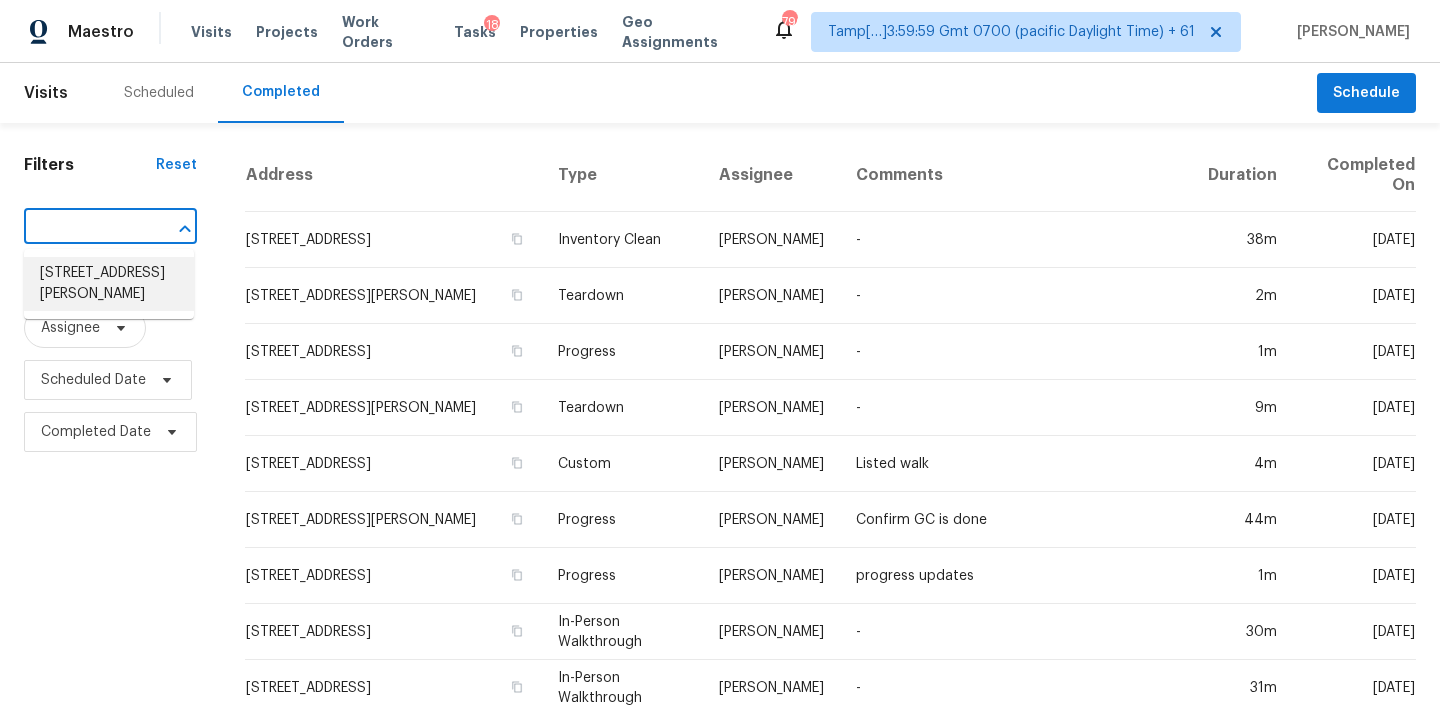 click on "23917 Pow Wow Dr, Lutz, FL 33559" at bounding box center (109, 284) 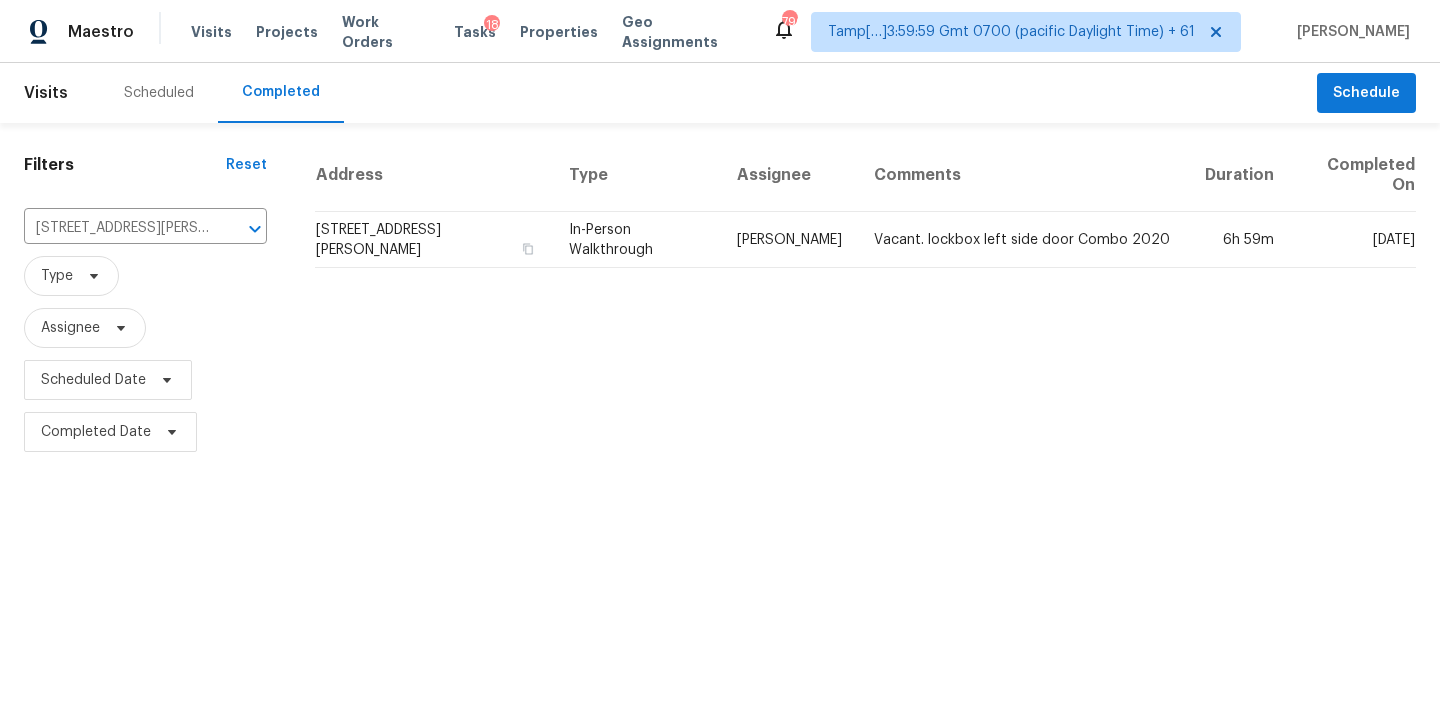 click on "[PERSON_NAME]" at bounding box center [789, 240] 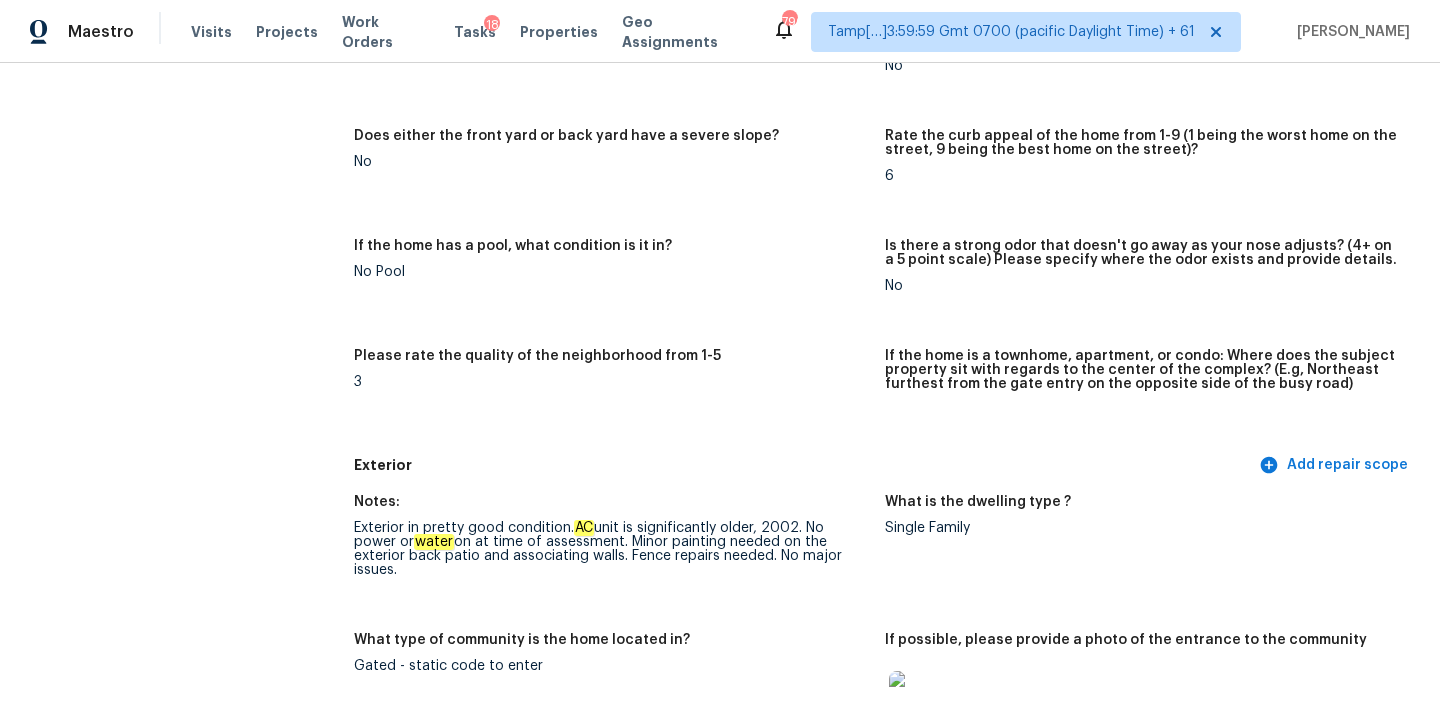 scroll, scrollTop: 356, scrollLeft: 0, axis: vertical 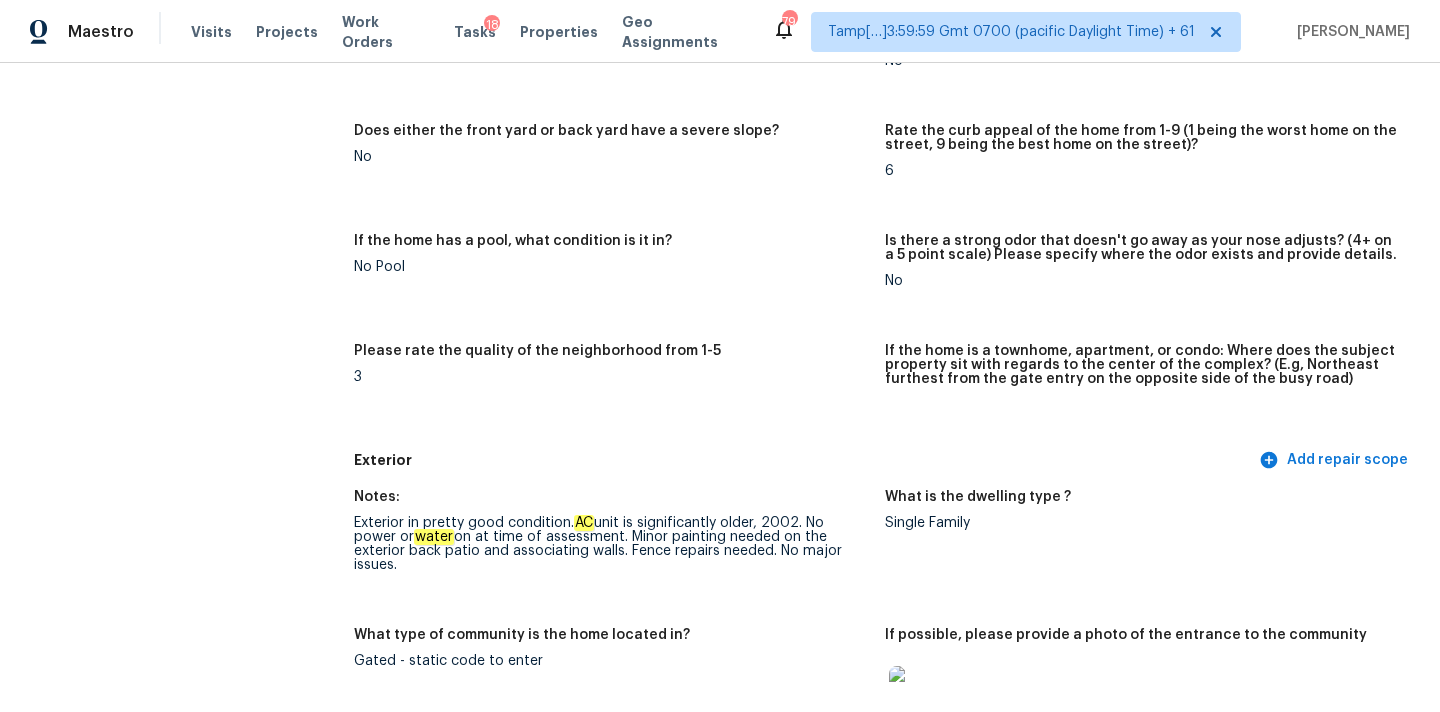 click on "Does either the front yard or back yard have a severe slope? No" at bounding box center [619, 167] 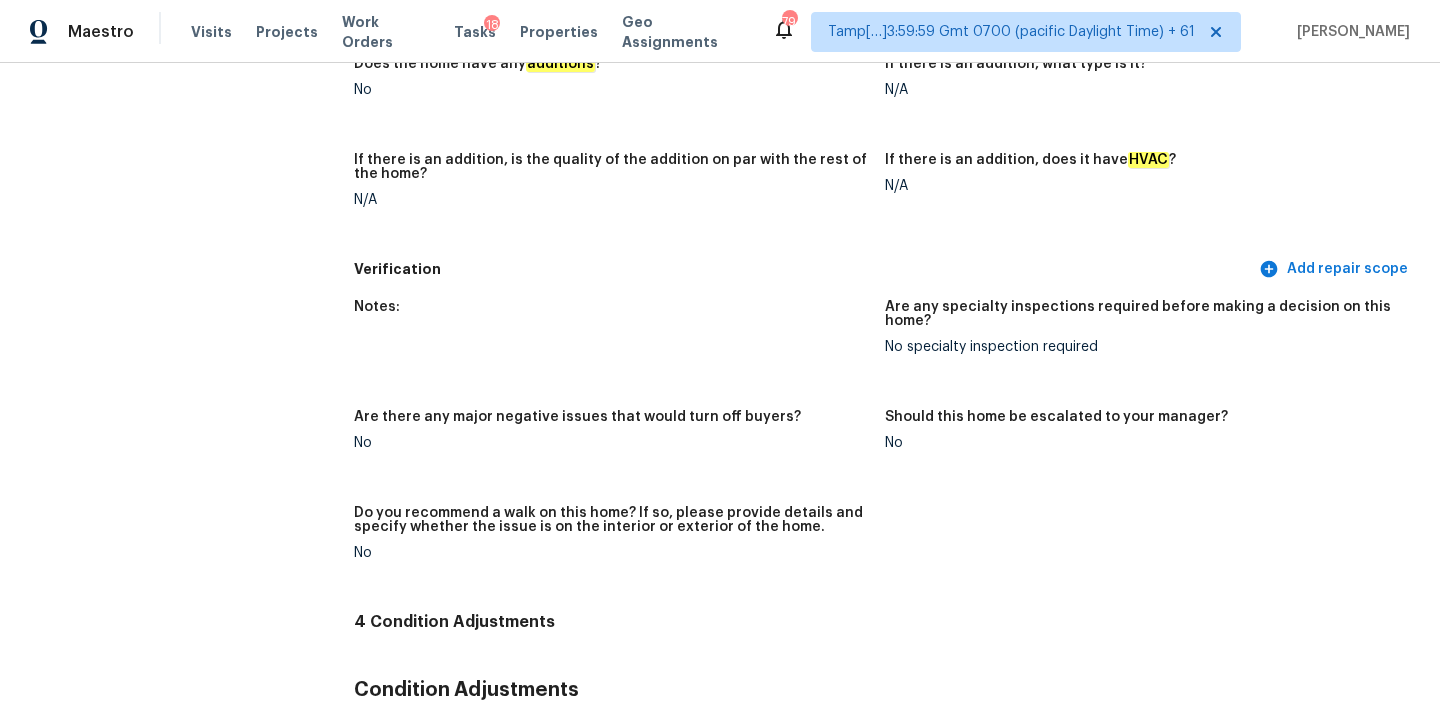 scroll, scrollTop: 99, scrollLeft: 0, axis: vertical 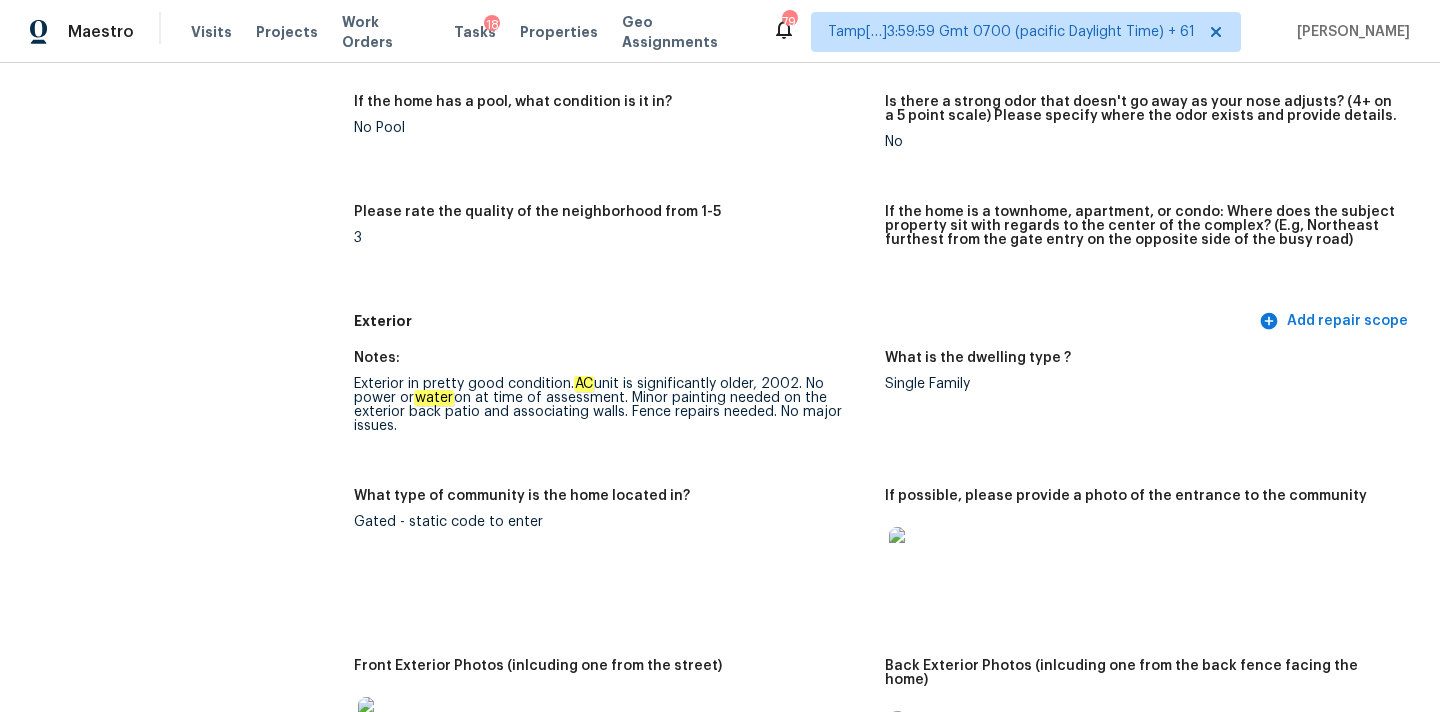 drag, startPoint x: 357, startPoint y: 385, endPoint x: 406, endPoint y: 421, distance: 60.80296 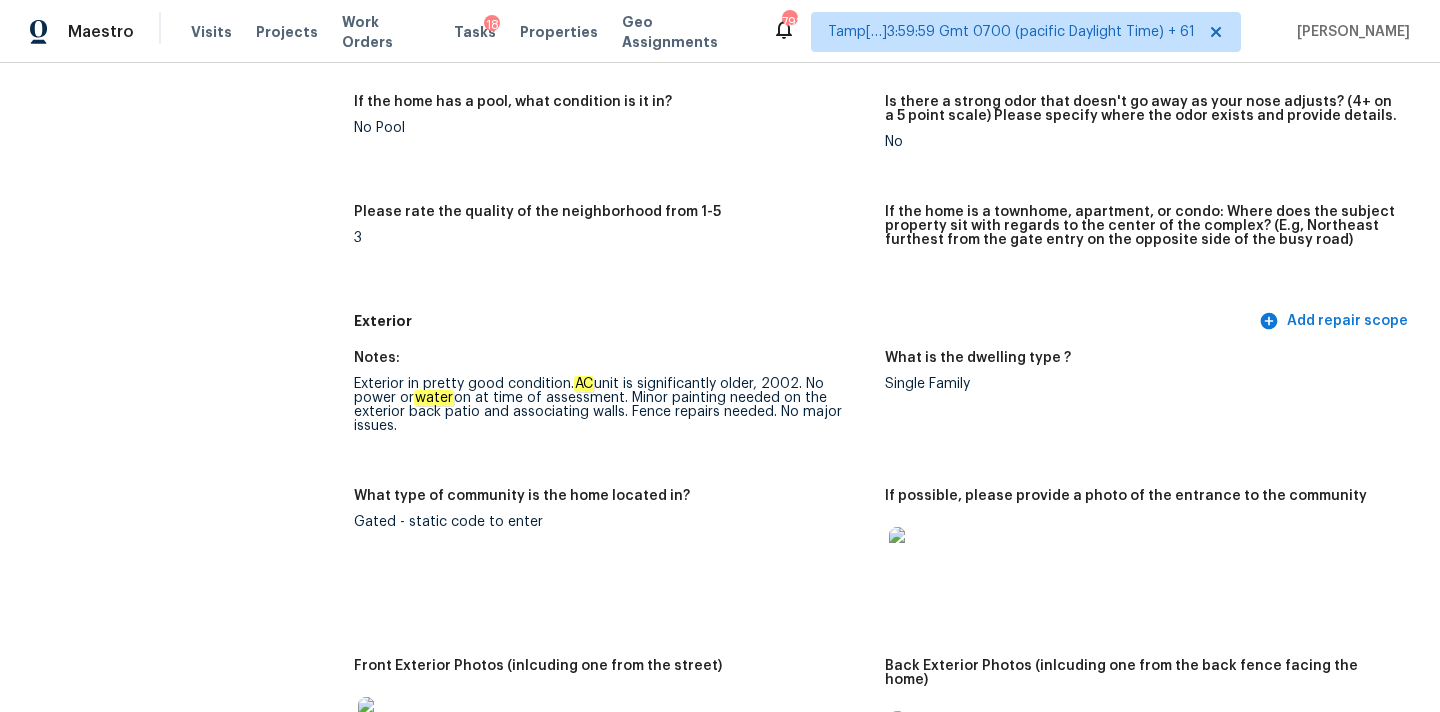 click on "Notes: Exterior in pretty good condition.  AC  unit is significantly older, 2002. No power or  water  on at time of assessment. Minor painting needed on the exterior back patio and associating walls. Fence repairs needed. No major issues." at bounding box center (619, 408) 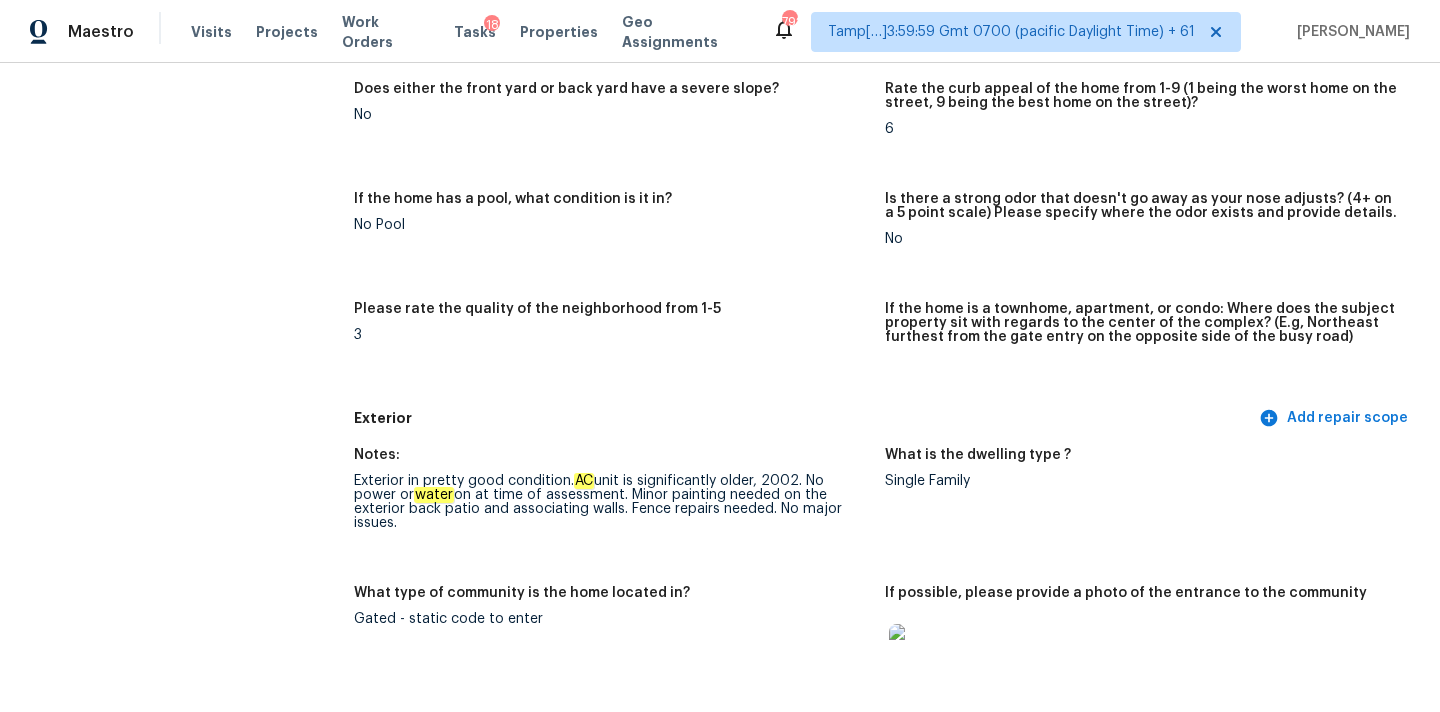 scroll, scrollTop: 943, scrollLeft: 0, axis: vertical 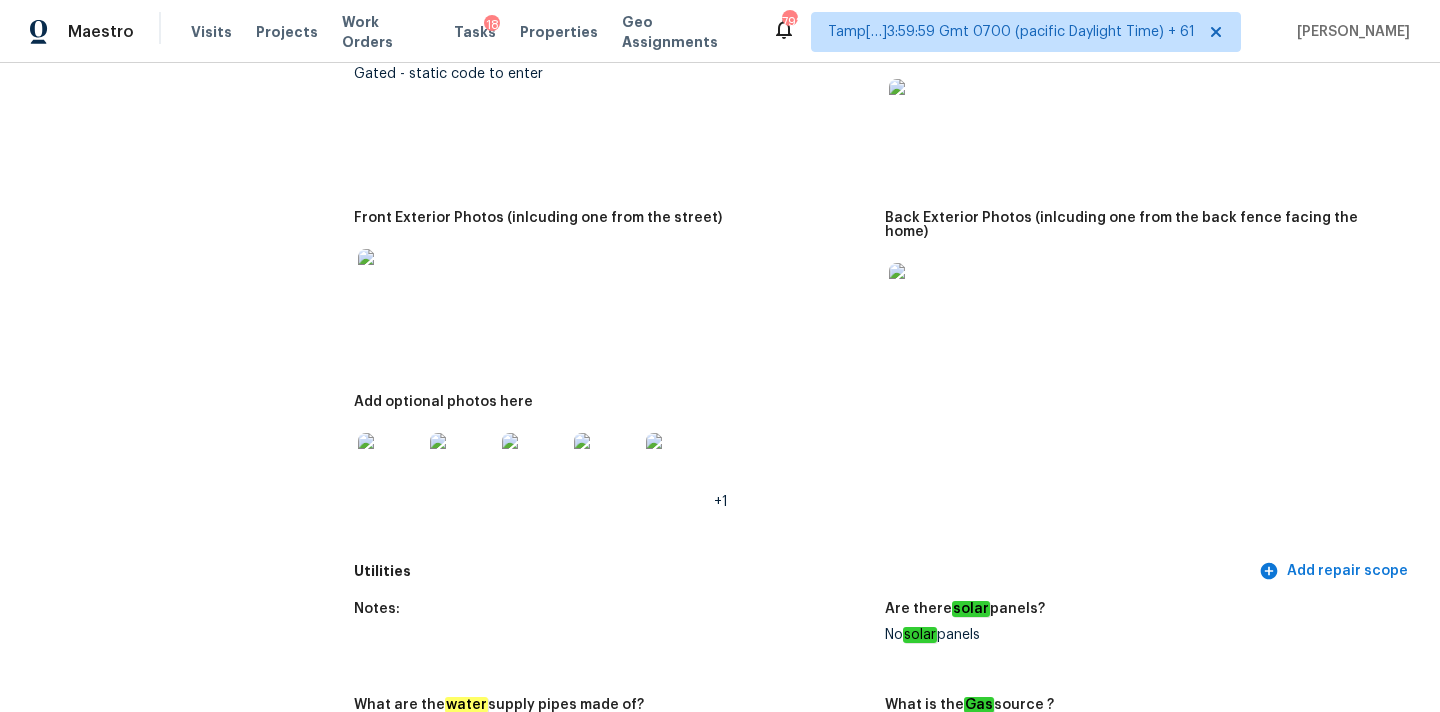 click at bounding box center [921, 111] 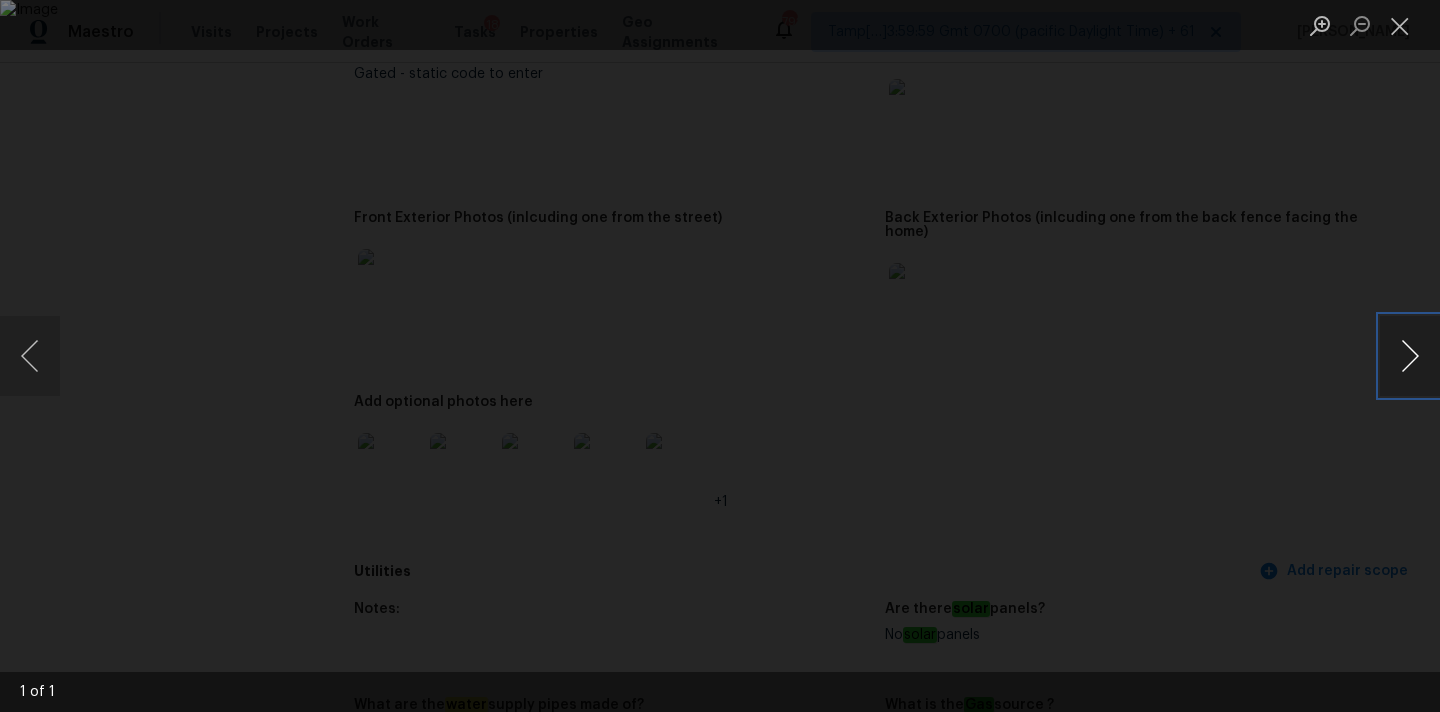 click at bounding box center (1410, 356) 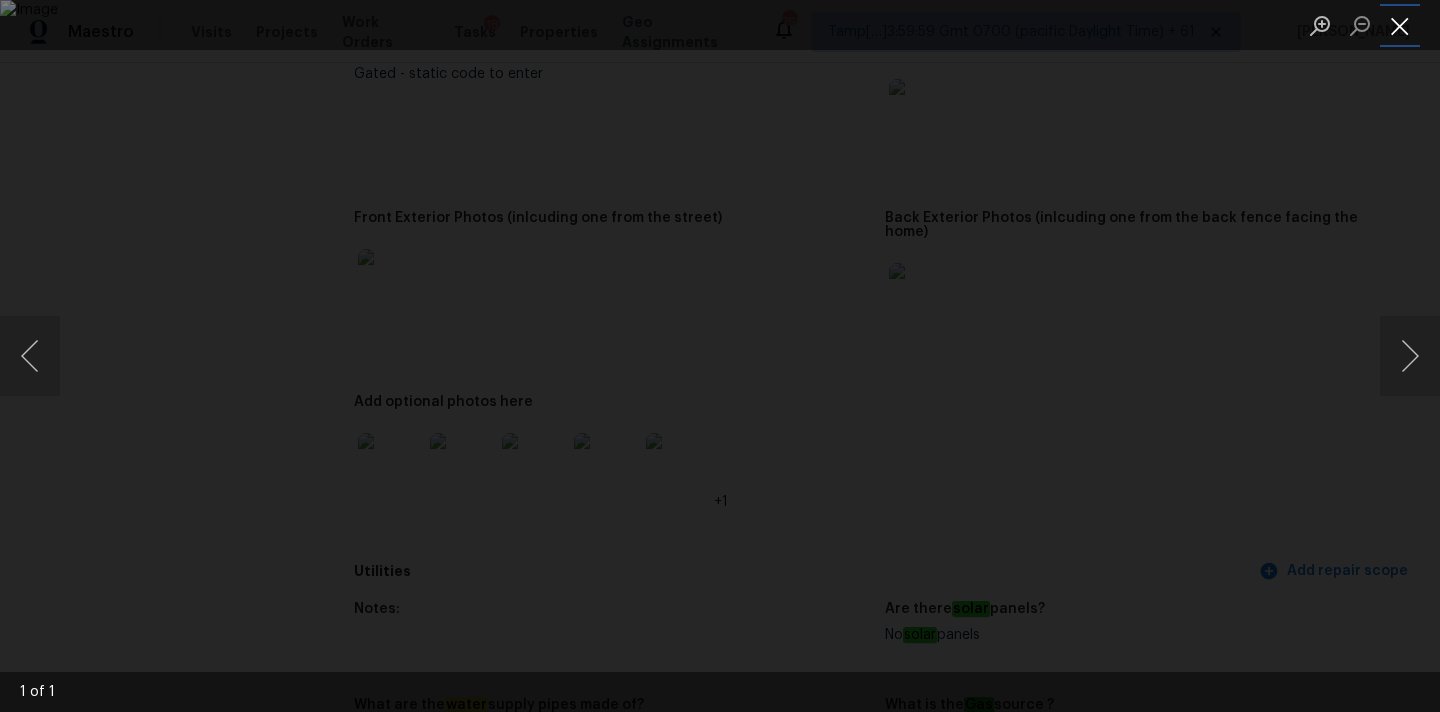 click at bounding box center [1400, 25] 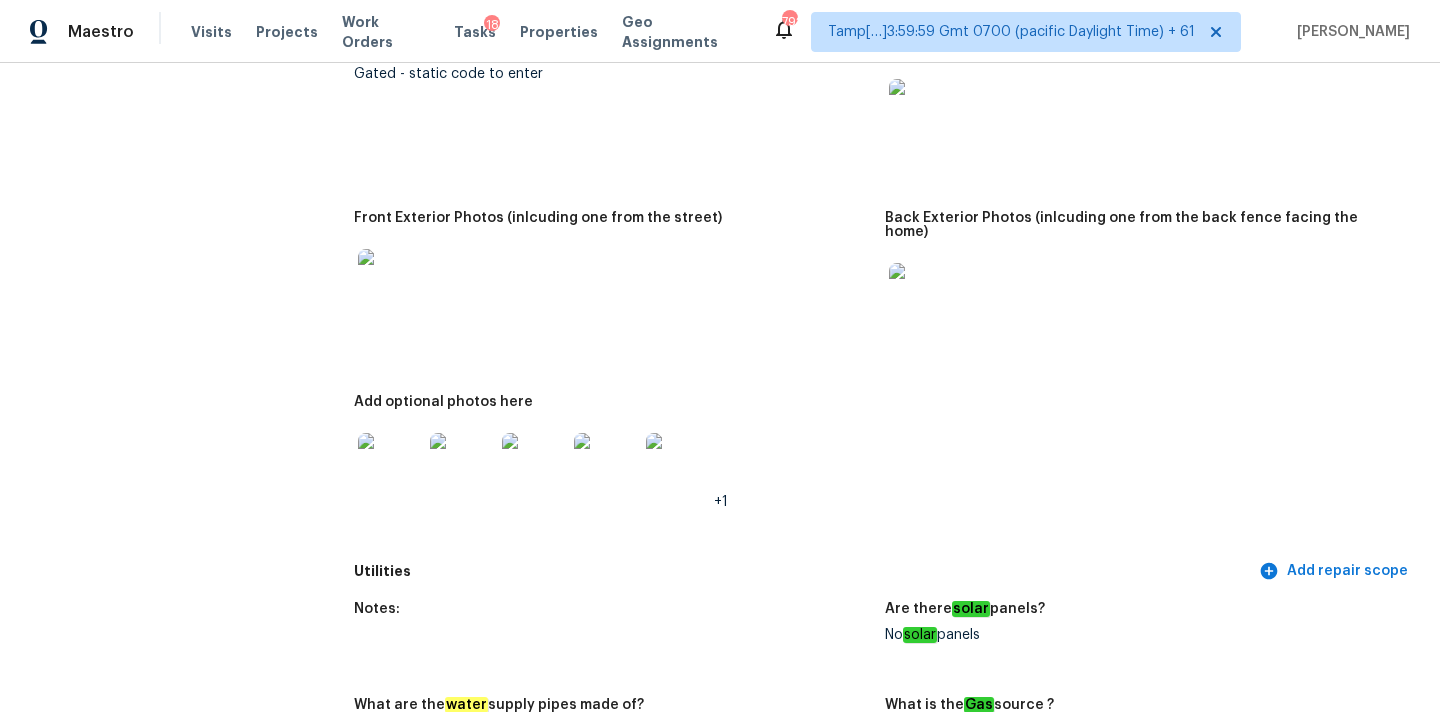 click at bounding box center (921, 295) 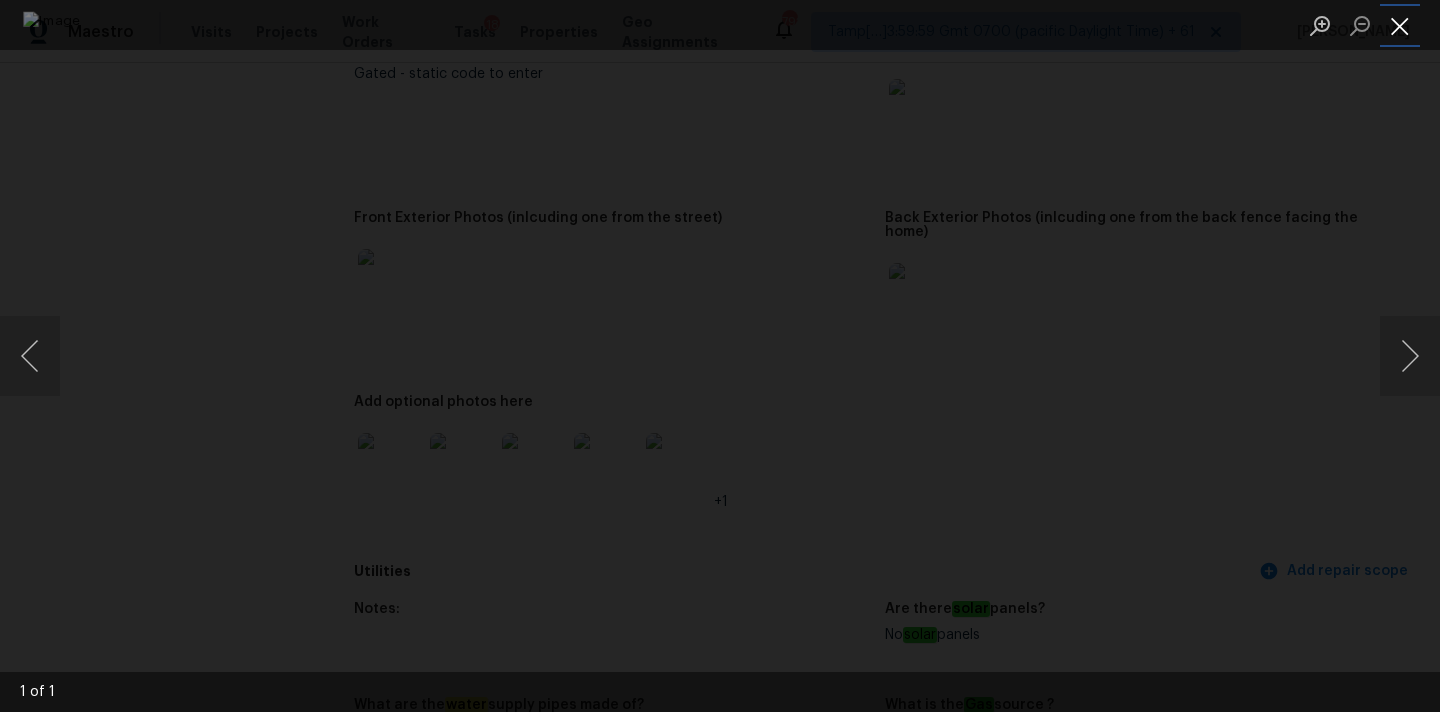 click at bounding box center (1400, 25) 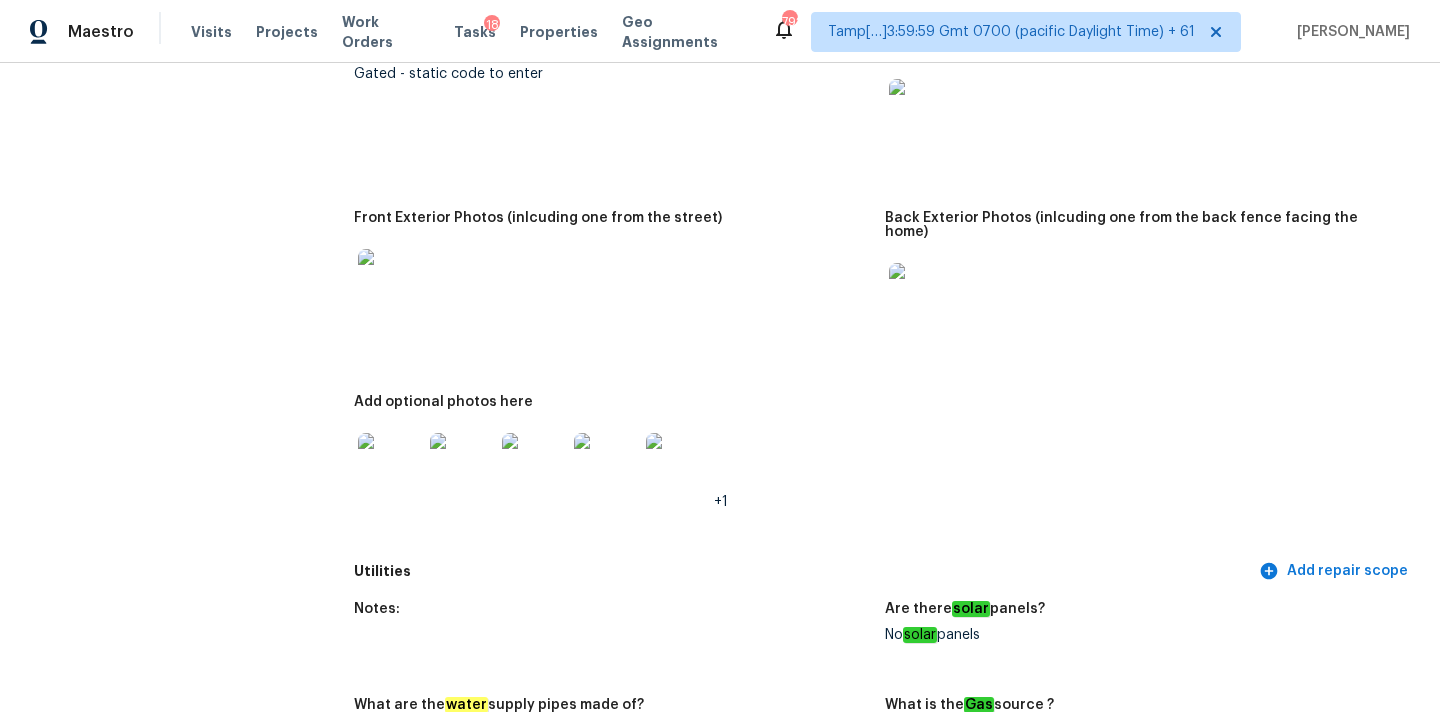 click at bounding box center (390, 465) 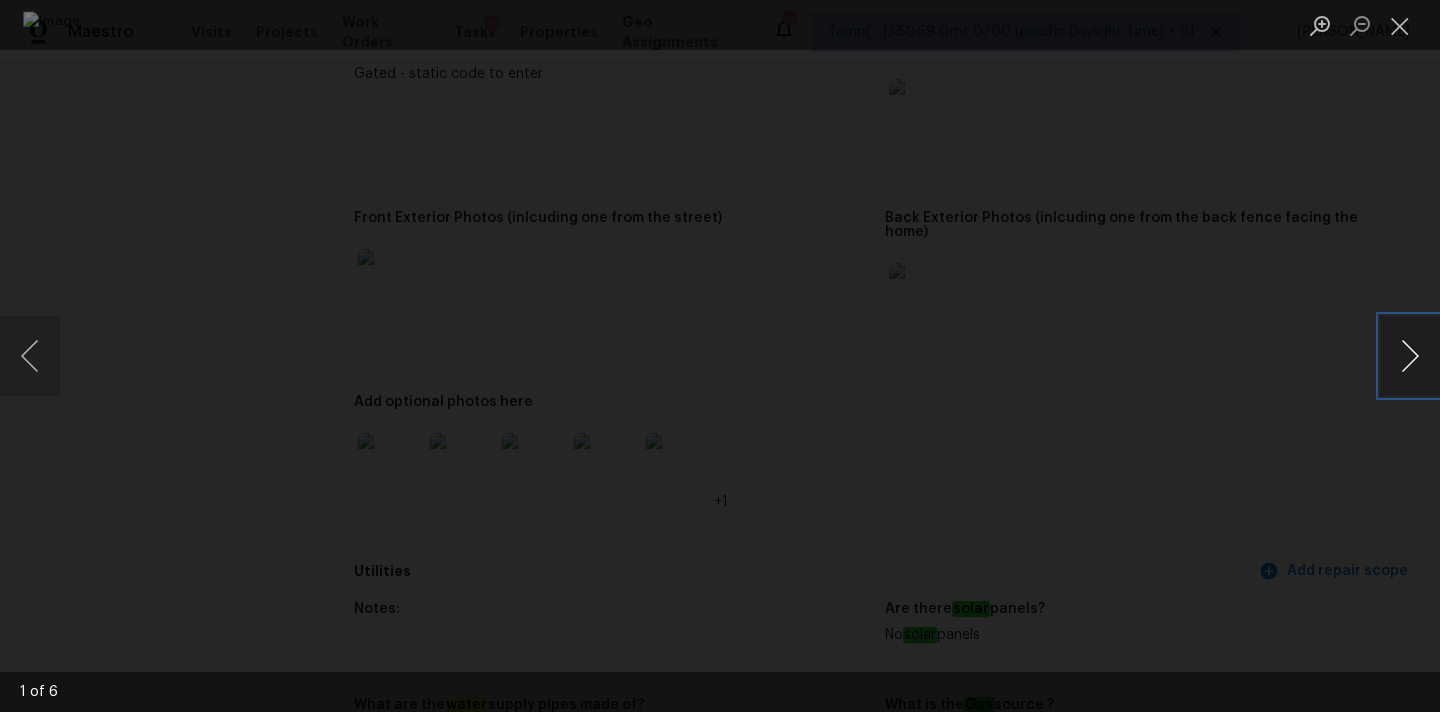 click at bounding box center [1410, 356] 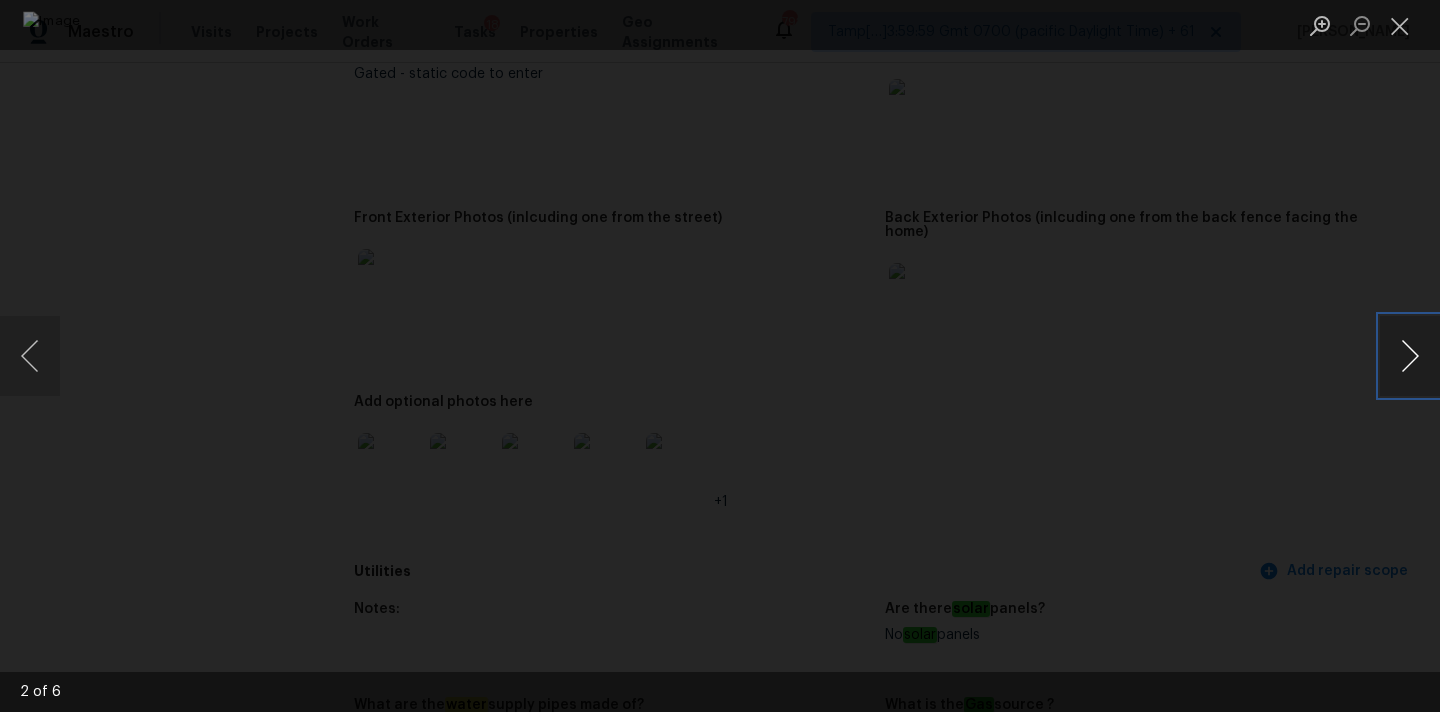 click at bounding box center [1410, 356] 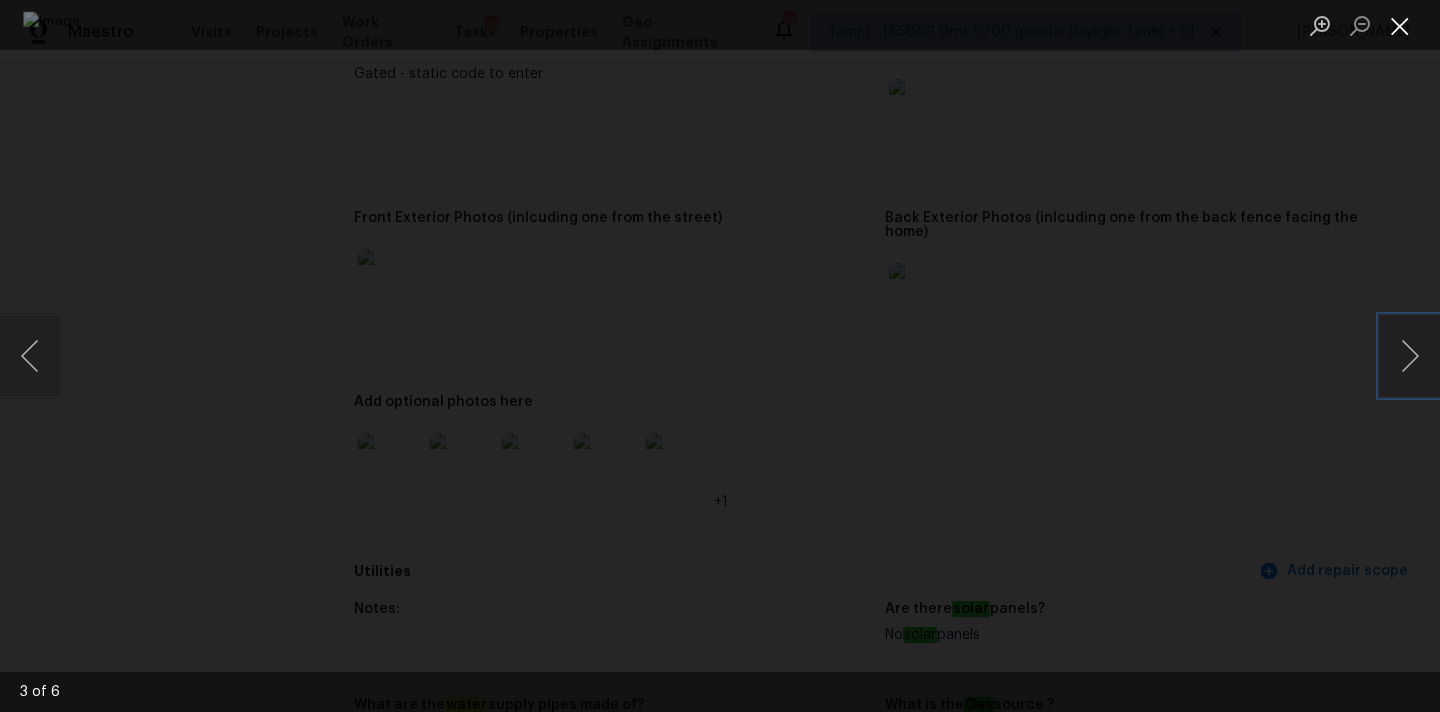 type 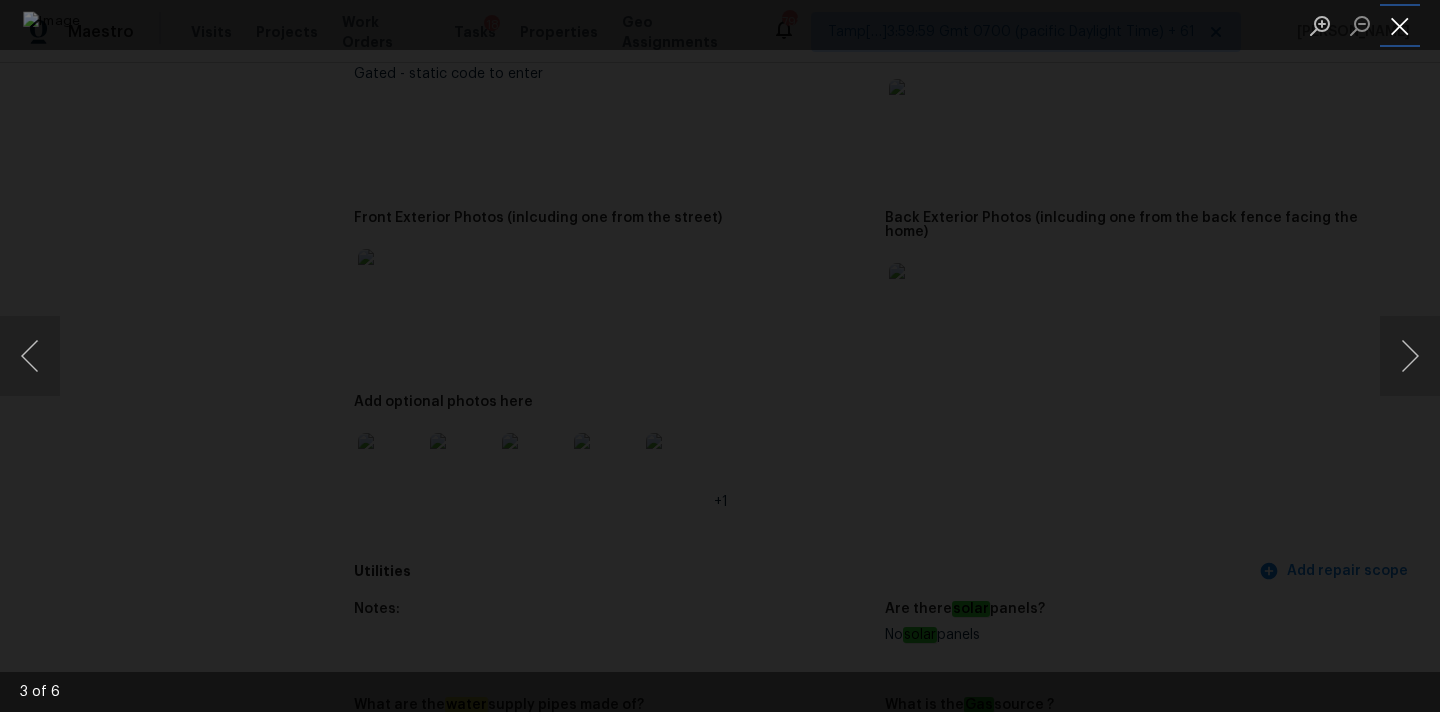 click at bounding box center [1400, 25] 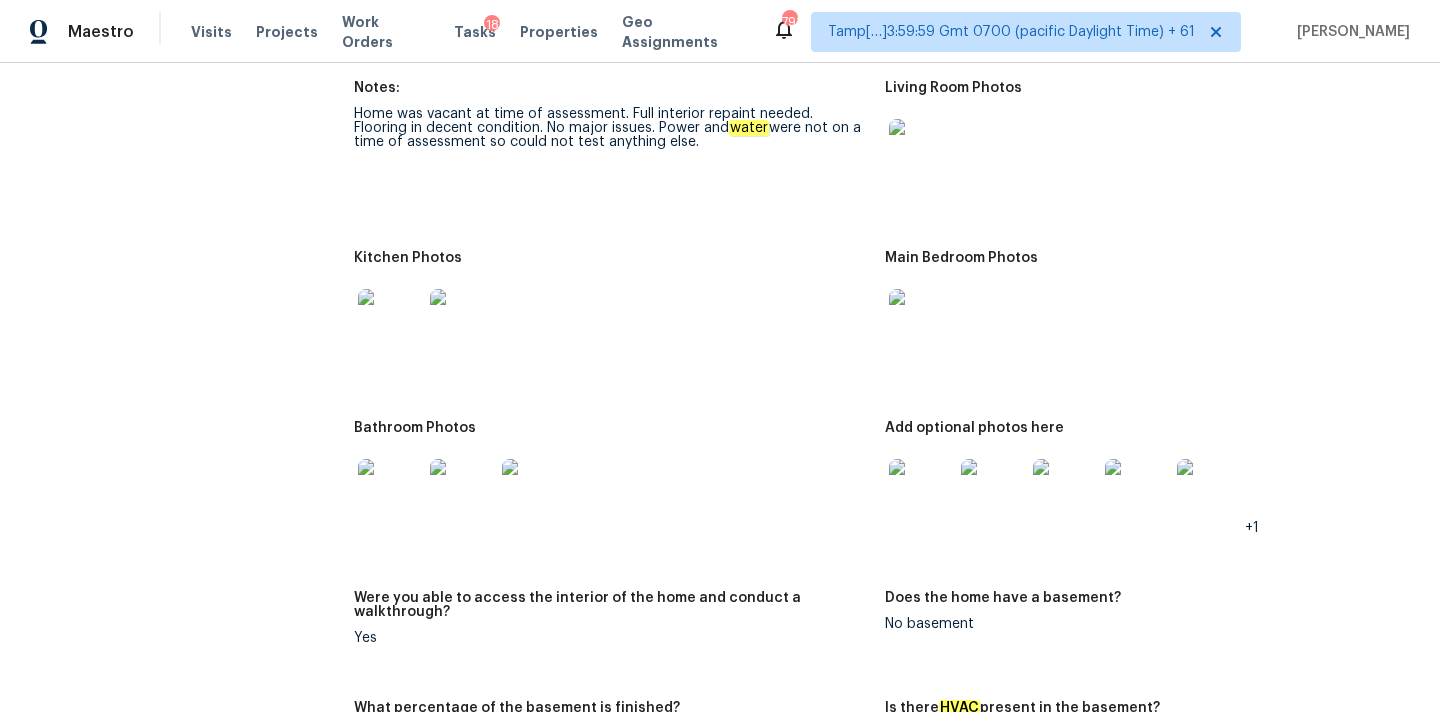 scroll, scrollTop: 2152, scrollLeft: 0, axis: vertical 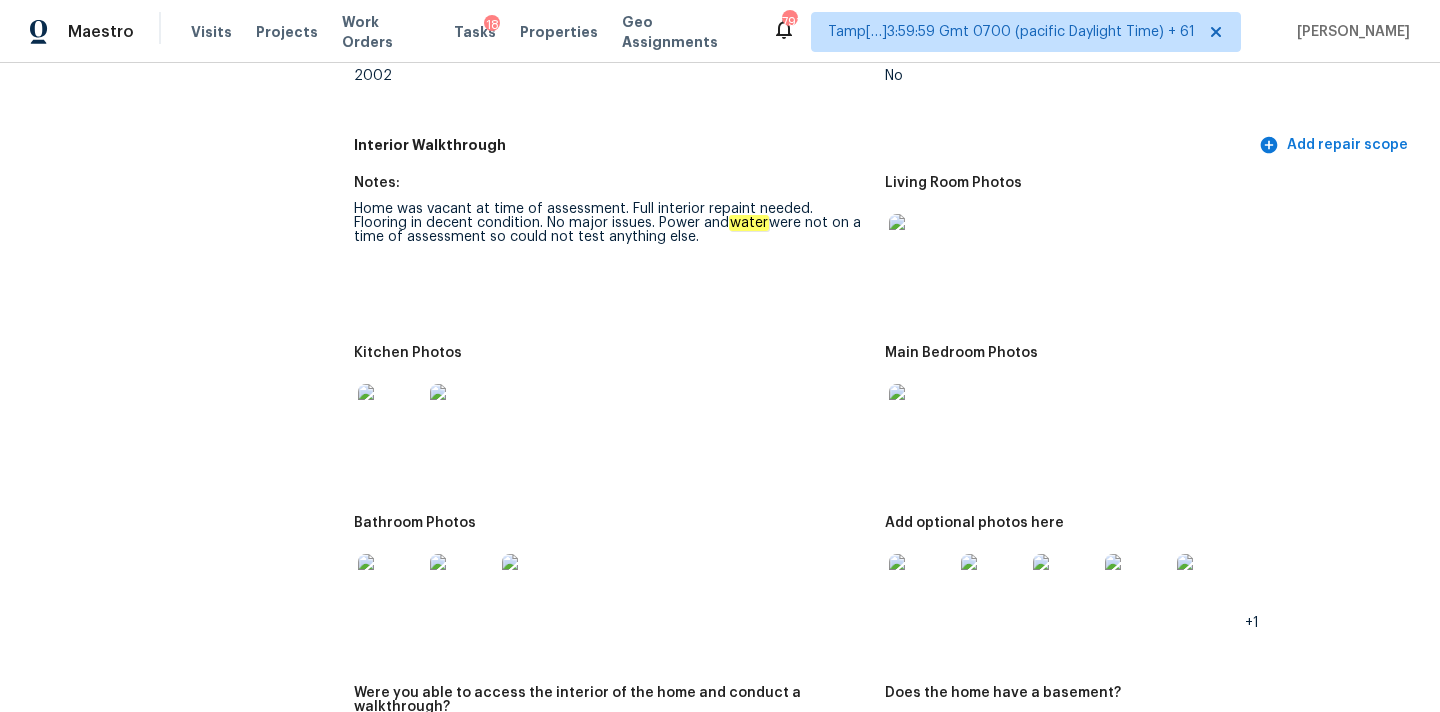 drag, startPoint x: 601, startPoint y: 210, endPoint x: 654, endPoint y: 227, distance: 55.65968 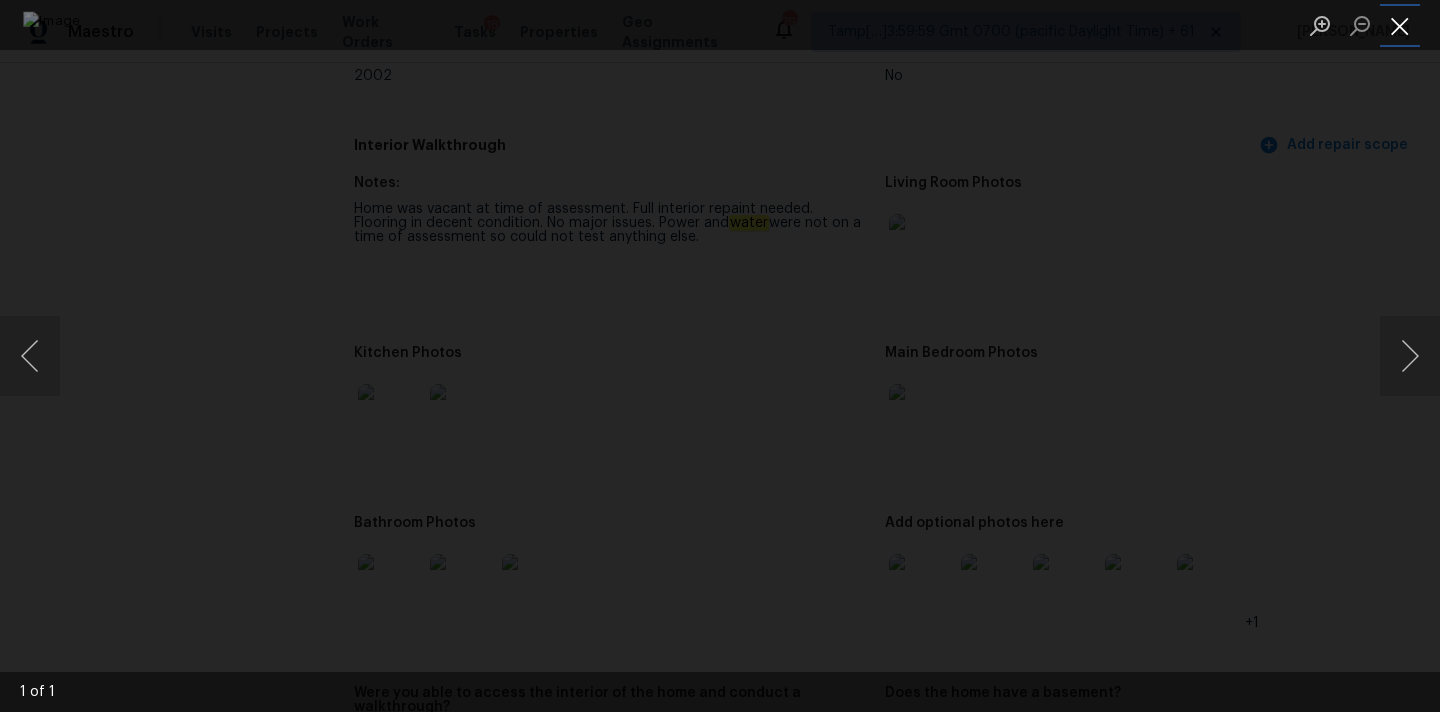 click at bounding box center [1400, 25] 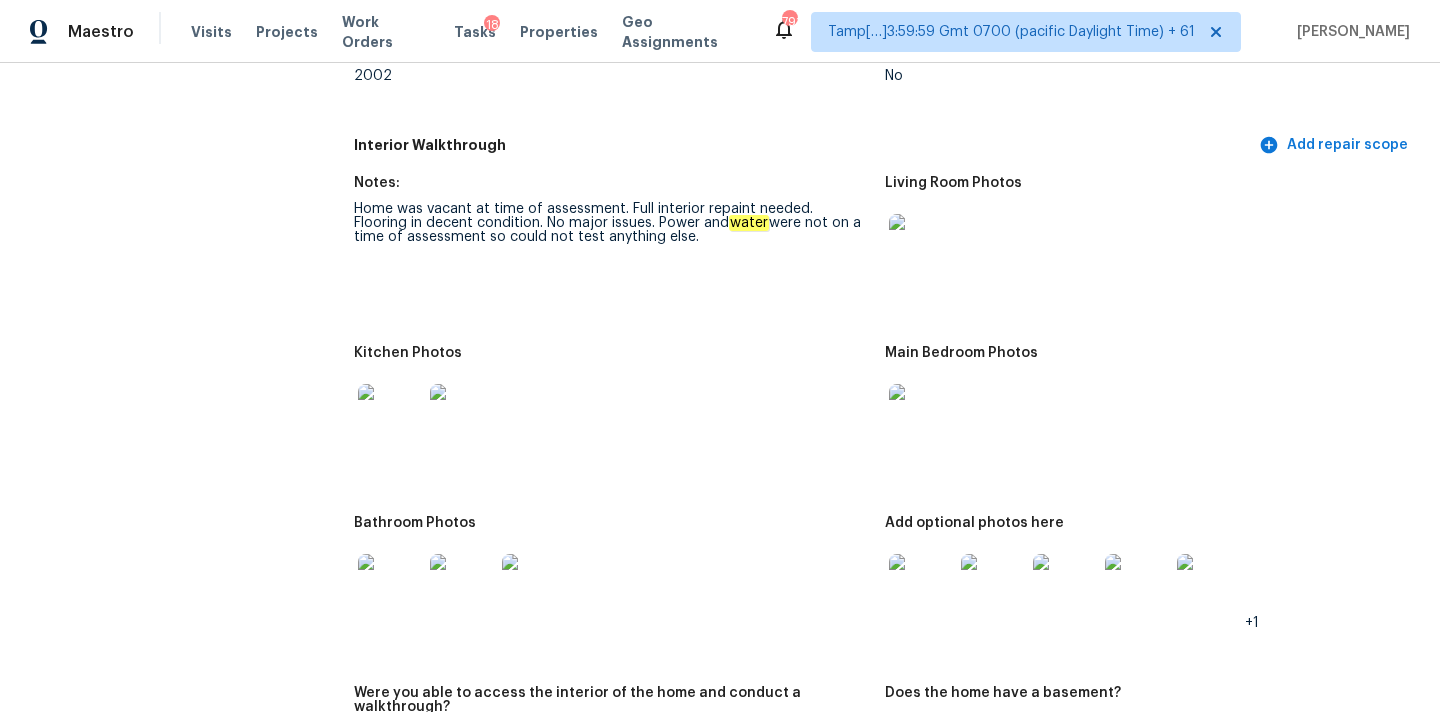 click at bounding box center [921, 416] 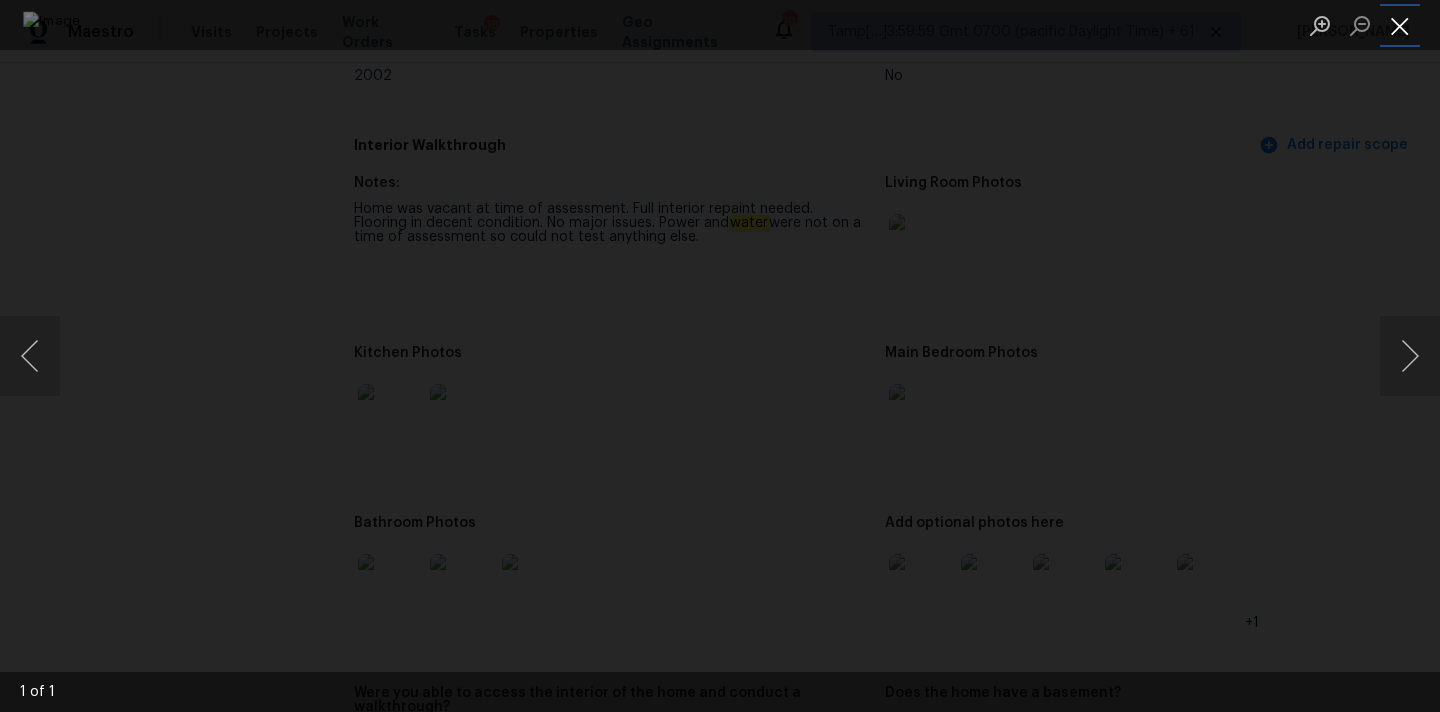 click at bounding box center [1400, 25] 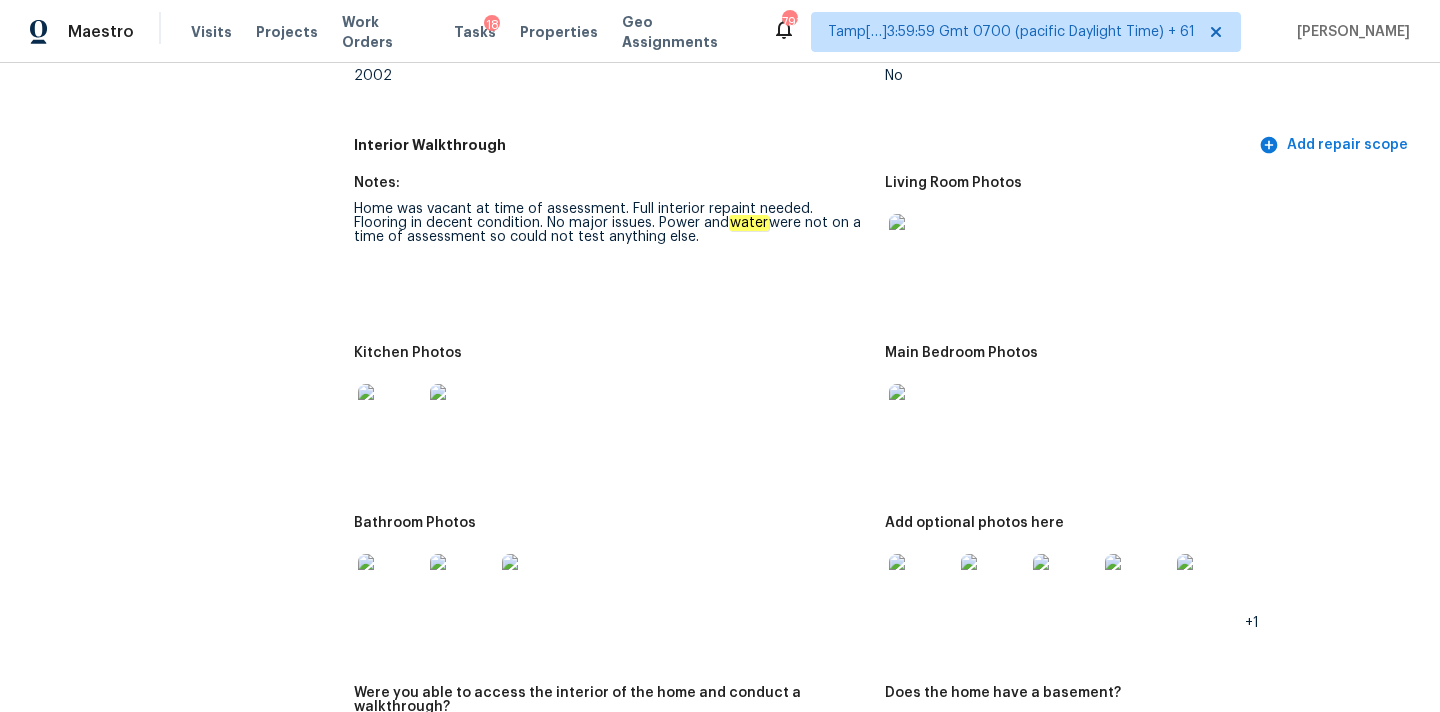 click at bounding box center [390, 416] 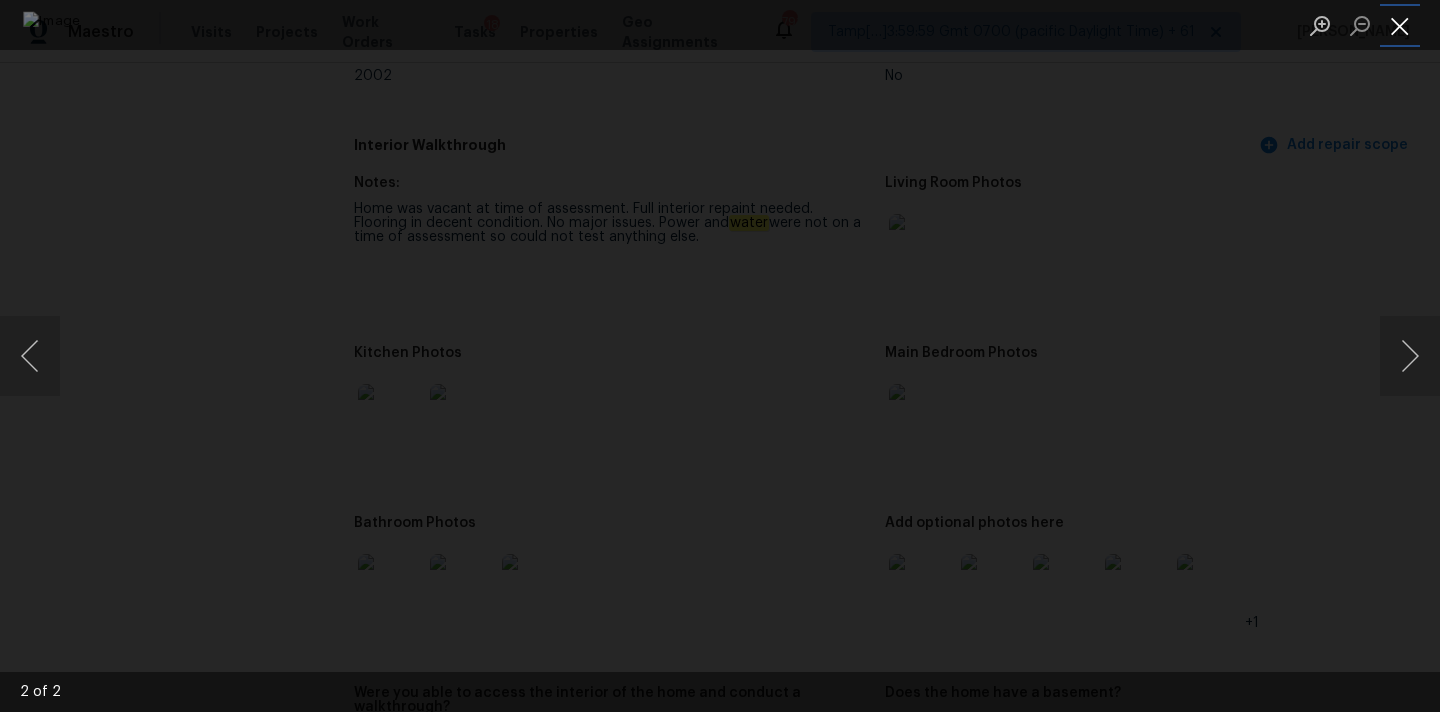 click at bounding box center [1400, 25] 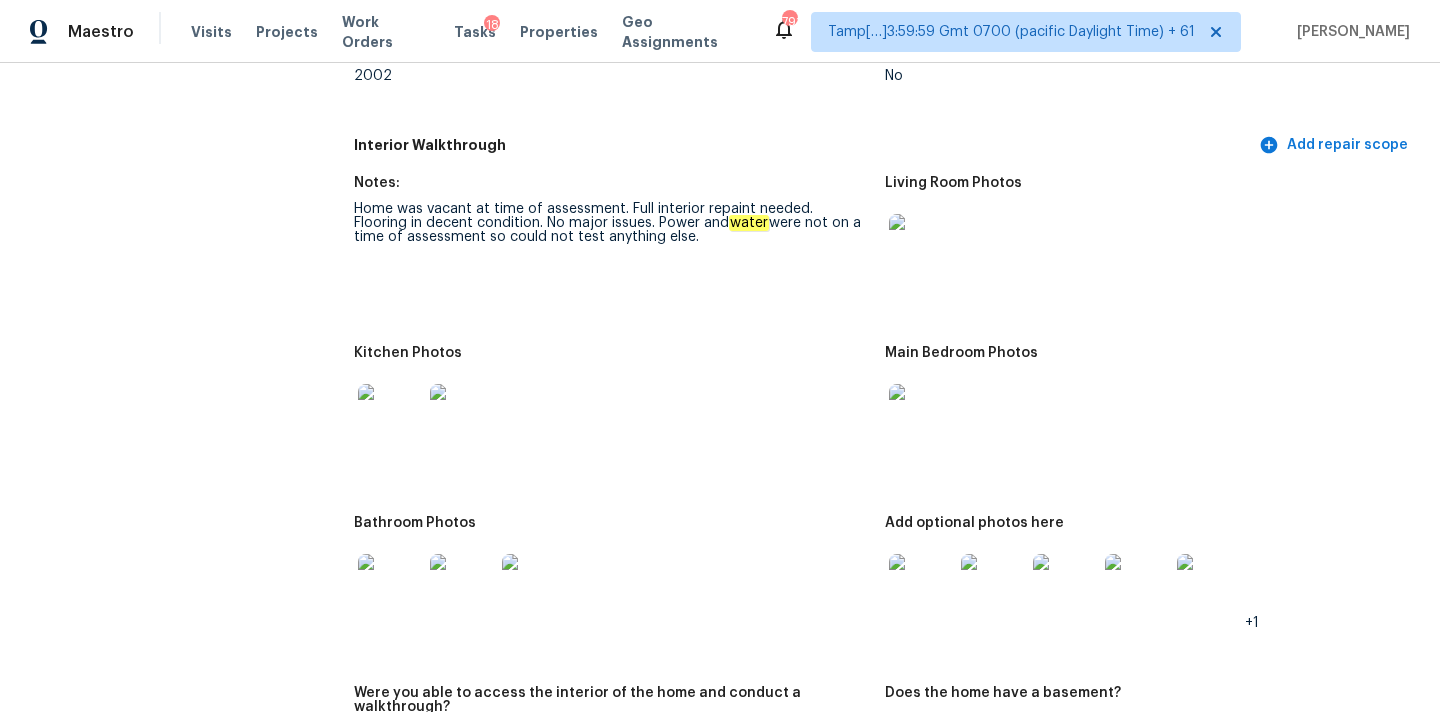 click at bounding box center (390, 586) 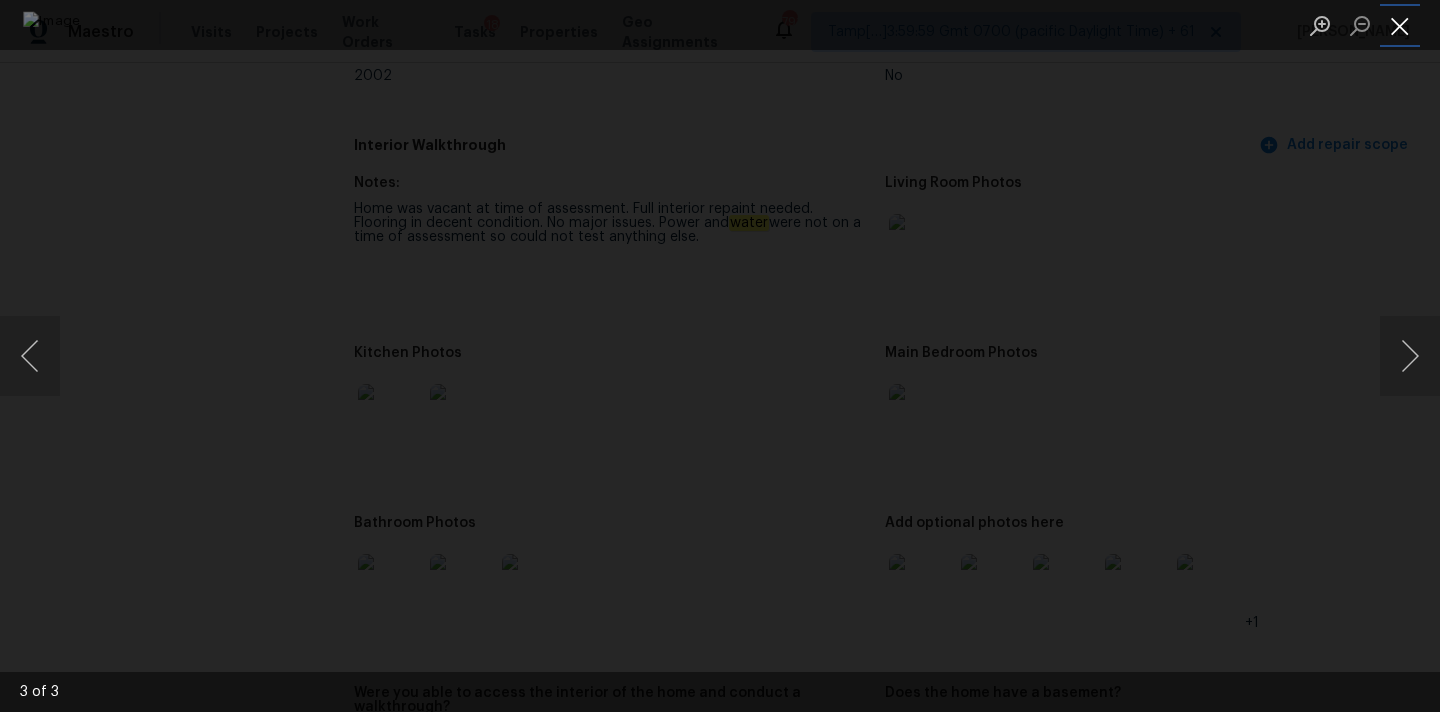 click at bounding box center [1400, 25] 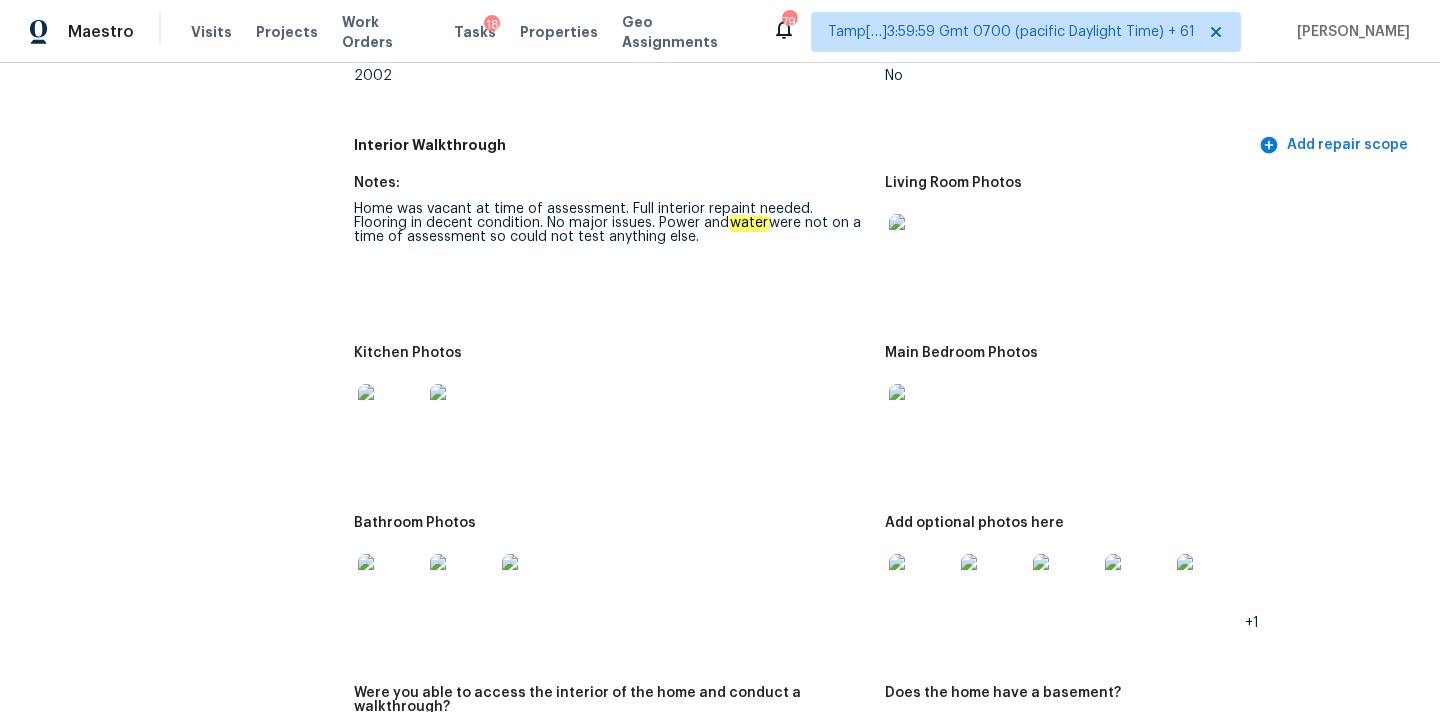 click at bounding box center (921, 586) 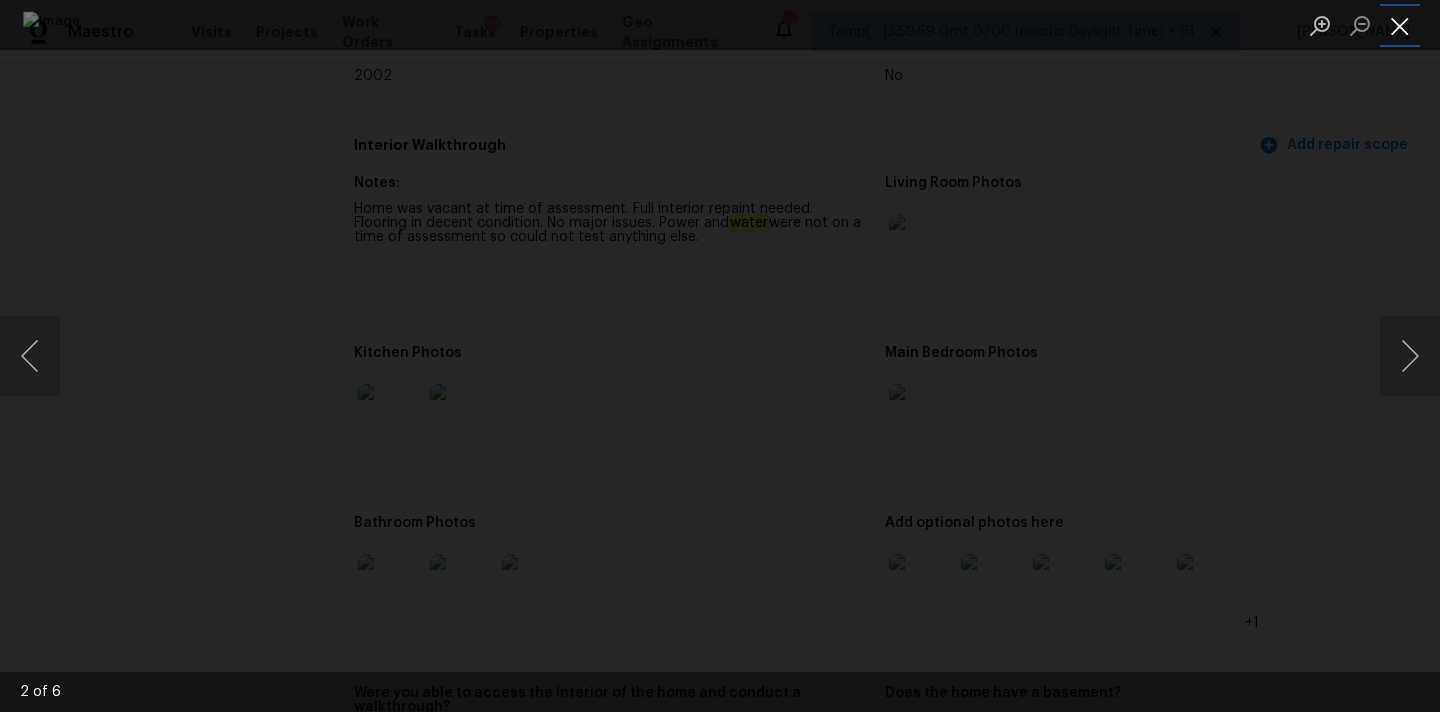 click at bounding box center (1400, 25) 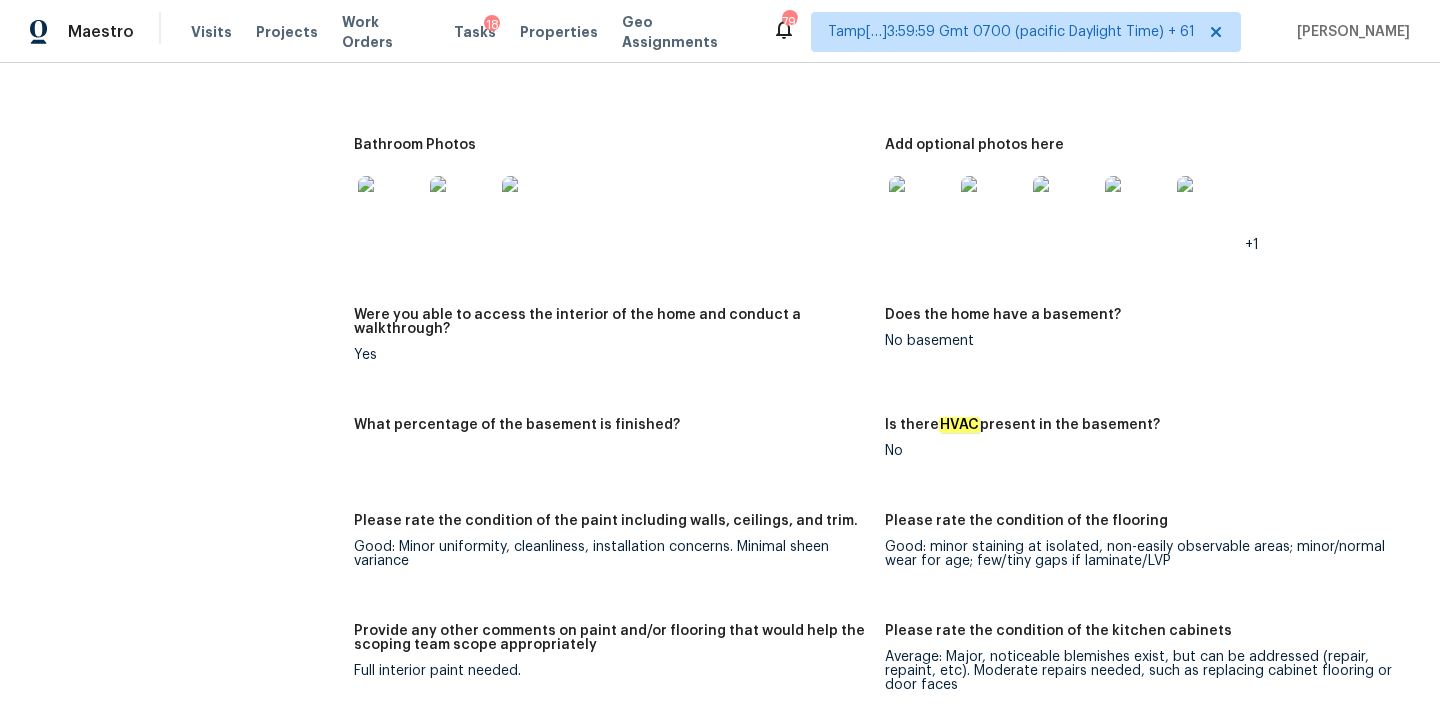 scroll, scrollTop: 2463, scrollLeft: 0, axis: vertical 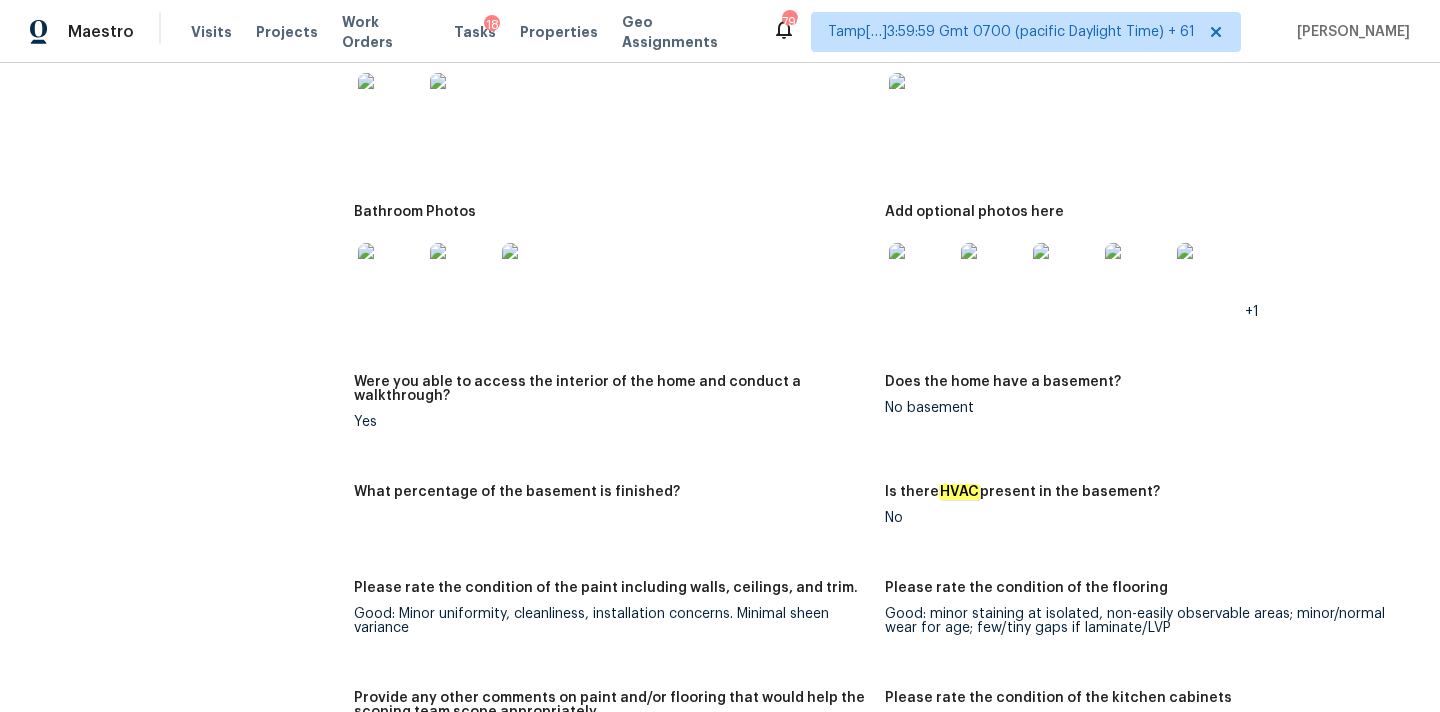 click at bounding box center (390, 275) 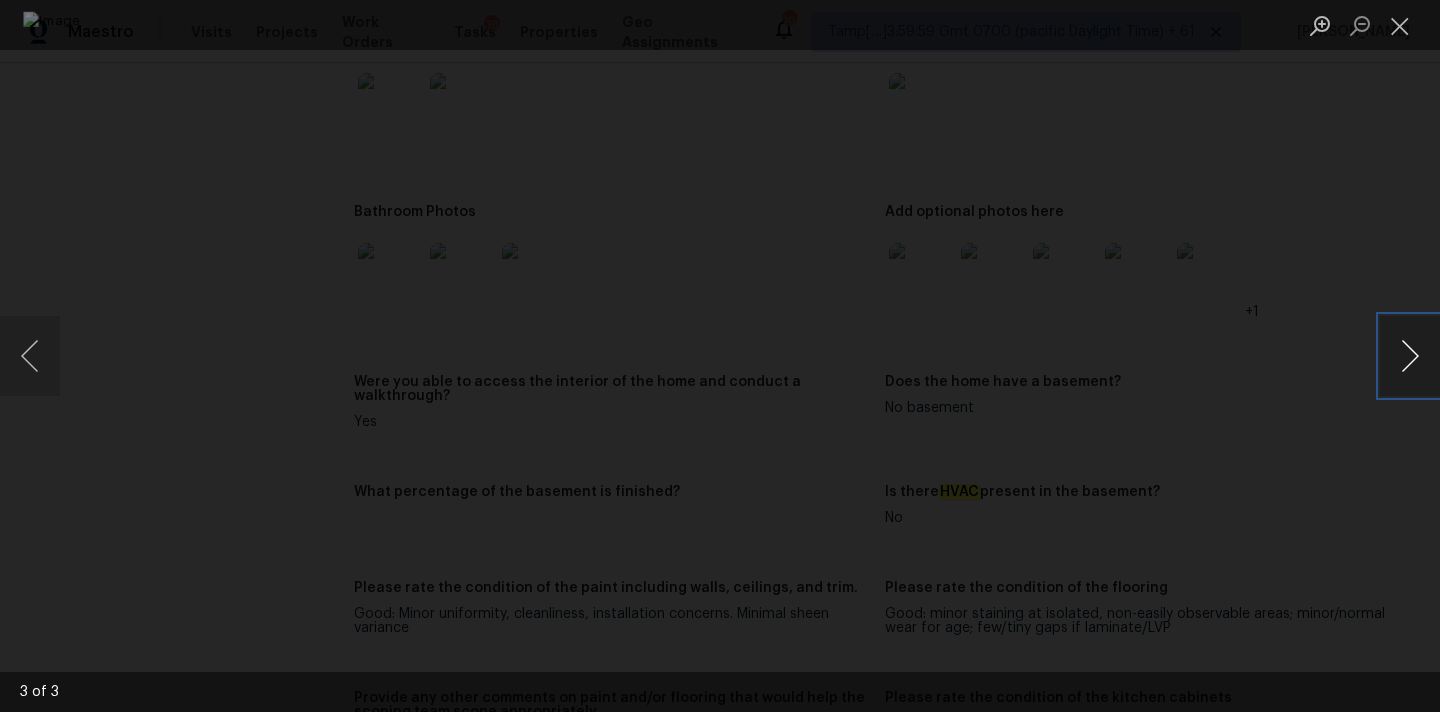click at bounding box center (1410, 356) 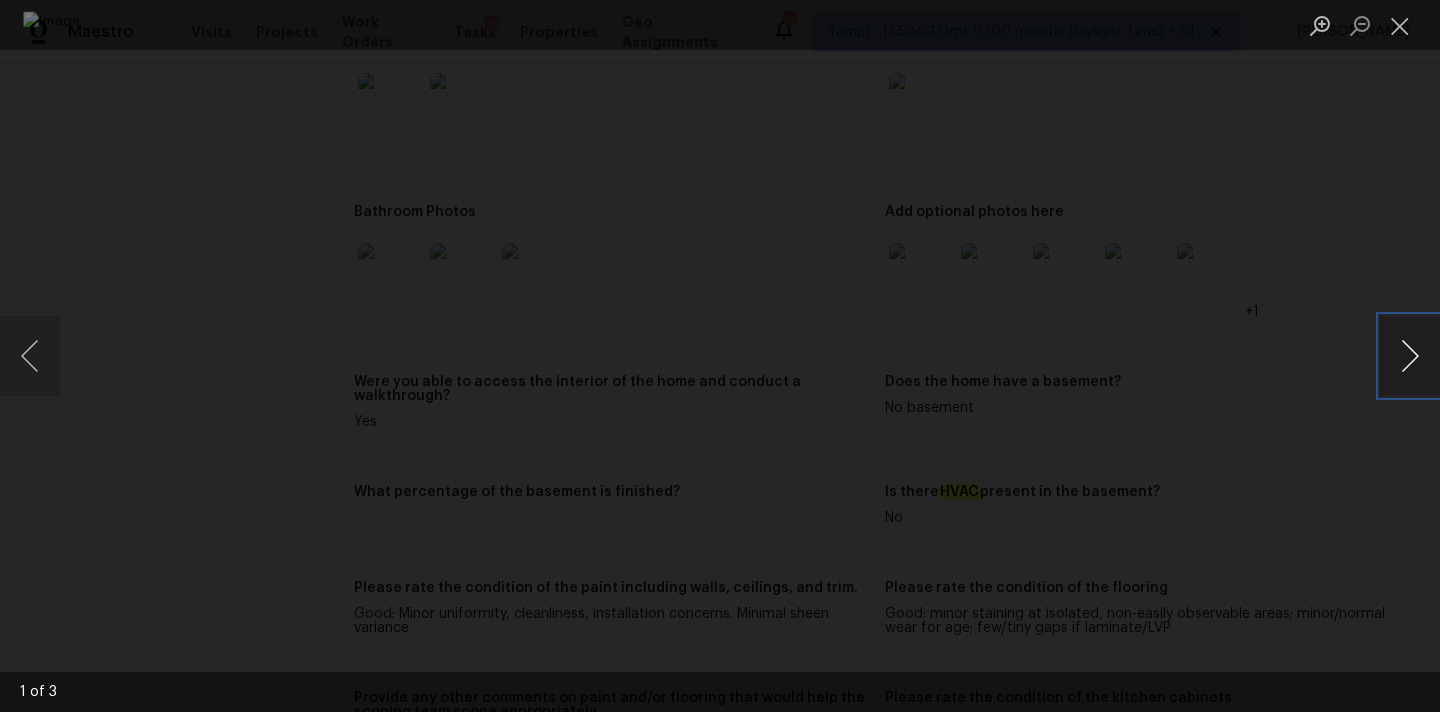 click at bounding box center [1410, 356] 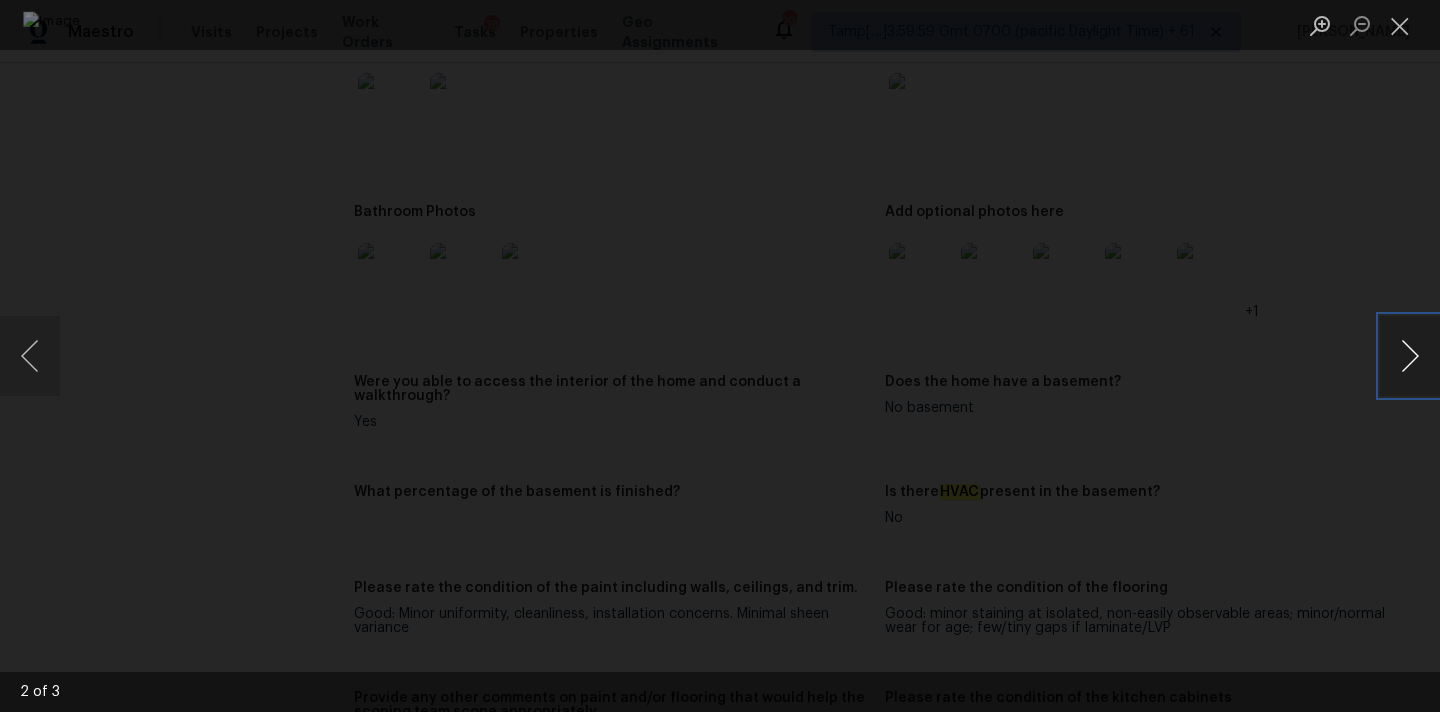 click at bounding box center [1410, 356] 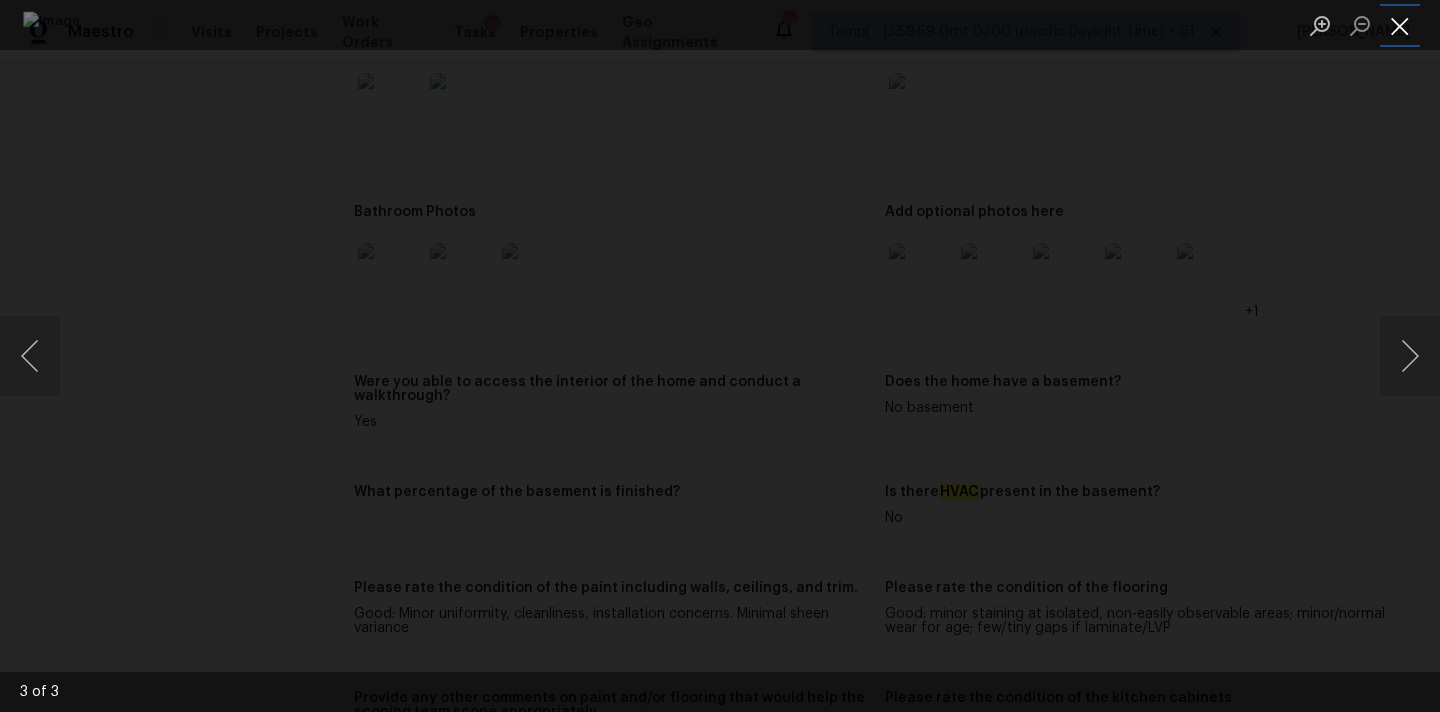 click at bounding box center (1400, 25) 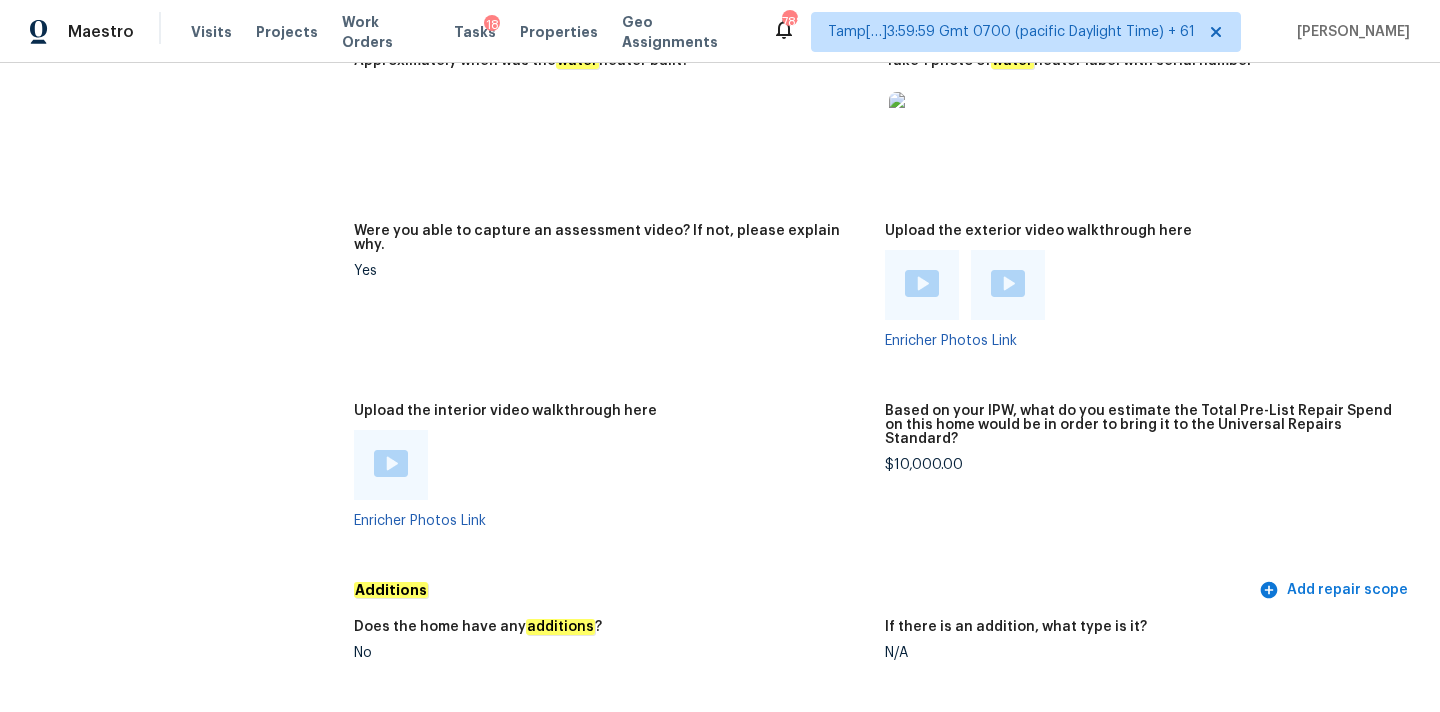 scroll, scrollTop: 3687, scrollLeft: 0, axis: vertical 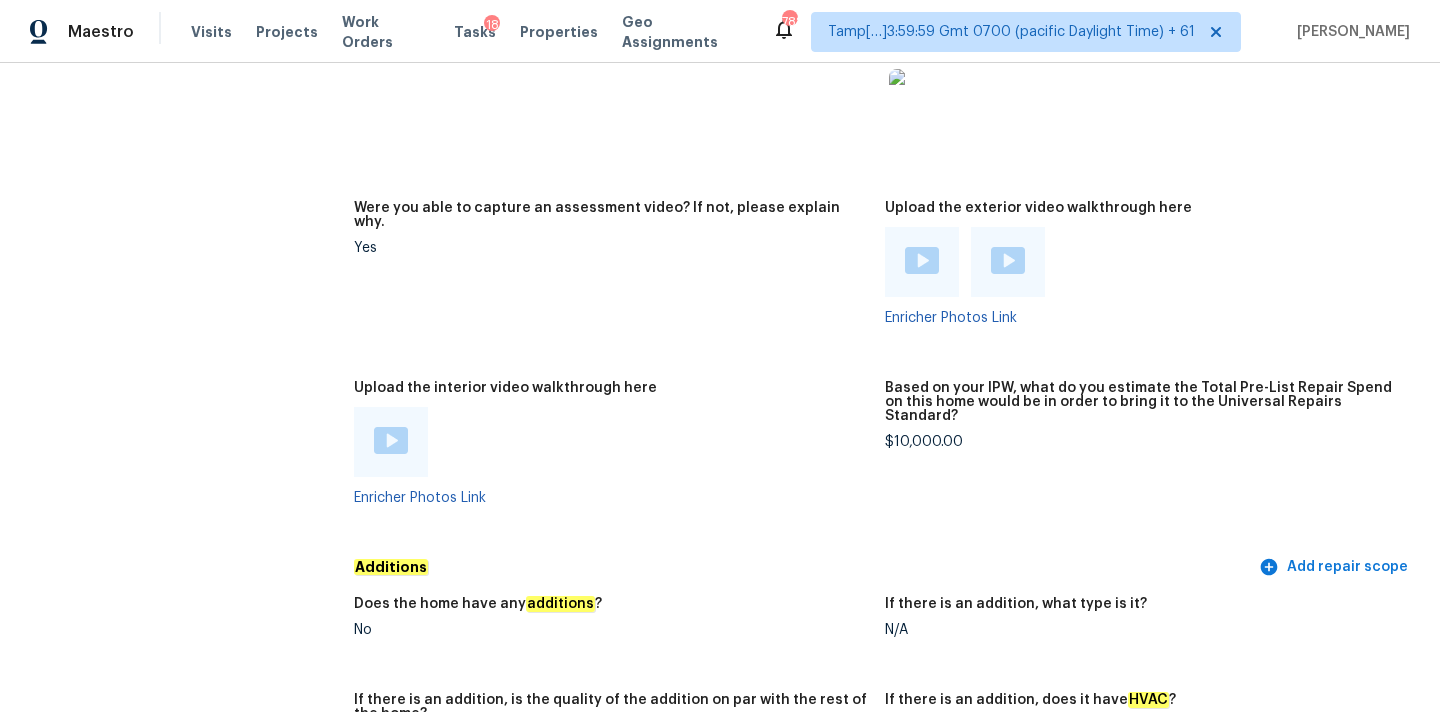 click on "$10,000.00" at bounding box center [1142, 442] 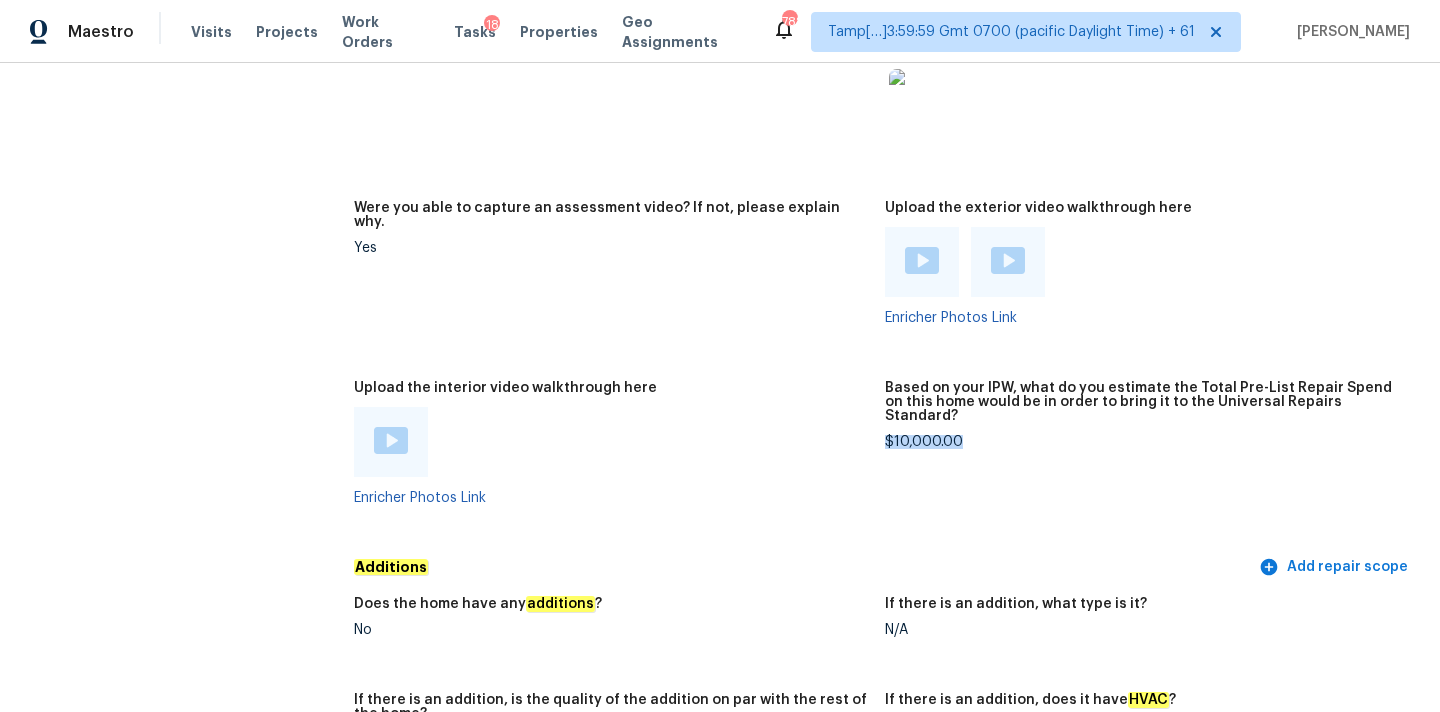 click on "$10,000.00" at bounding box center [1142, 442] 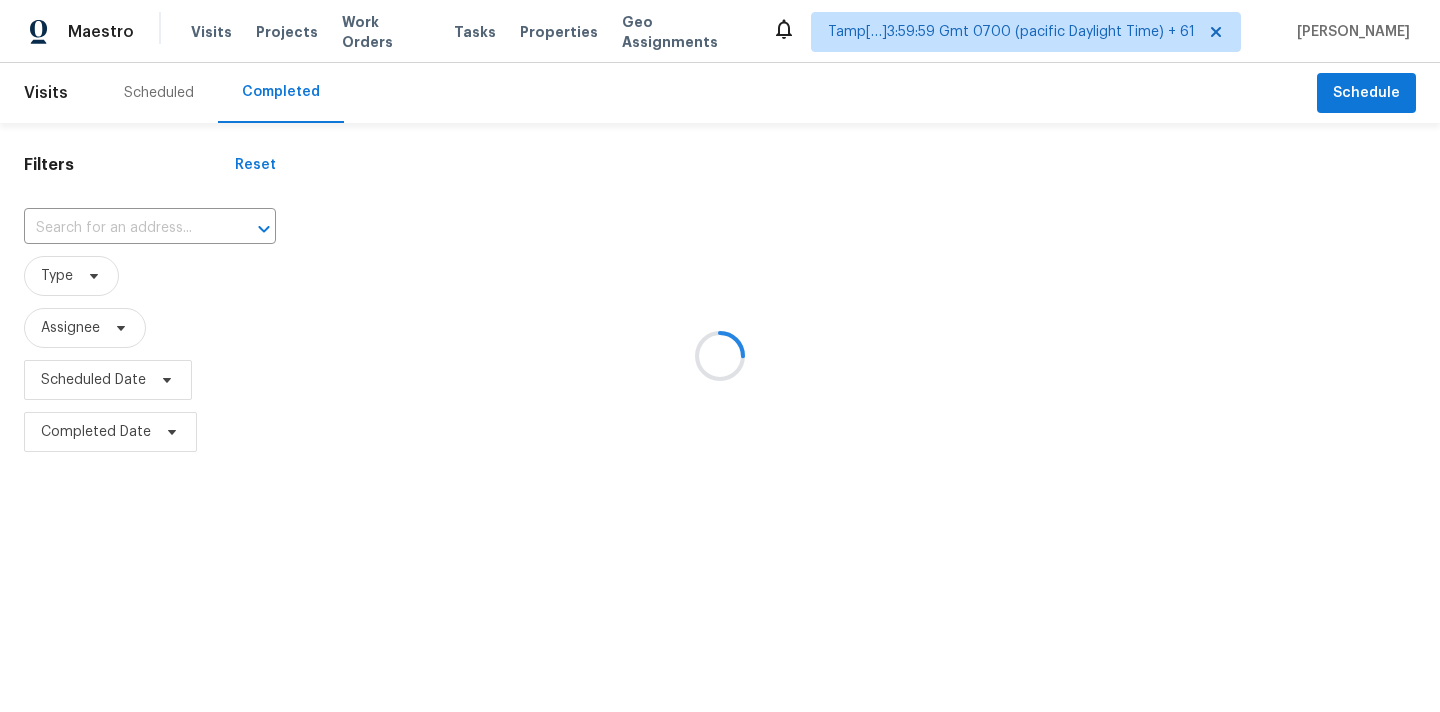 scroll, scrollTop: 0, scrollLeft: 0, axis: both 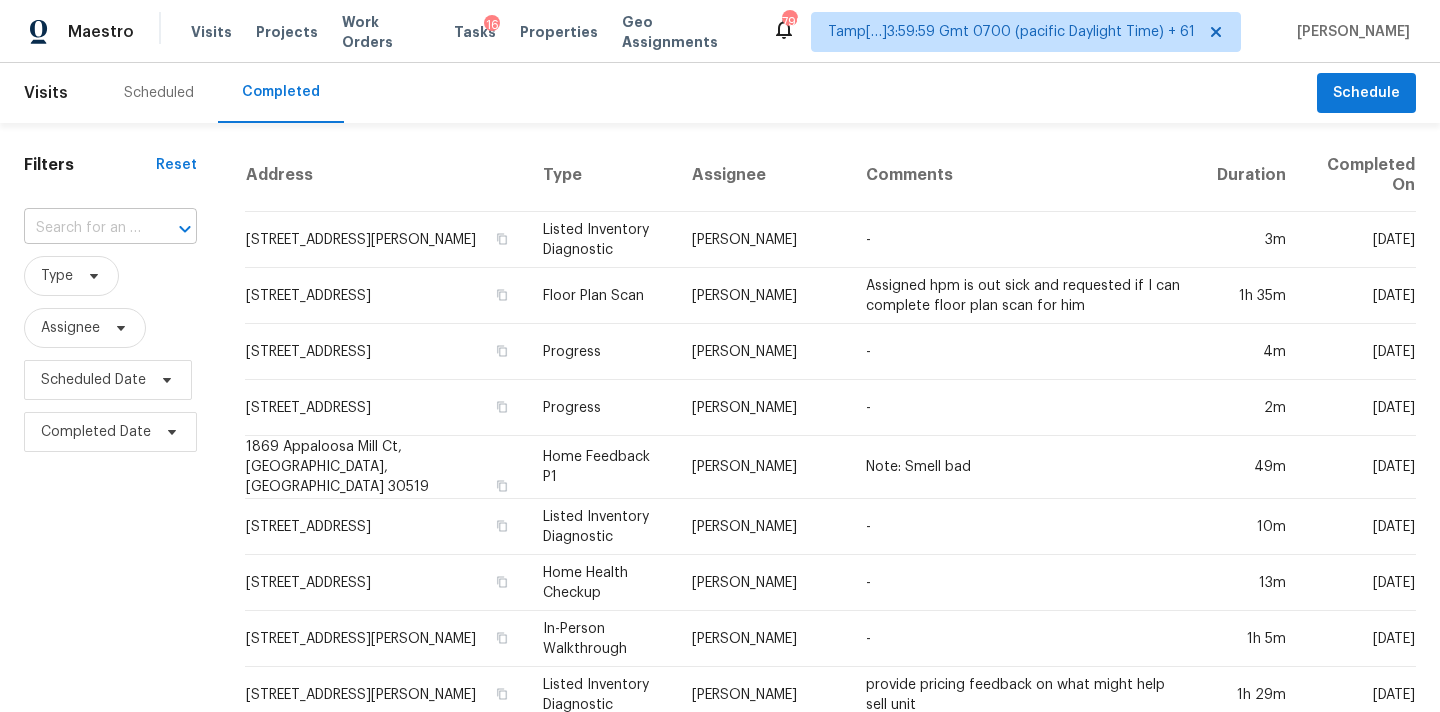 click at bounding box center [82, 228] 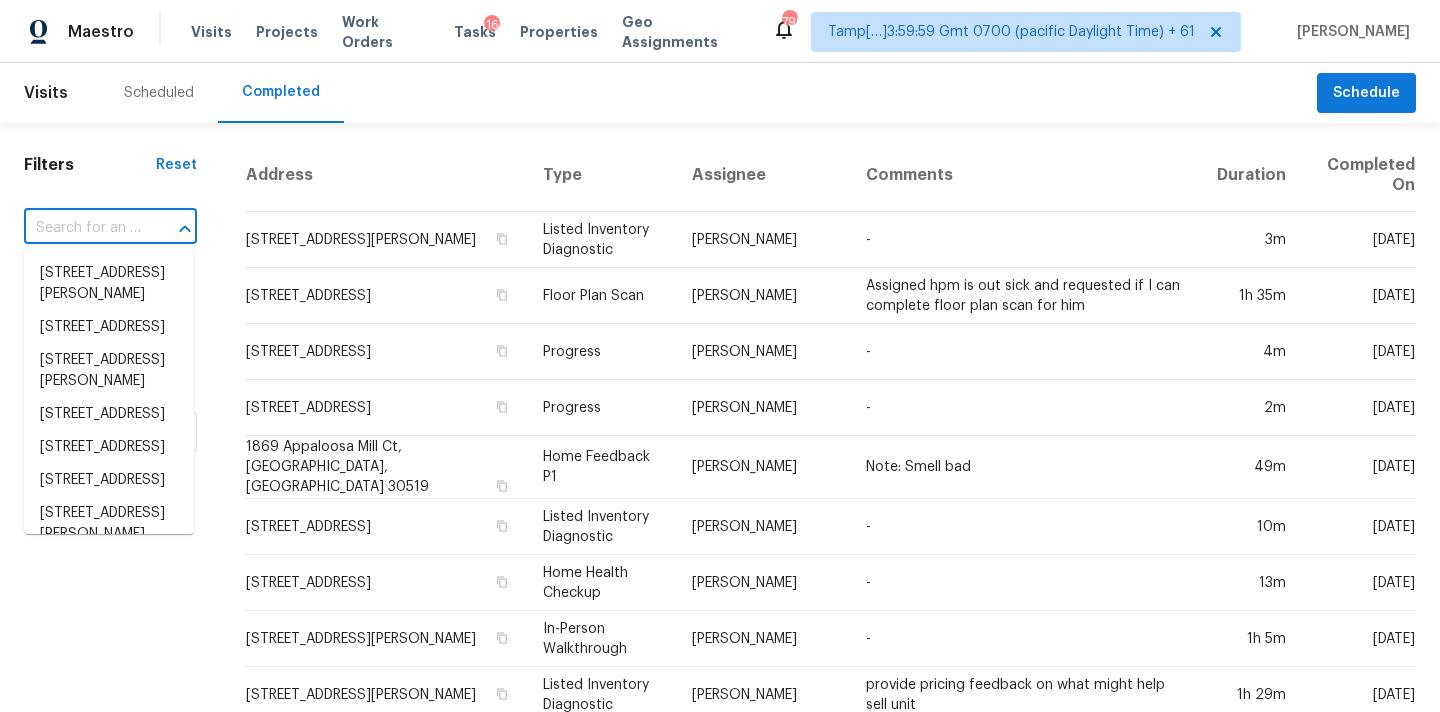 paste on "[STREET_ADDRESS]" 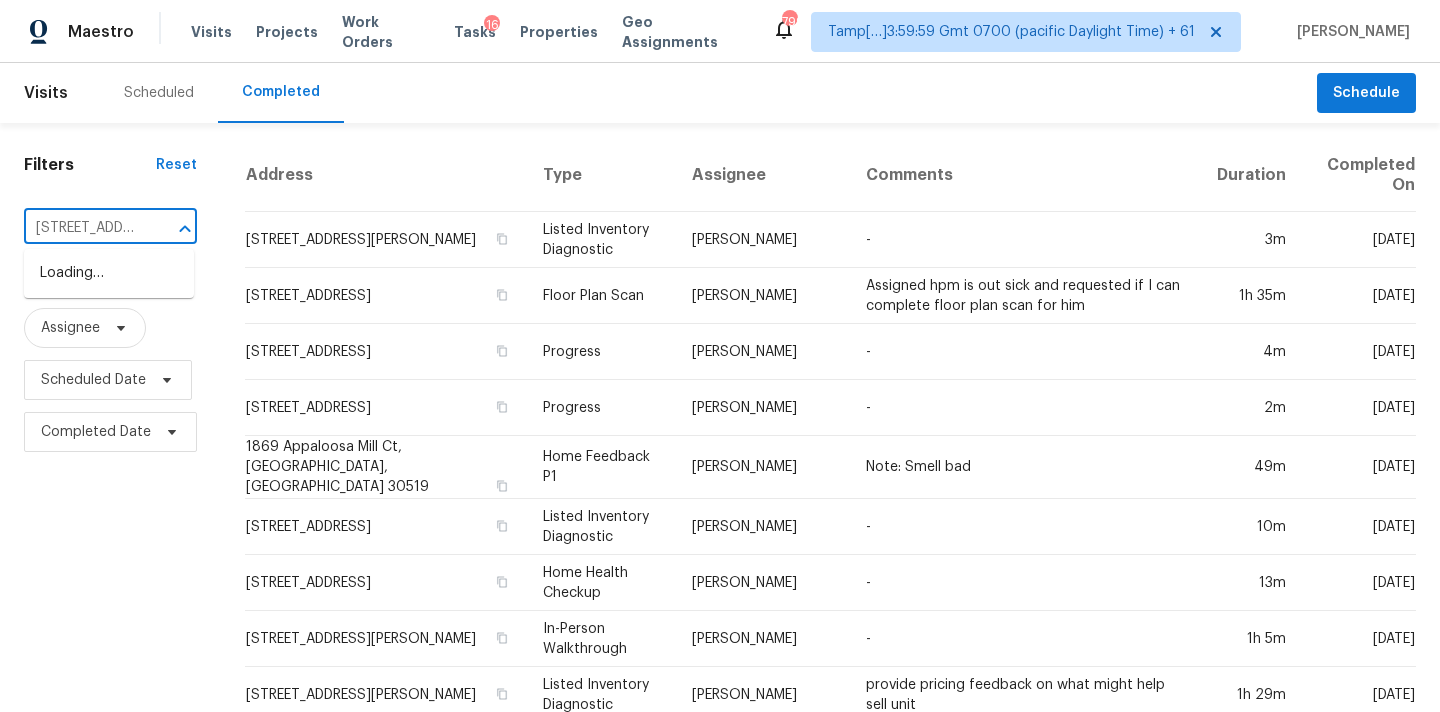 scroll, scrollTop: 0, scrollLeft: 148, axis: horizontal 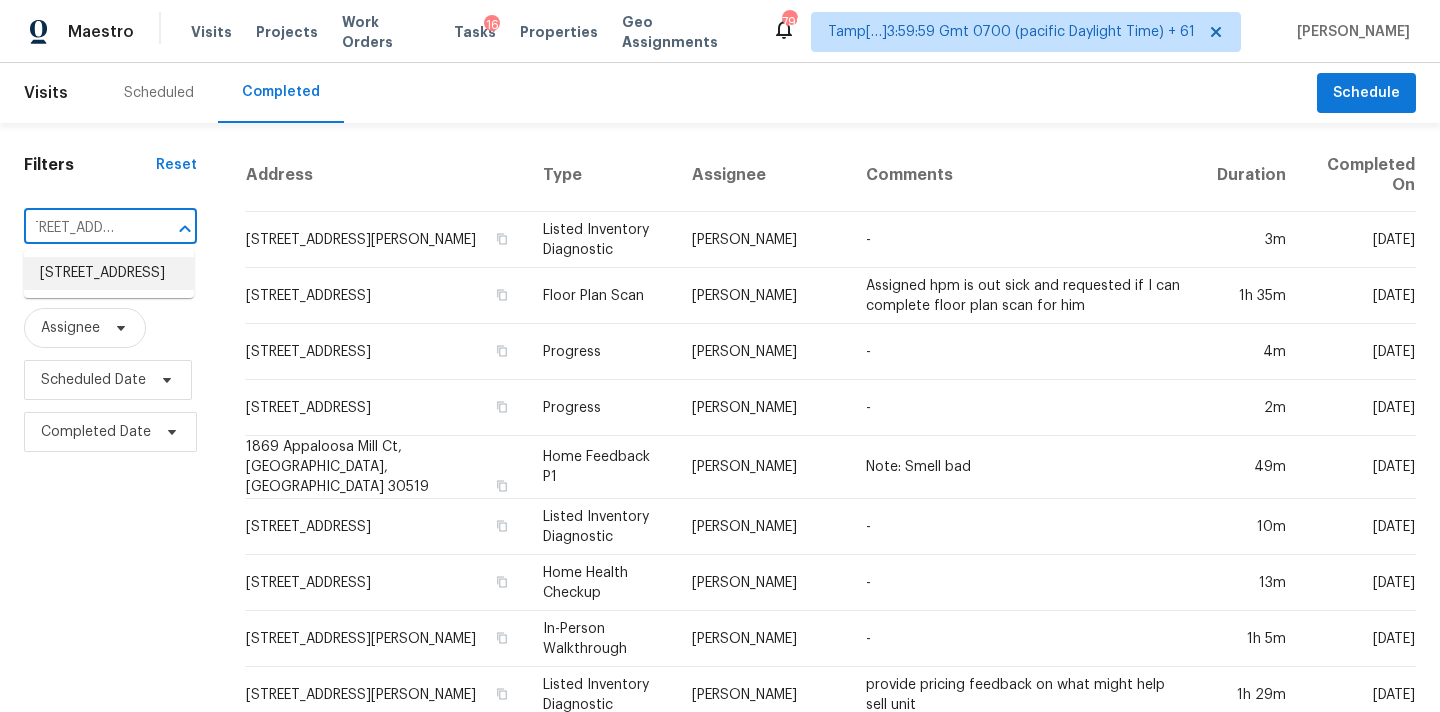 click on "[STREET_ADDRESS]" at bounding box center (109, 273) 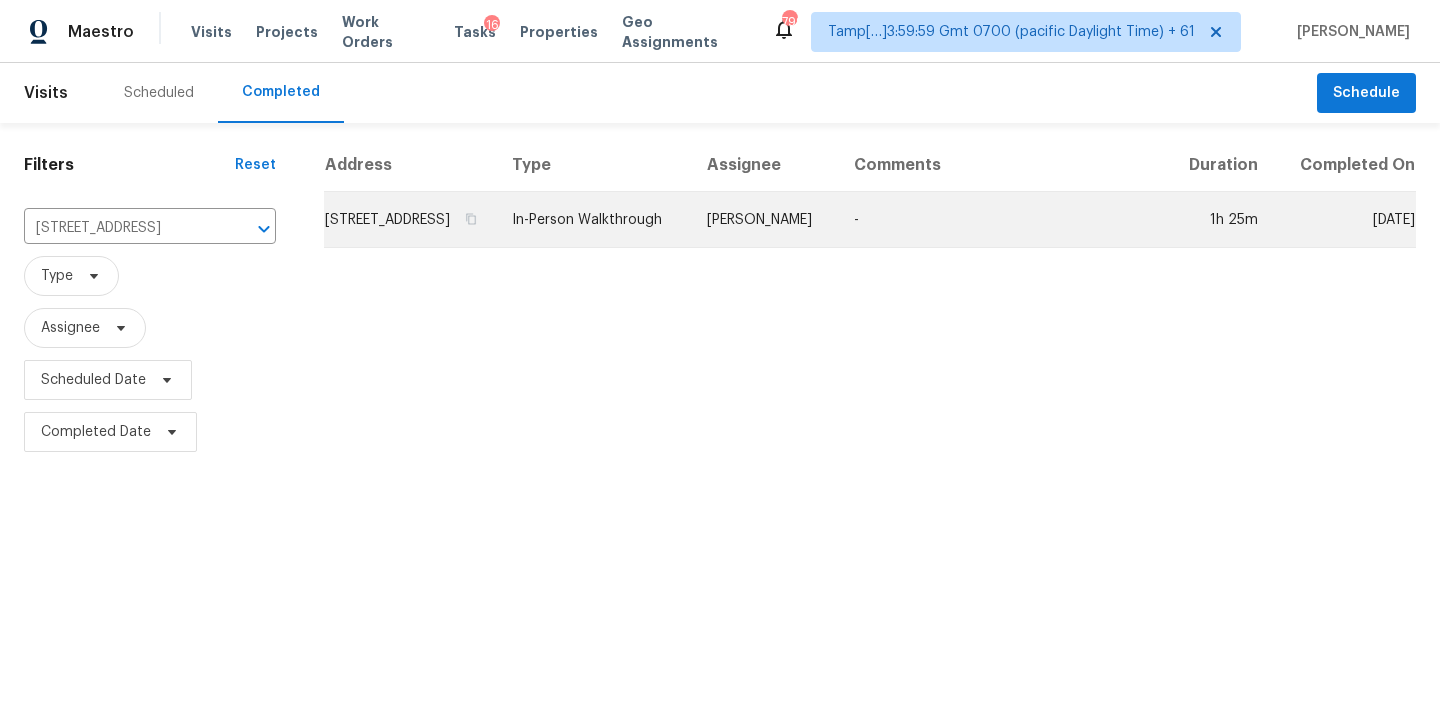 click on "-" at bounding box center [1002, 220] 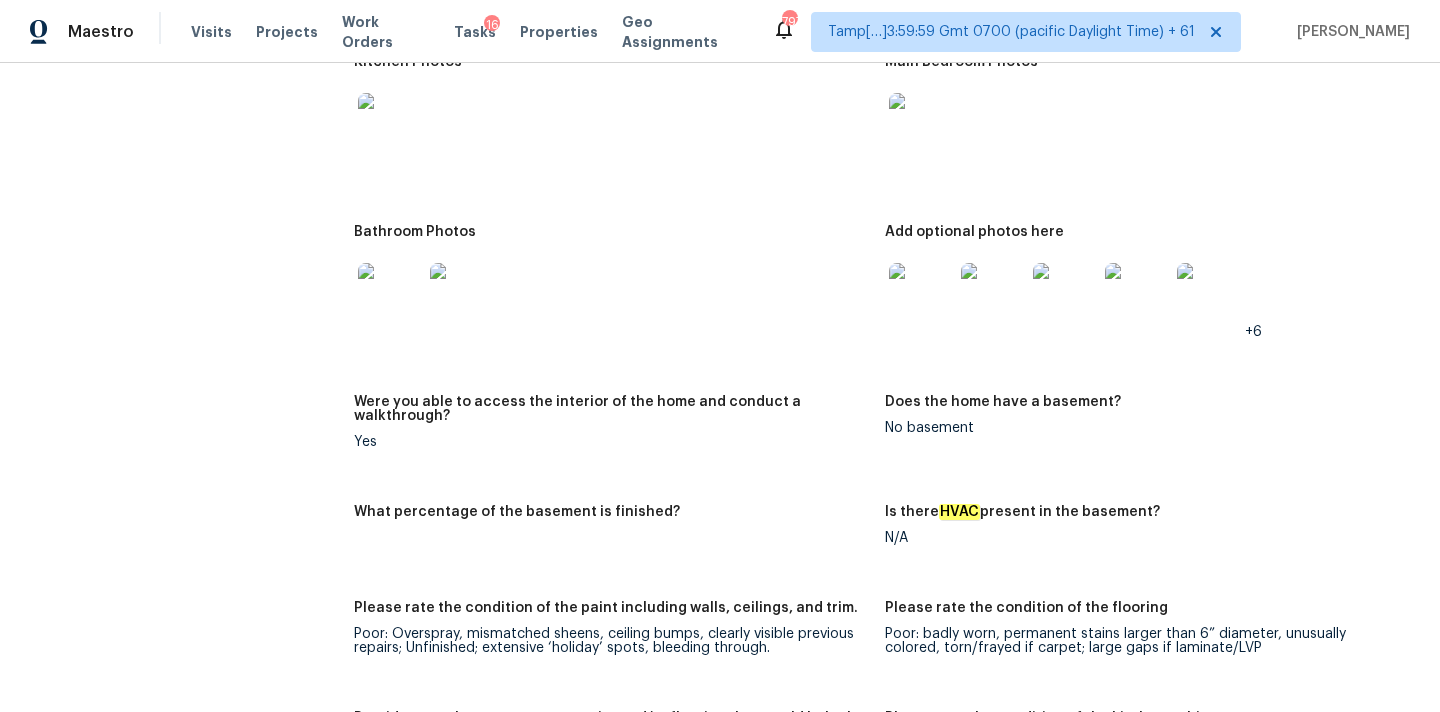 scroll, scrollTop: 3963, scrollLeft: 0, axis: vertical 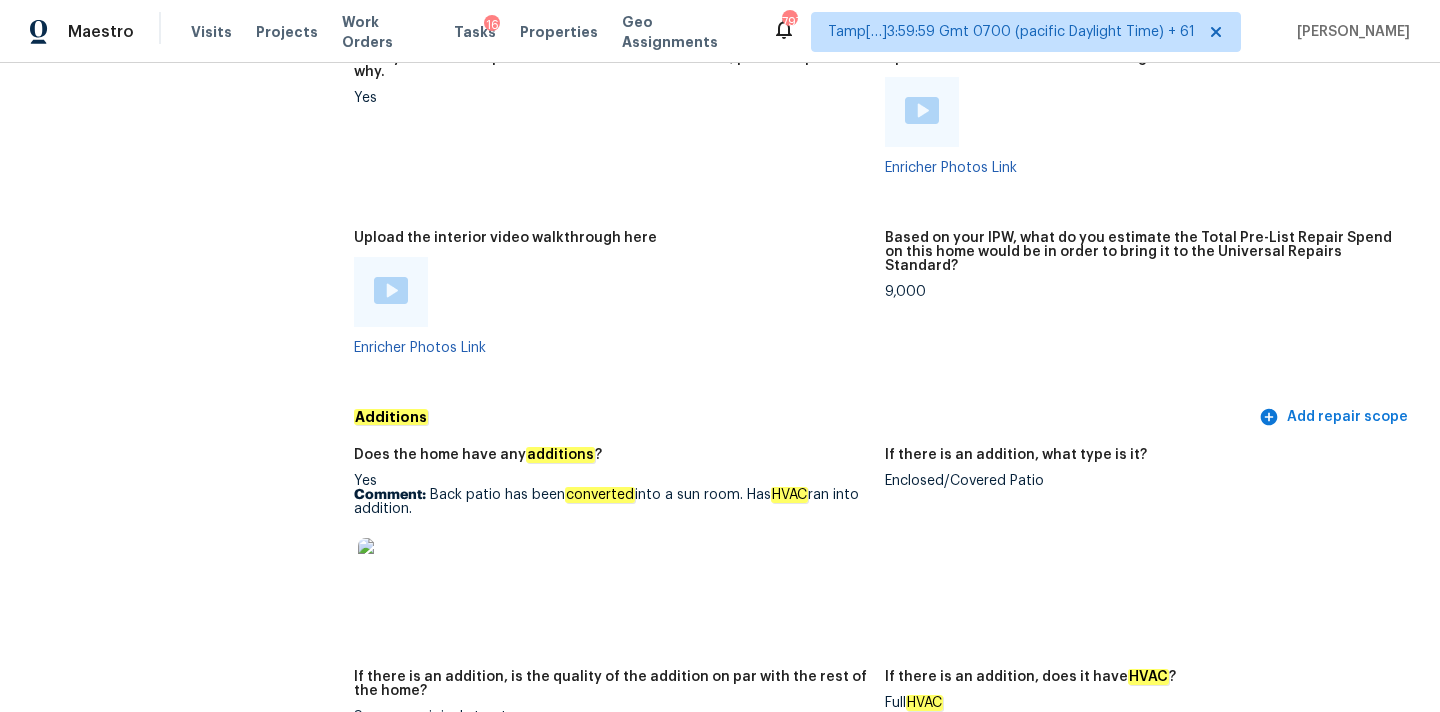 copy on "Back patio has been  converted  into a sun room. Has  HVAC  ran into addition." 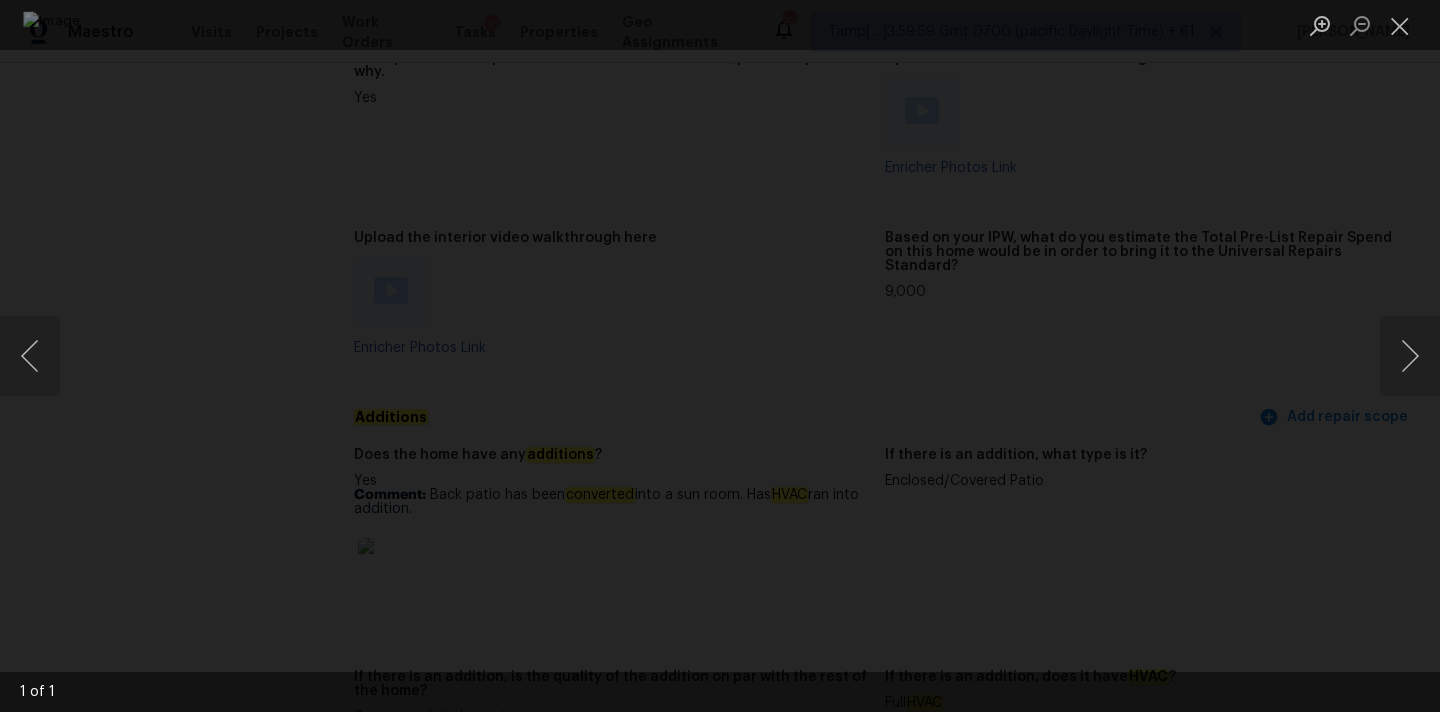 click at bounding box center [720, 356] 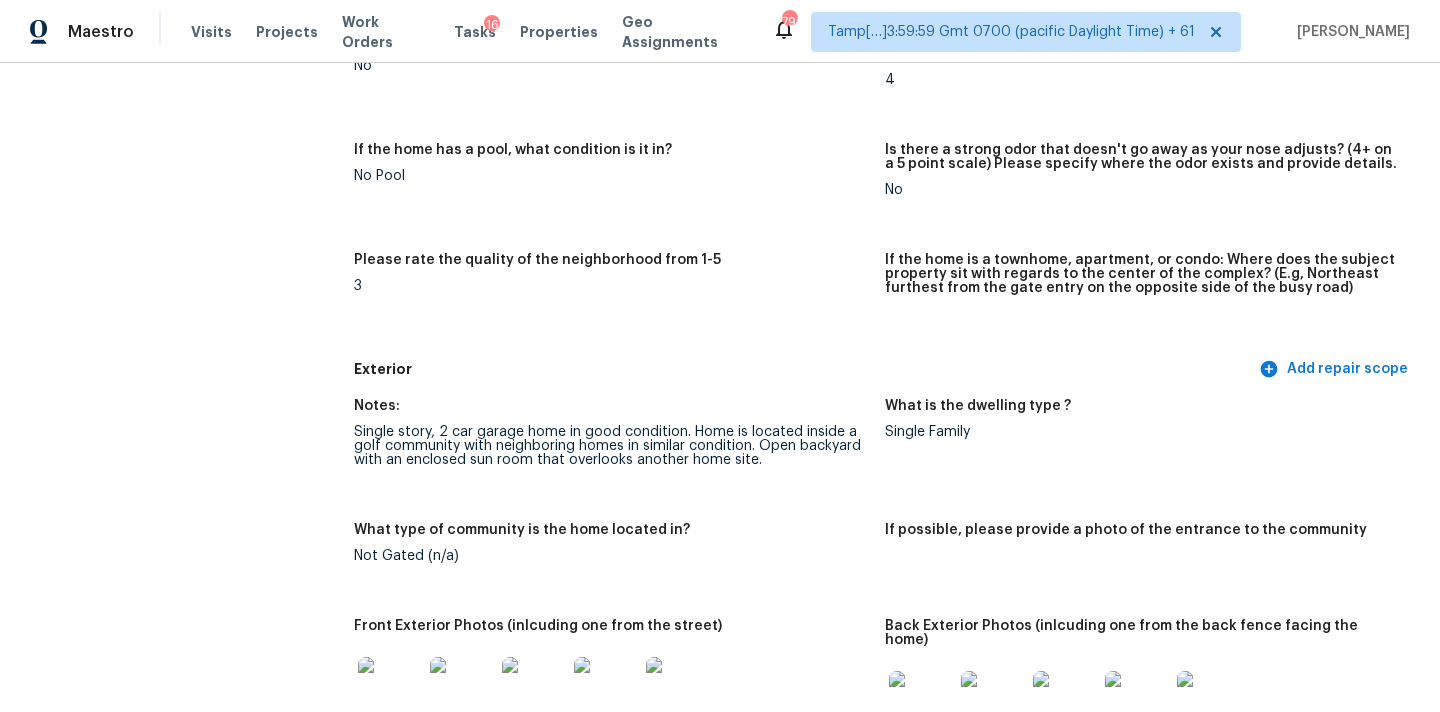 scroll, scrollTop: 466, scrollLeft: 0, axis: vertical 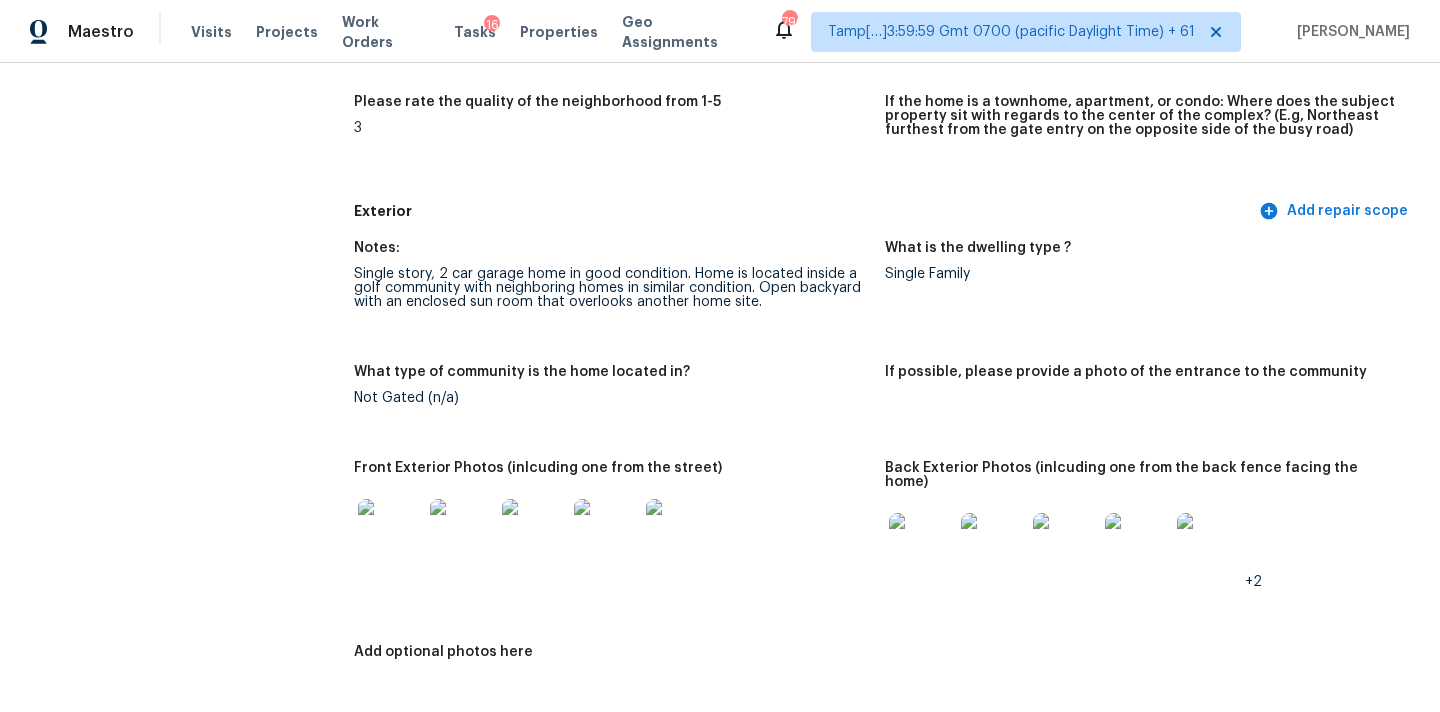 click at bounding box center [390, 531] 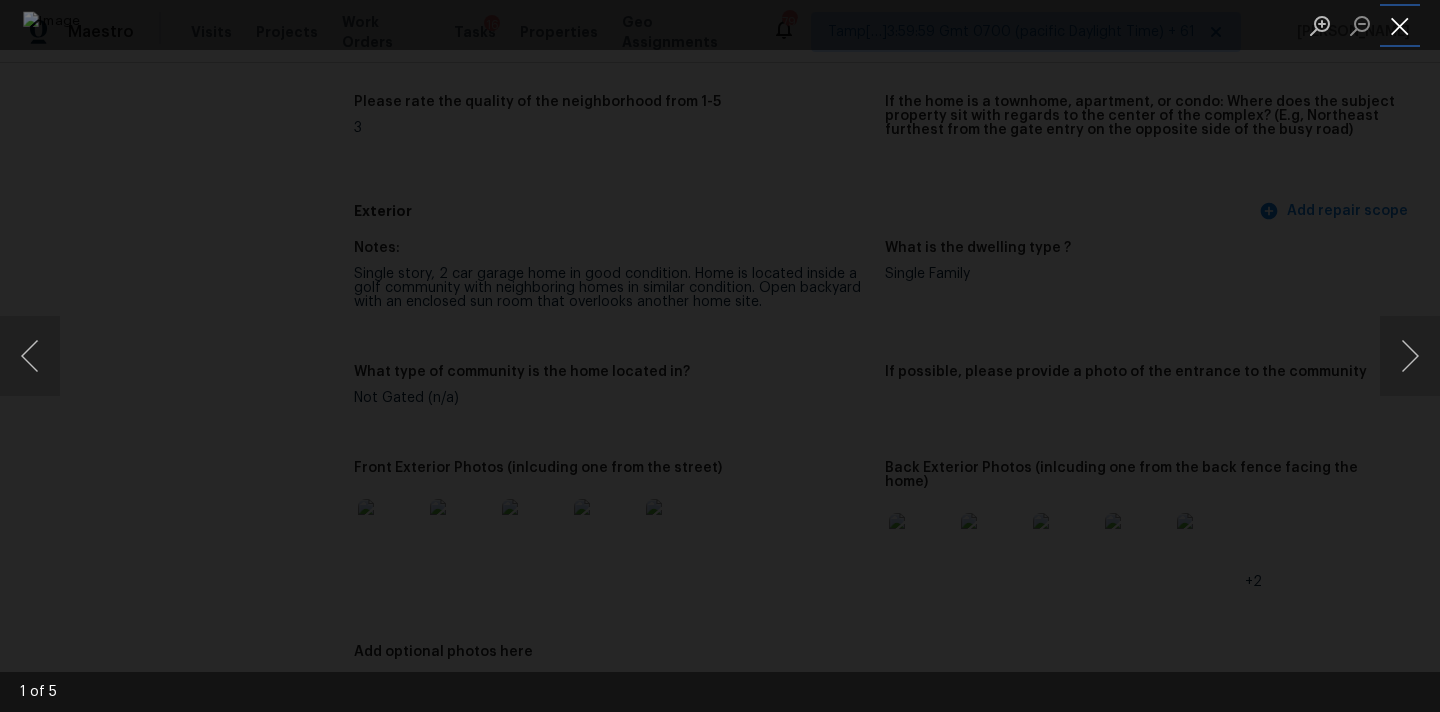 click at bounding box center [1400, 25] 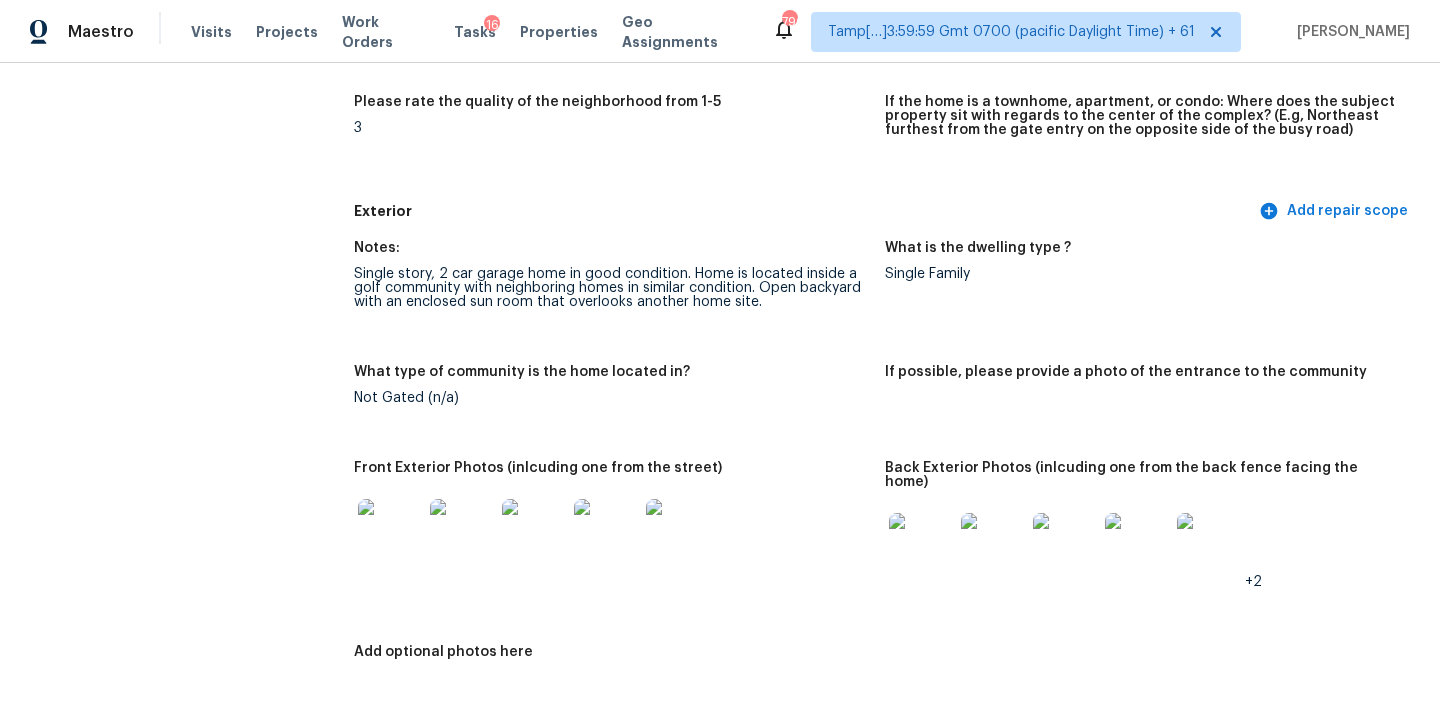 click at bounding box center (921, 545) 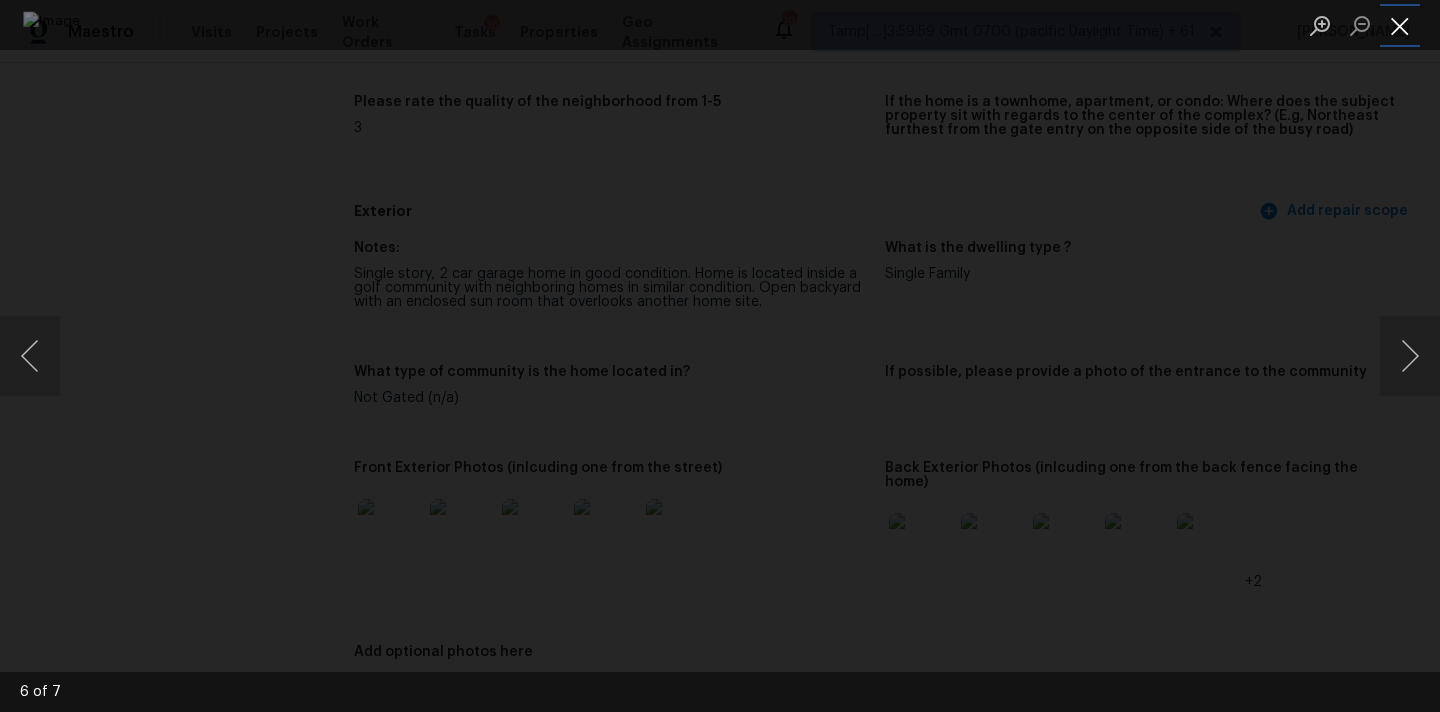 click at bounding box center (1400, 25) 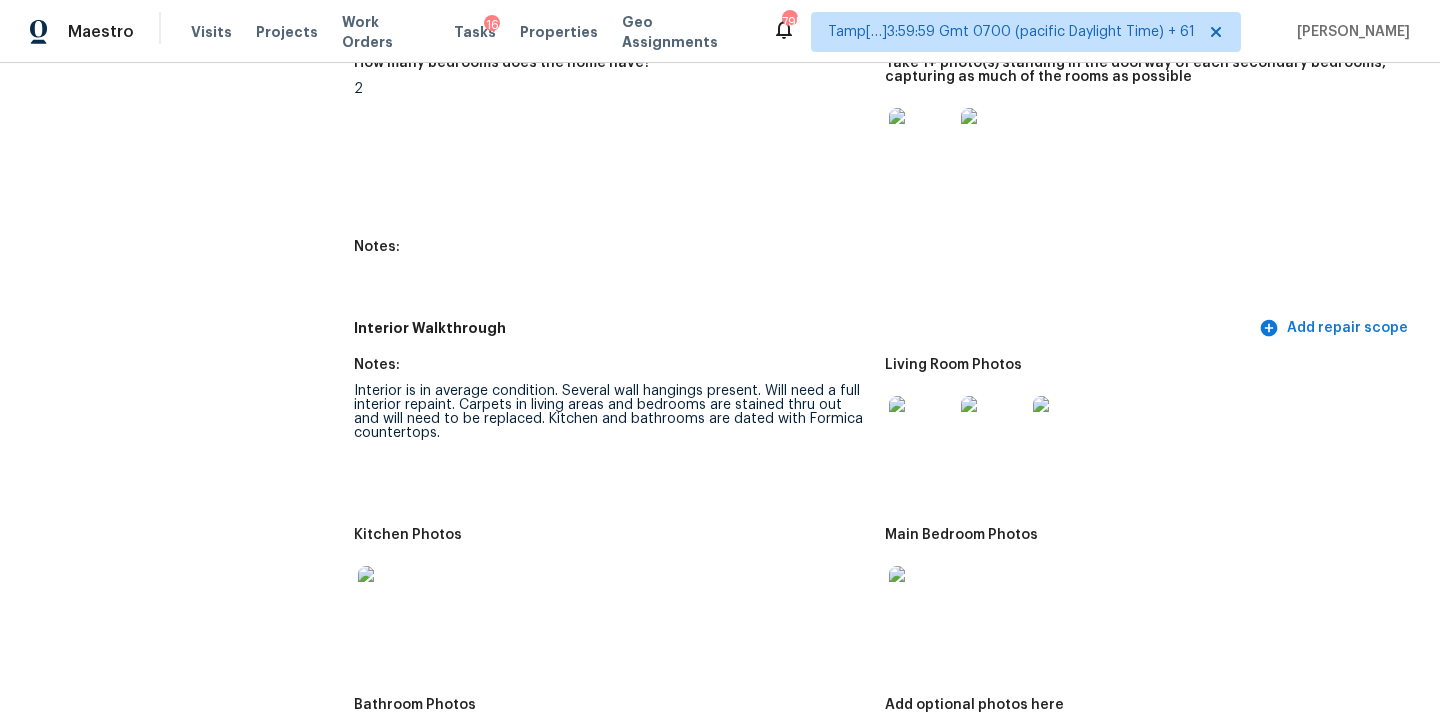 scroll, scrollTop: 2333, scrollLeft: 0, axis: vertical 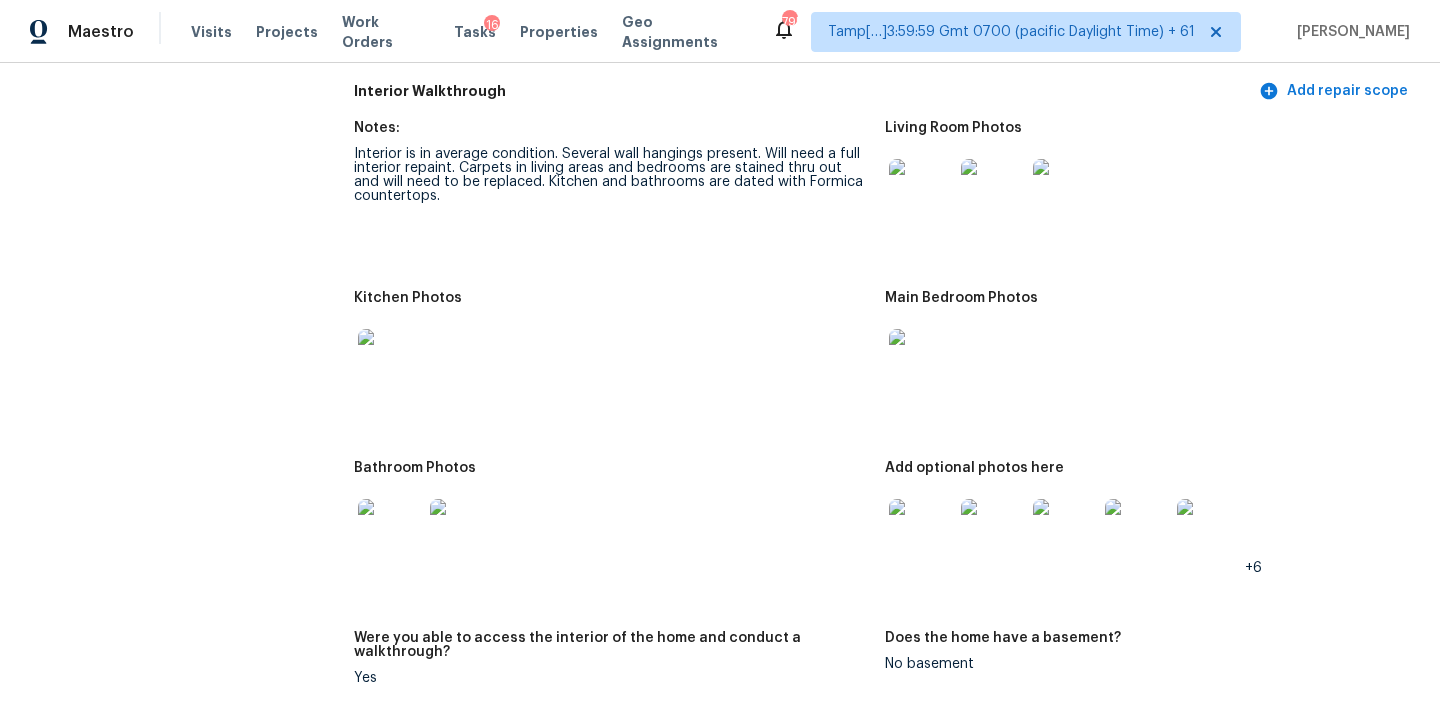 click at bounding box center (921, 191) 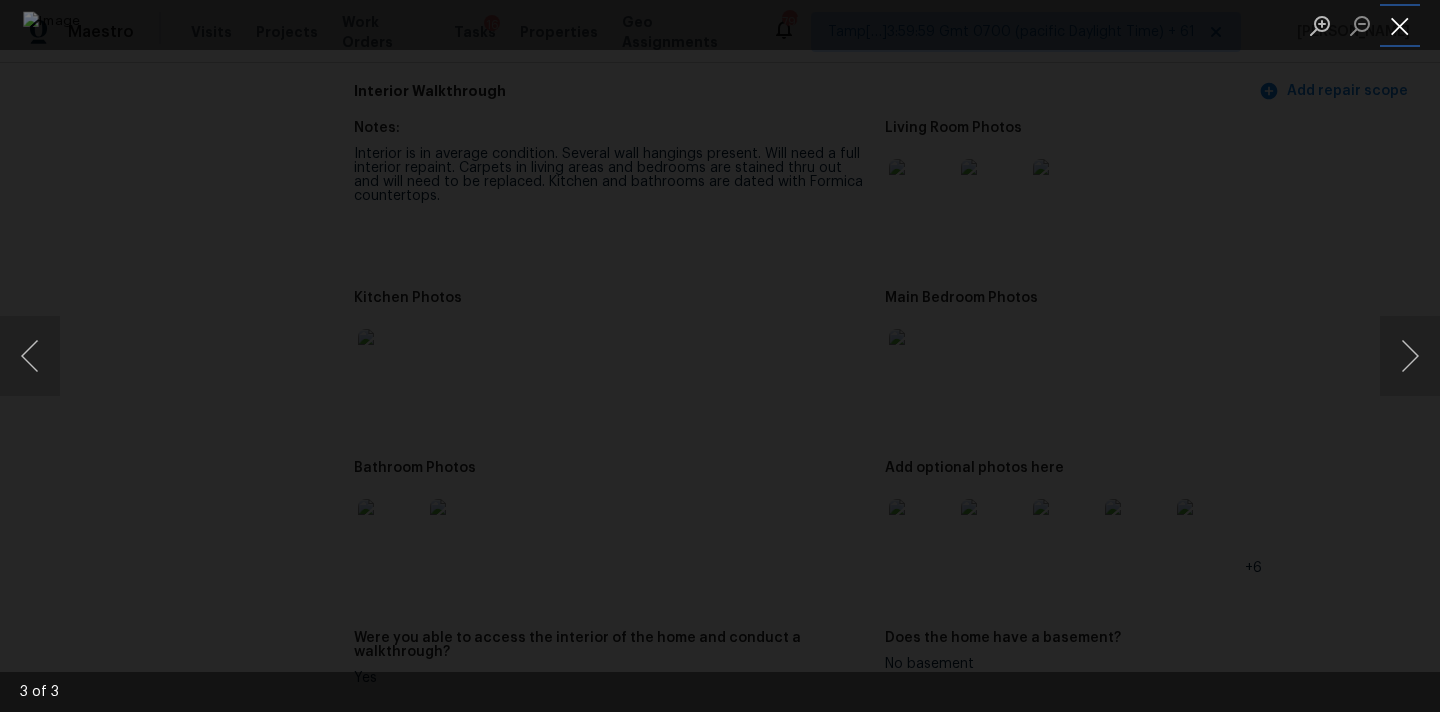 click at bounding box center (1400, 25) 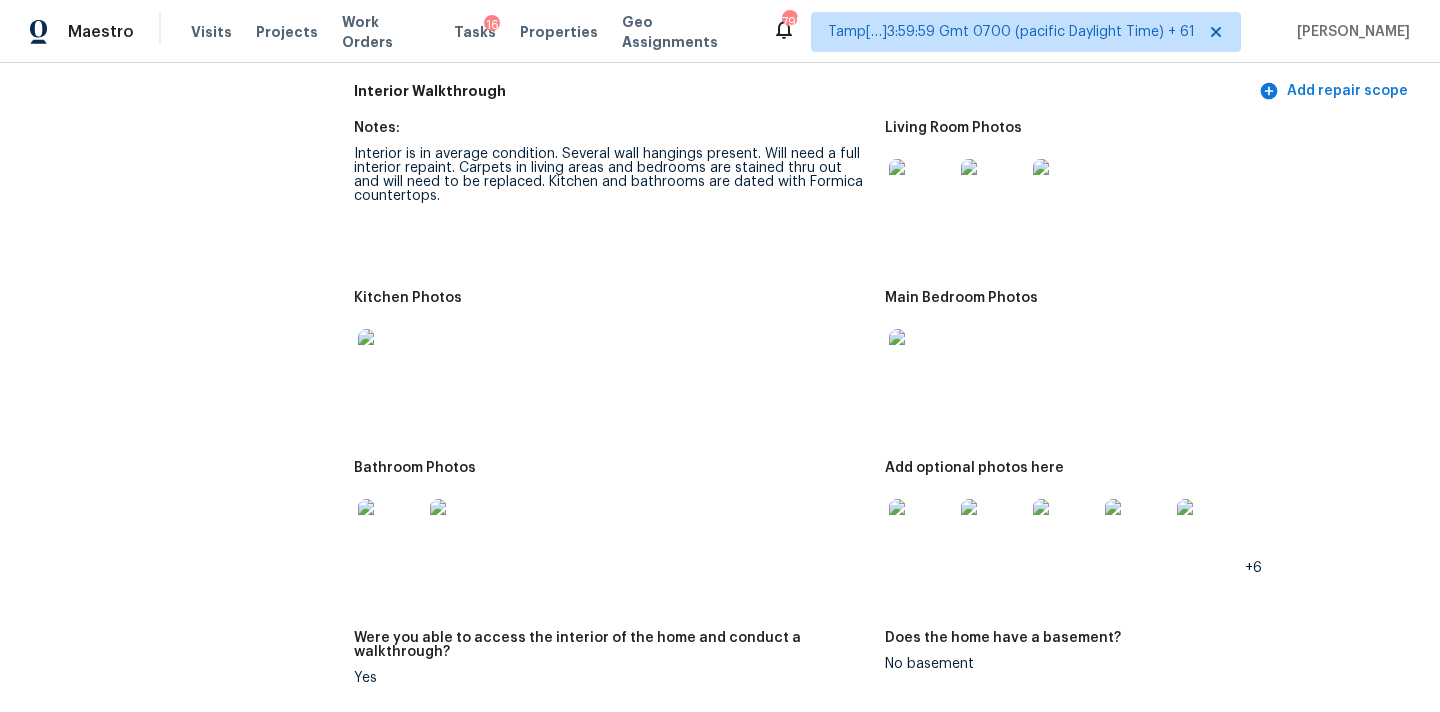 click at bounding box center [921, 361] 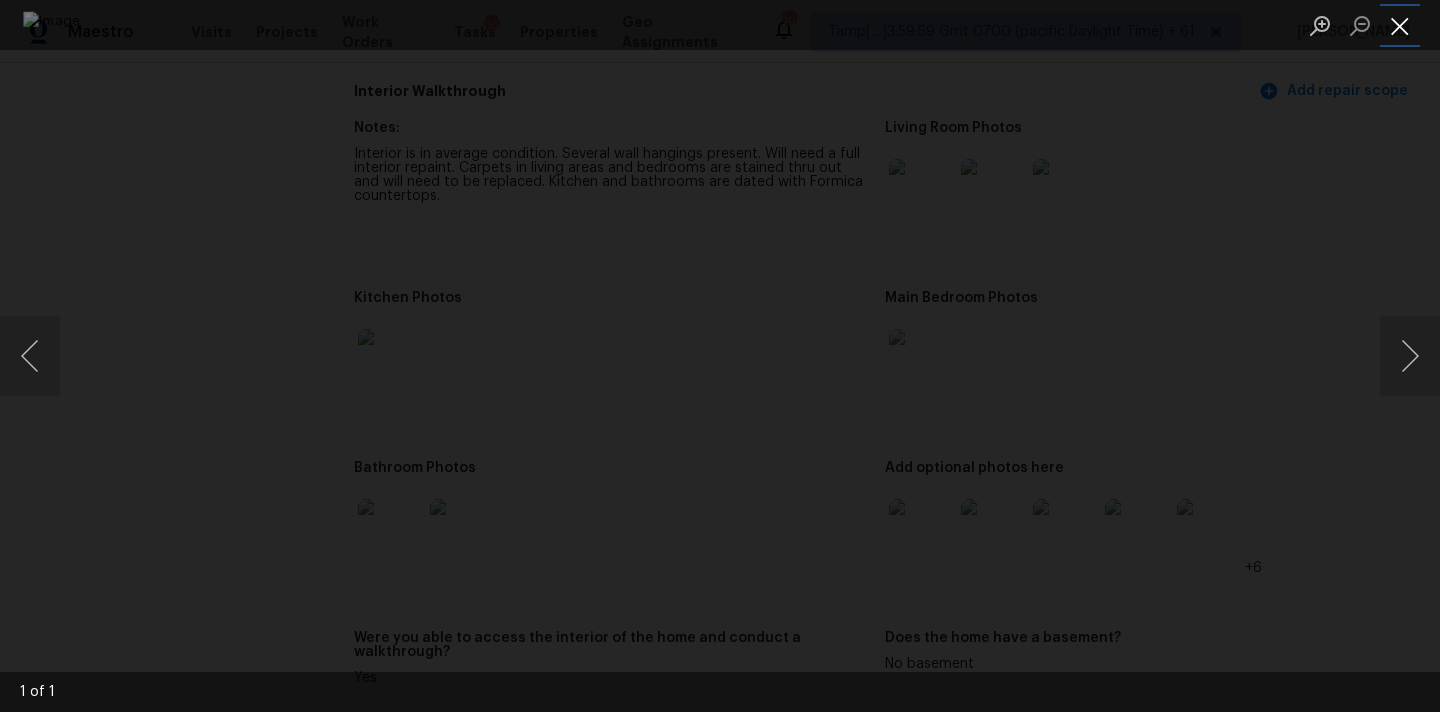 click at bounding box center [1400, 25] 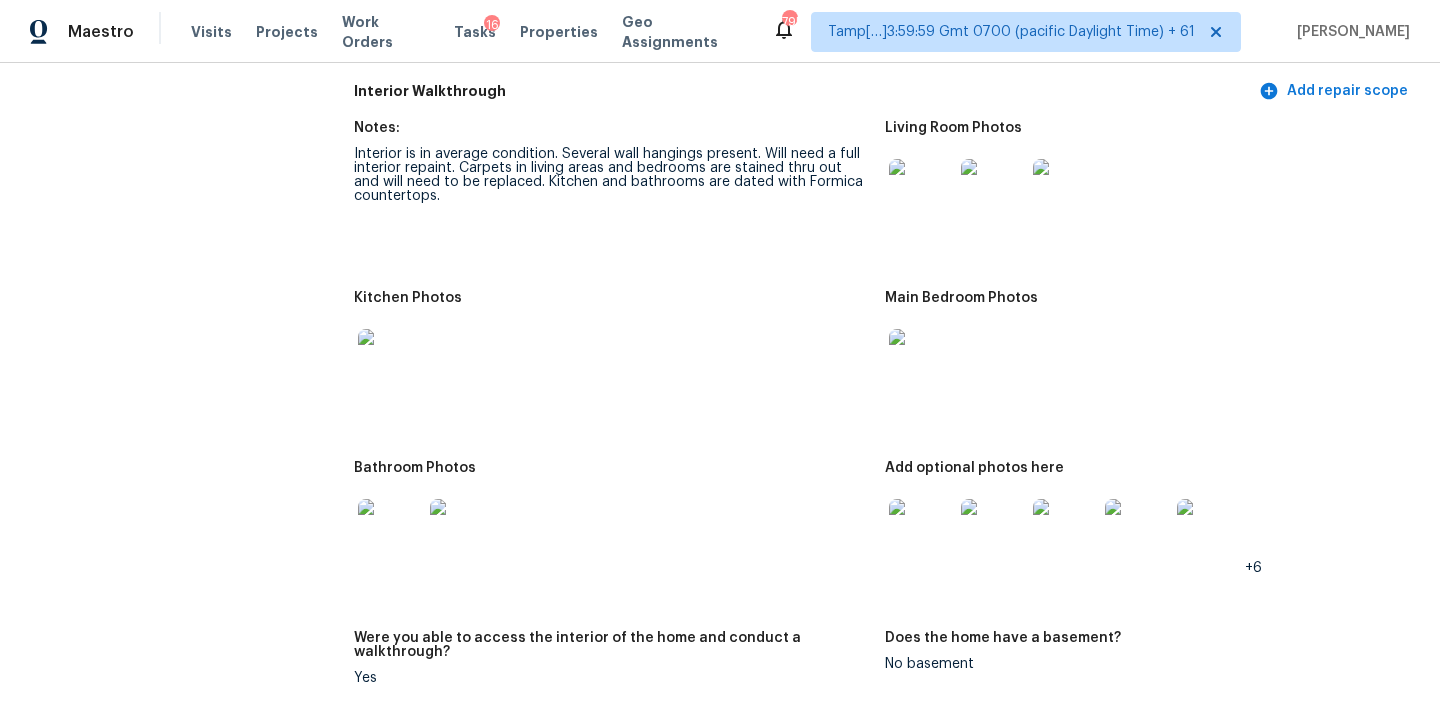 click at bounding box center [390, 361] 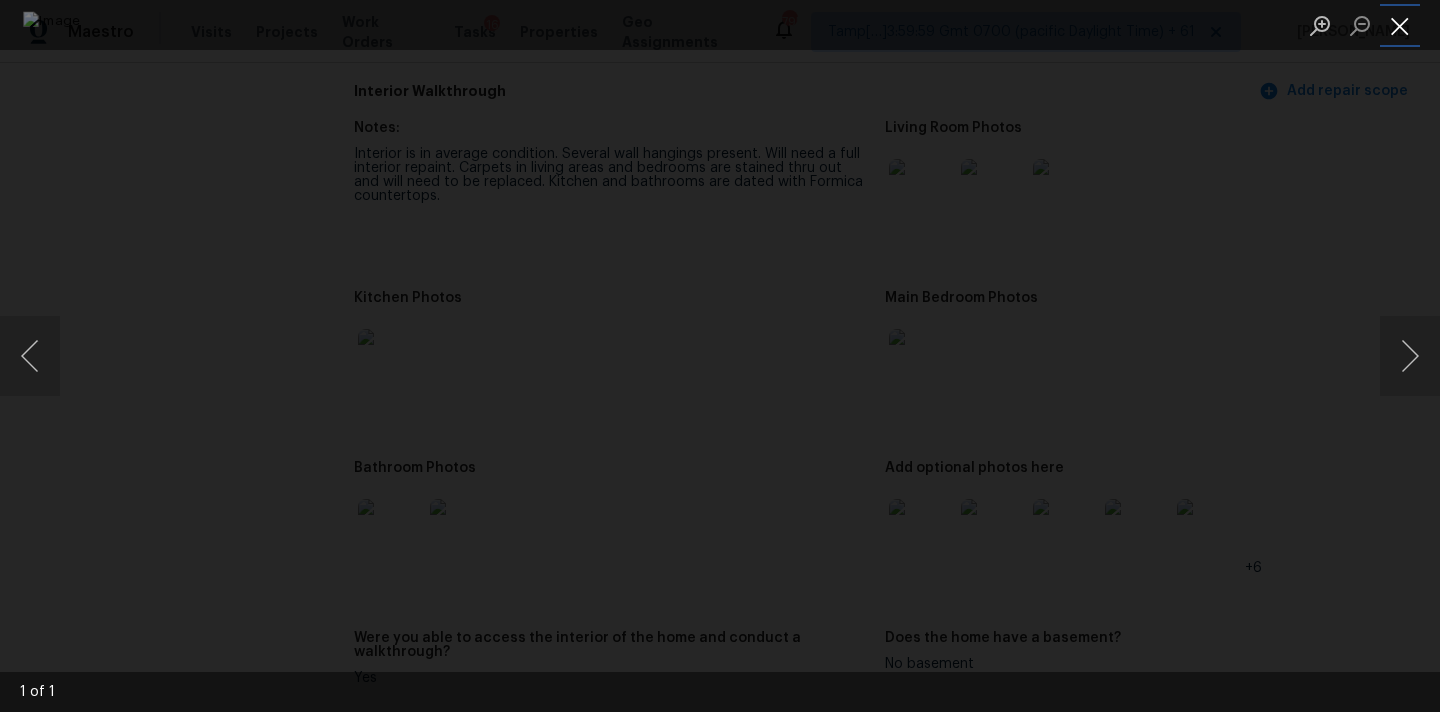 click at bounding box center (1400, 25) 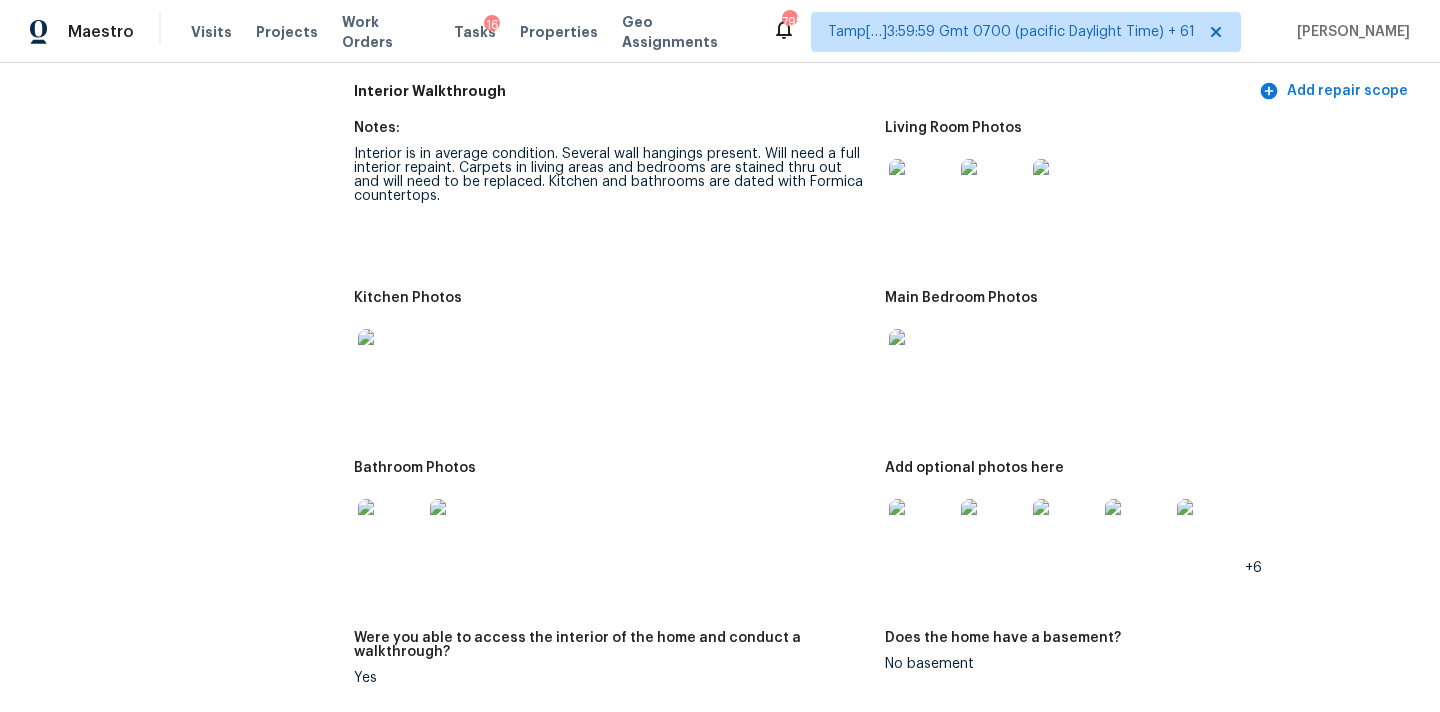 click at bounding box center [390, 531] 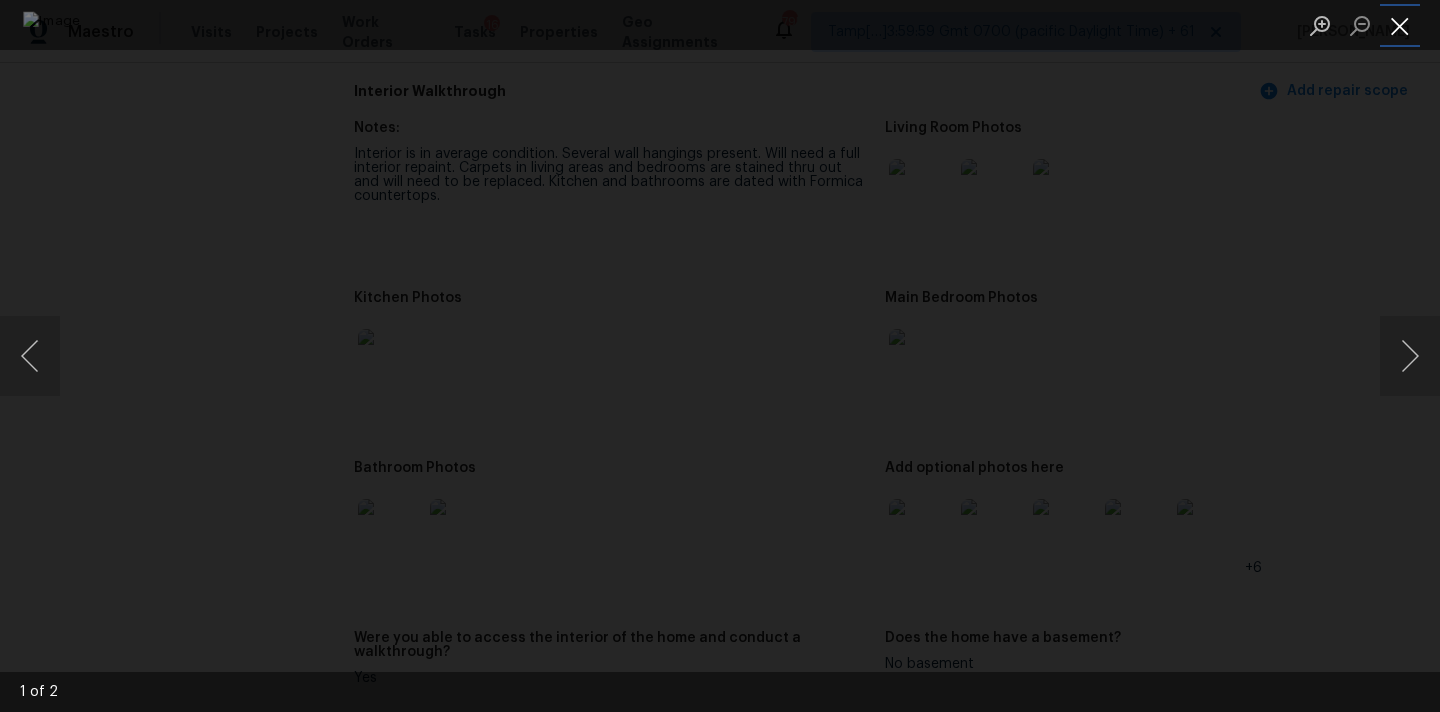 click at bounding box center (1400, 25) 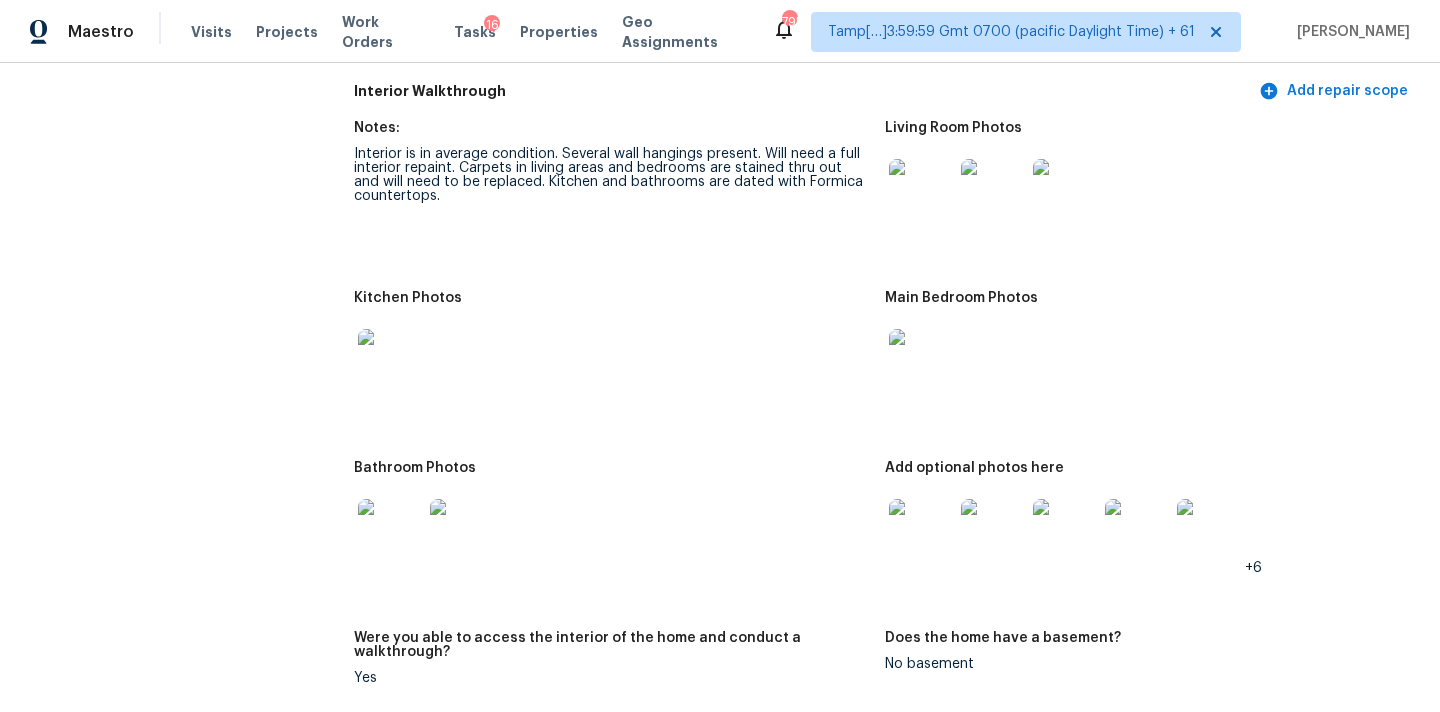 click at bounding box center [921, 531] 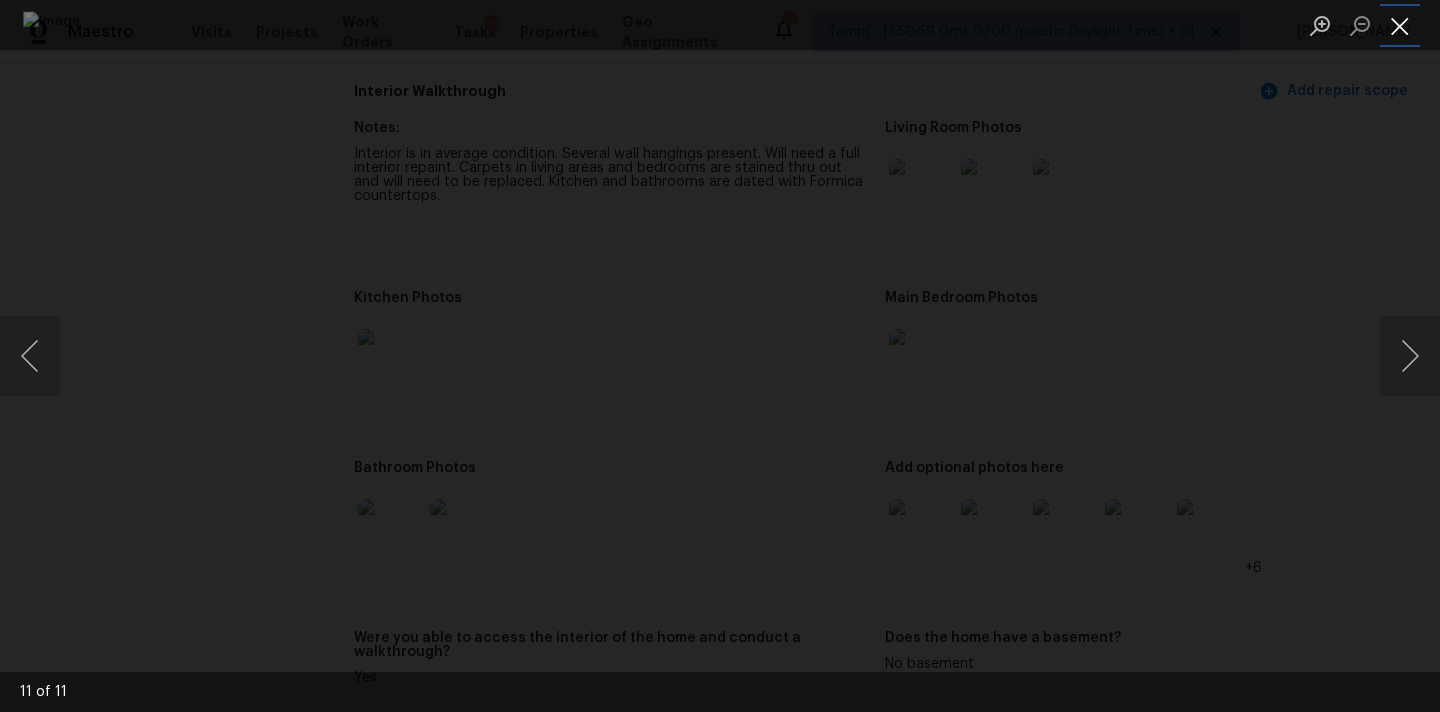 click at bounding box center (1400, 25) 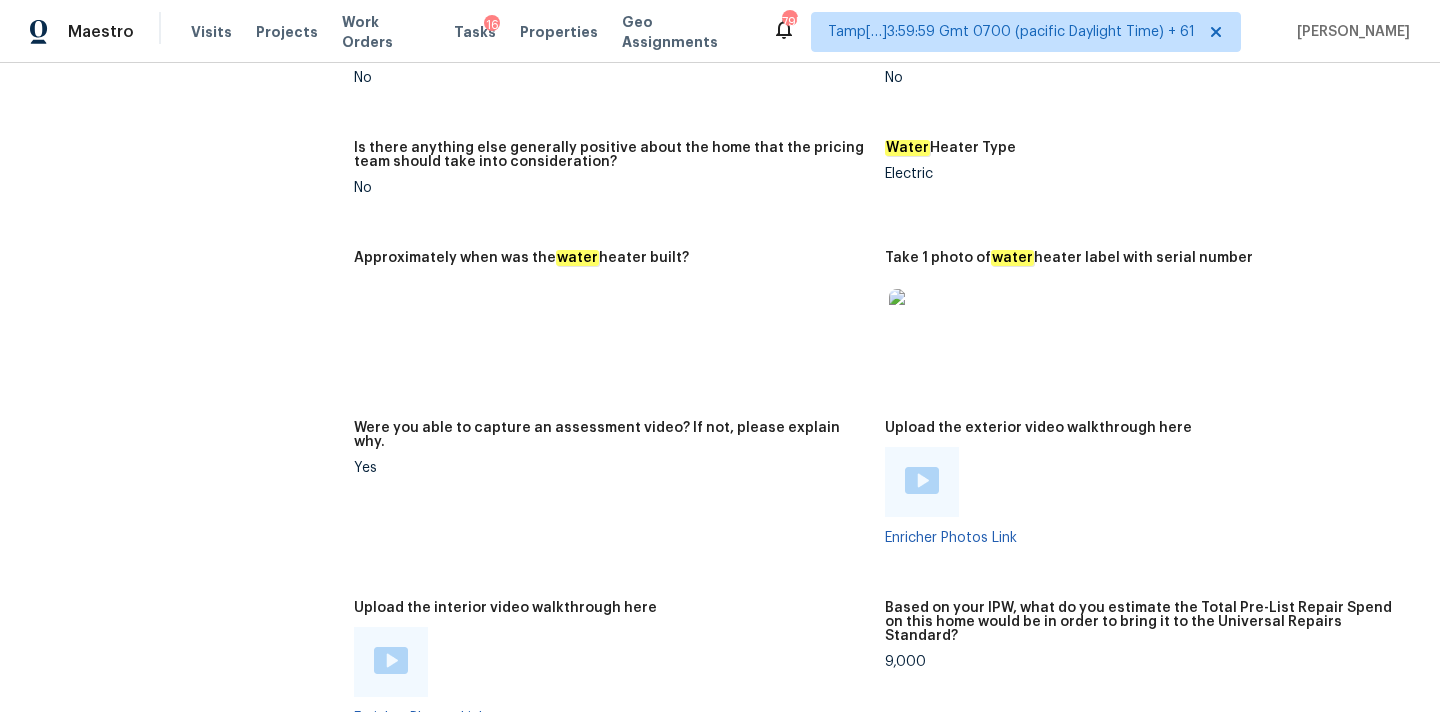 scroll, scrollTop: 3920, scrollLeft: 0, axis: vertical 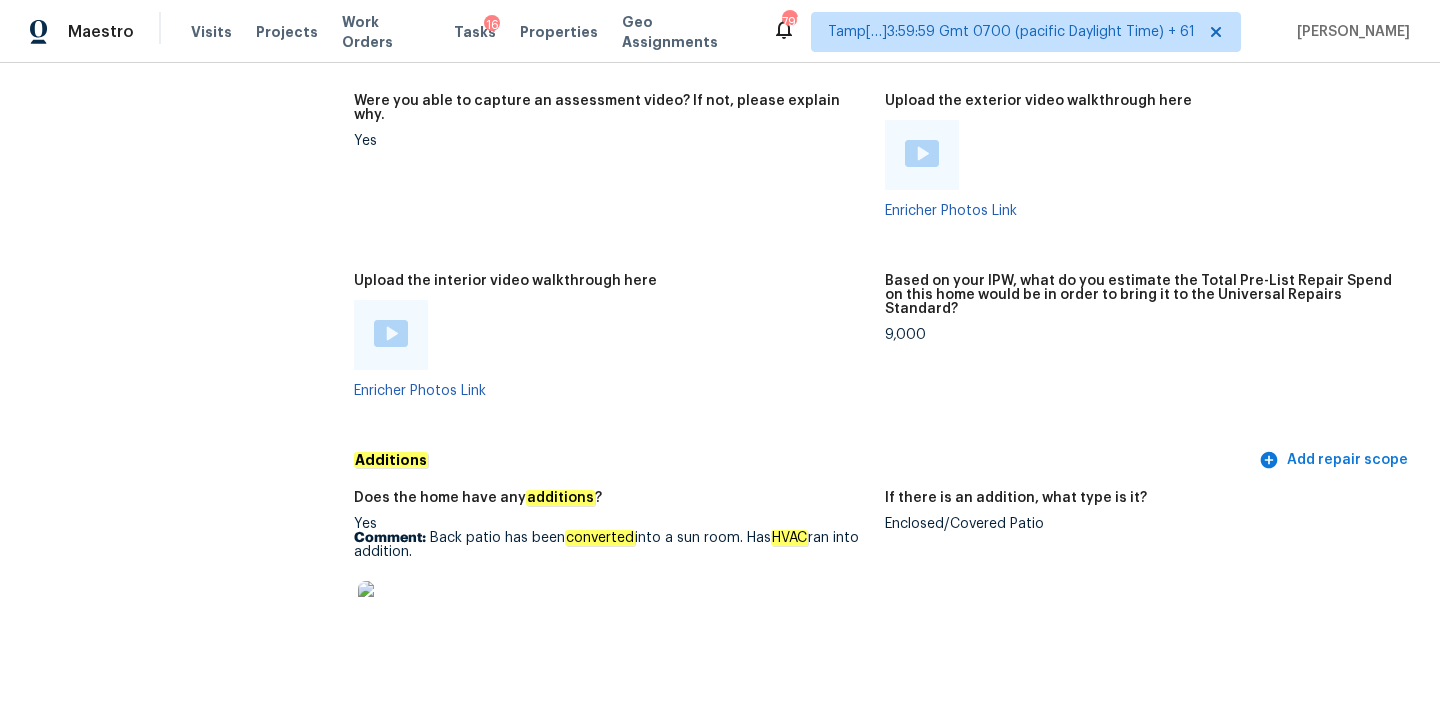 click at bounding box center (391, 333) 